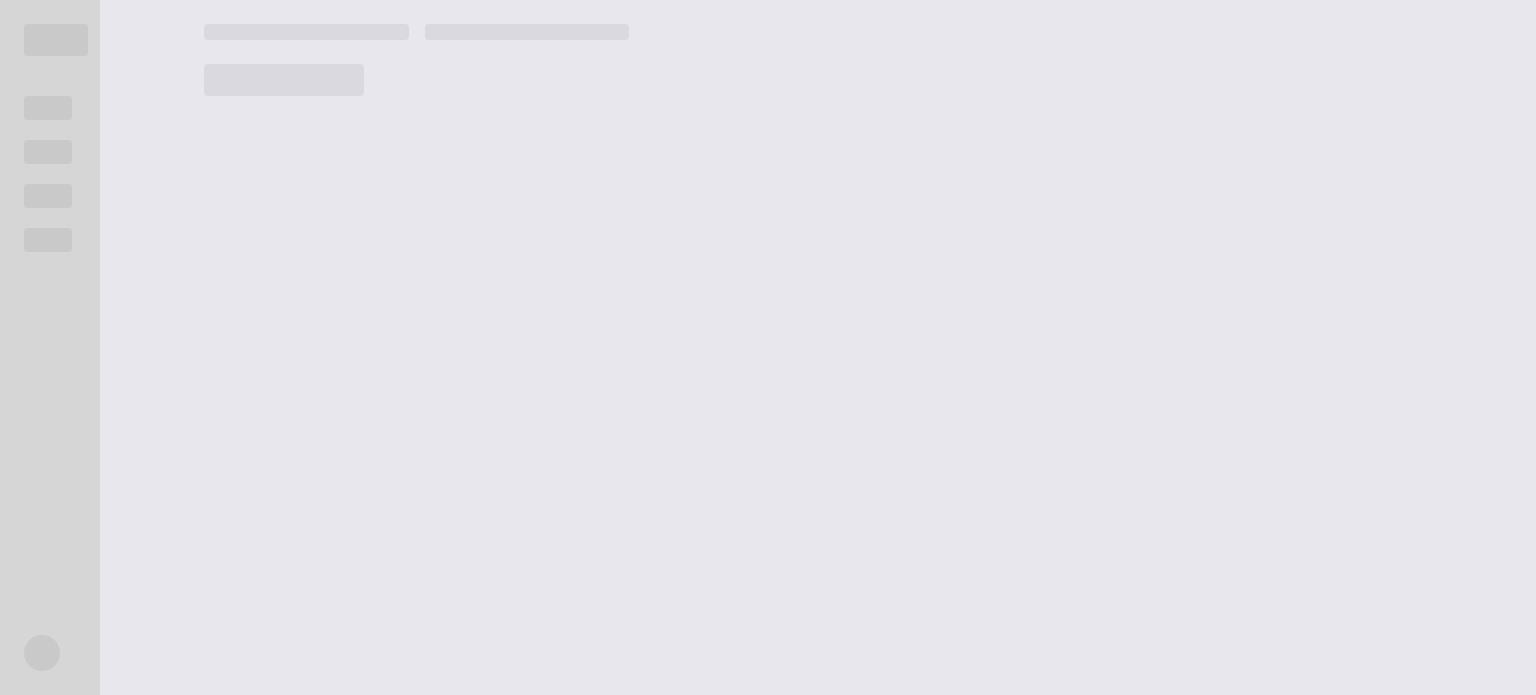 scroll, scrollTop: 0, scrollLeft: 0, axis: both 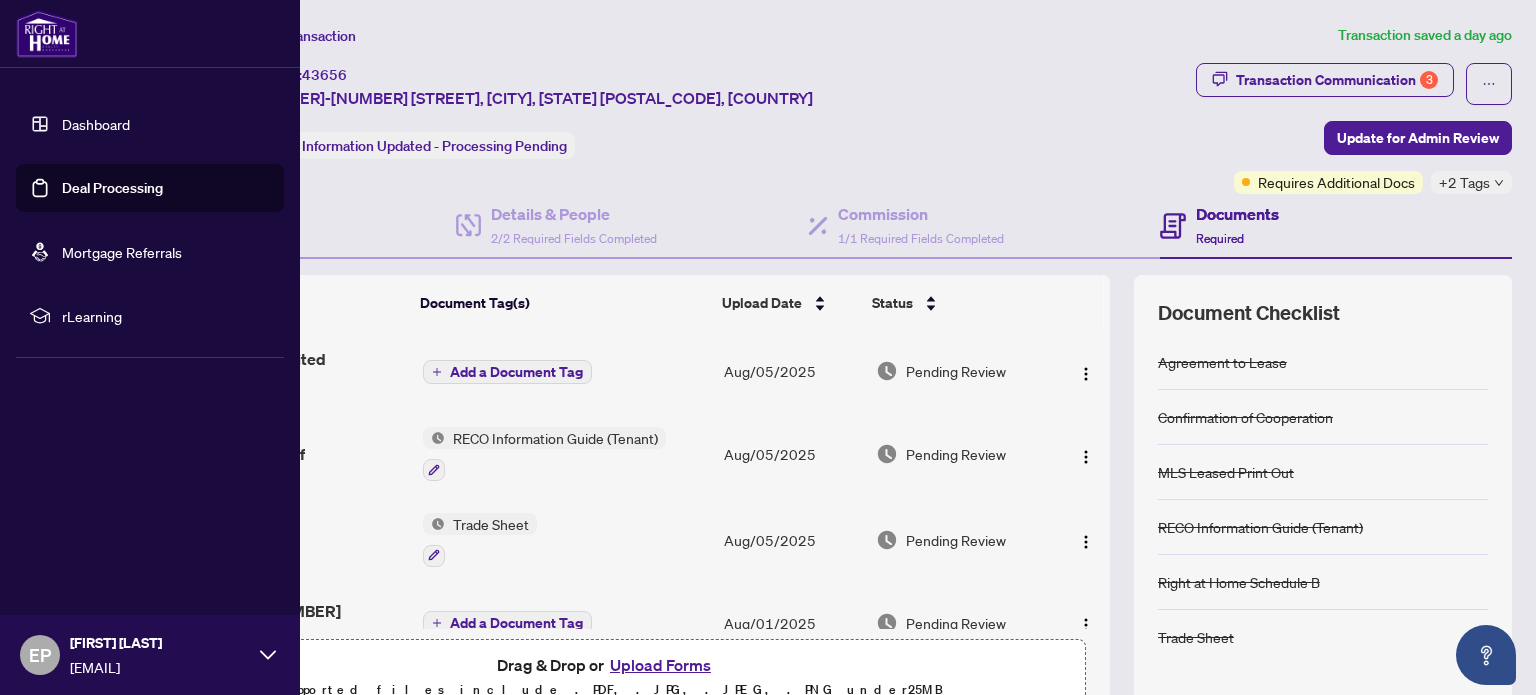 click on "Deal Processing" at bounding box center [112, 188] 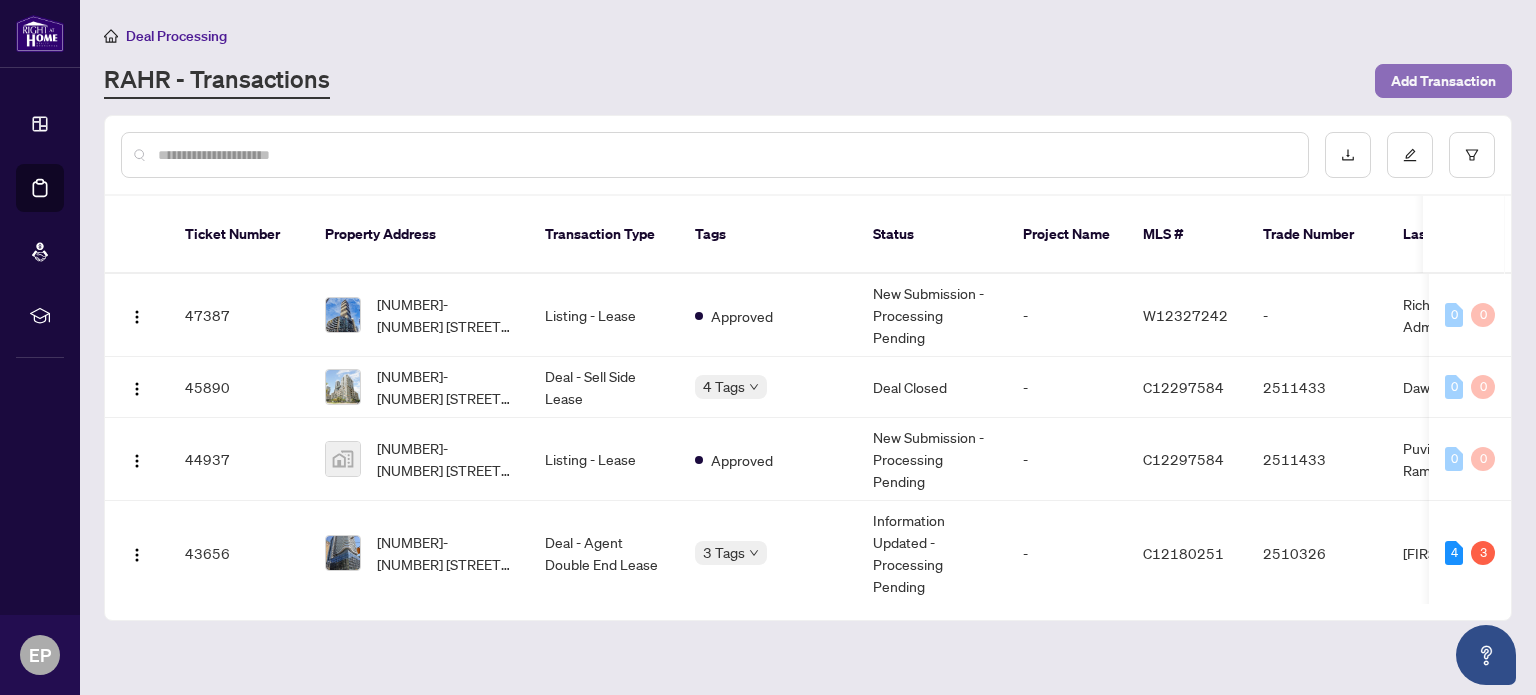 click on "Add Transaction" at bounding box center (1443, 81) 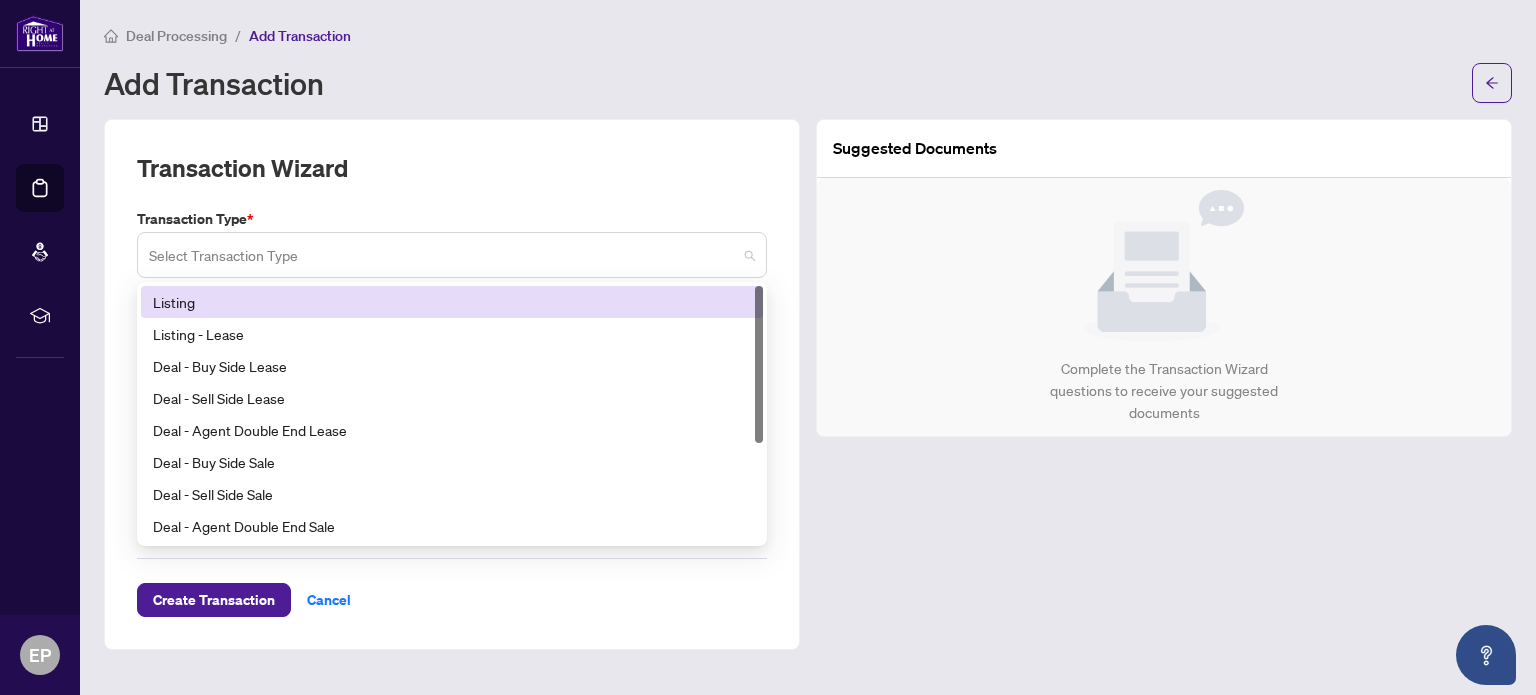 click at bounding box center [452, 255] 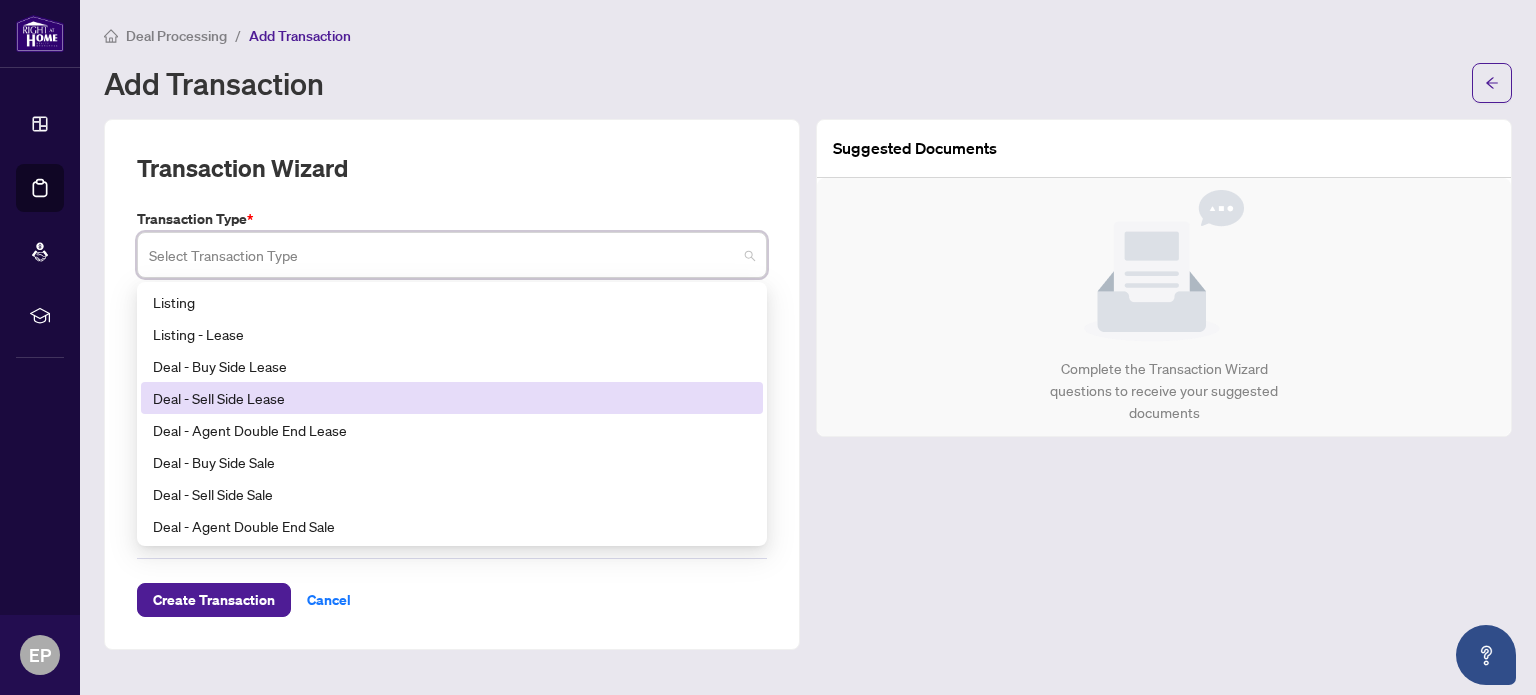 click on "Deal - Sell Side Lease" at bounding box center [452, 398] 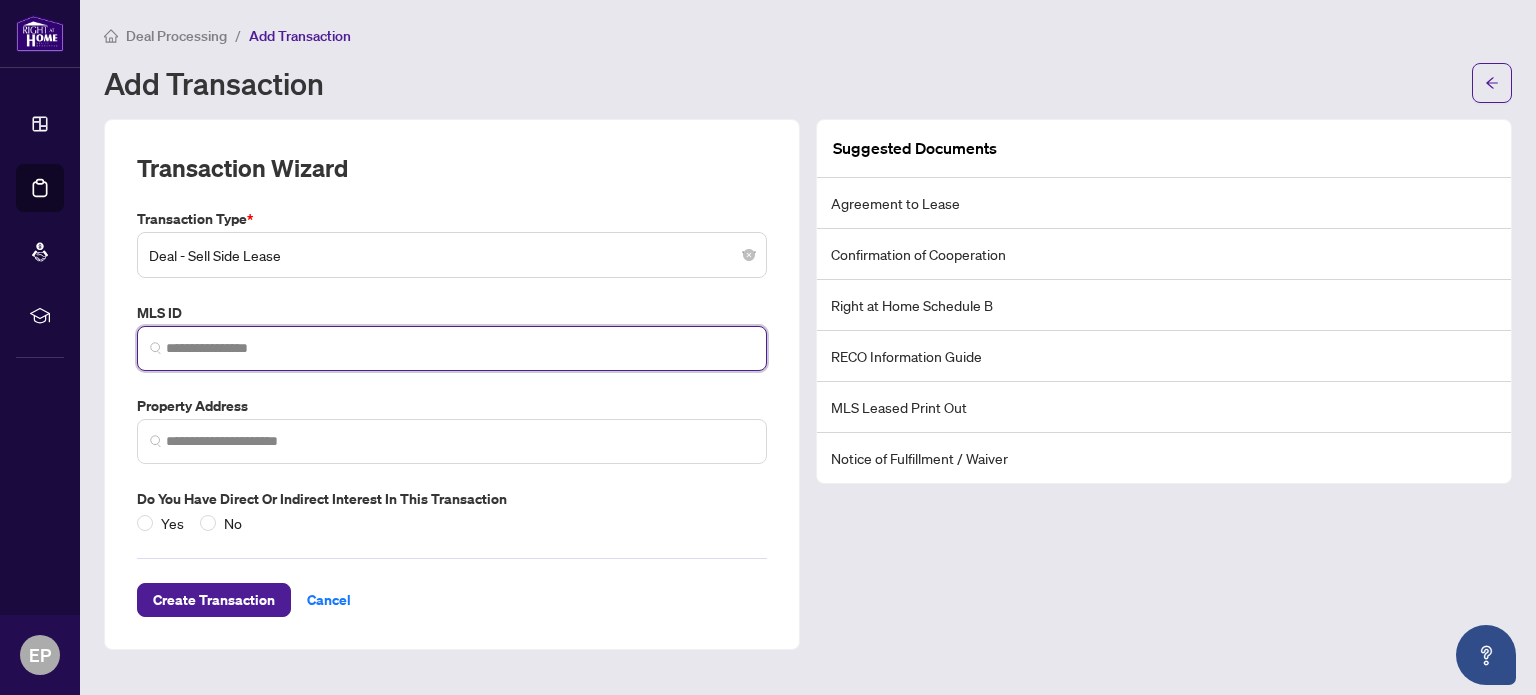 click at bounding box center (460, 348) 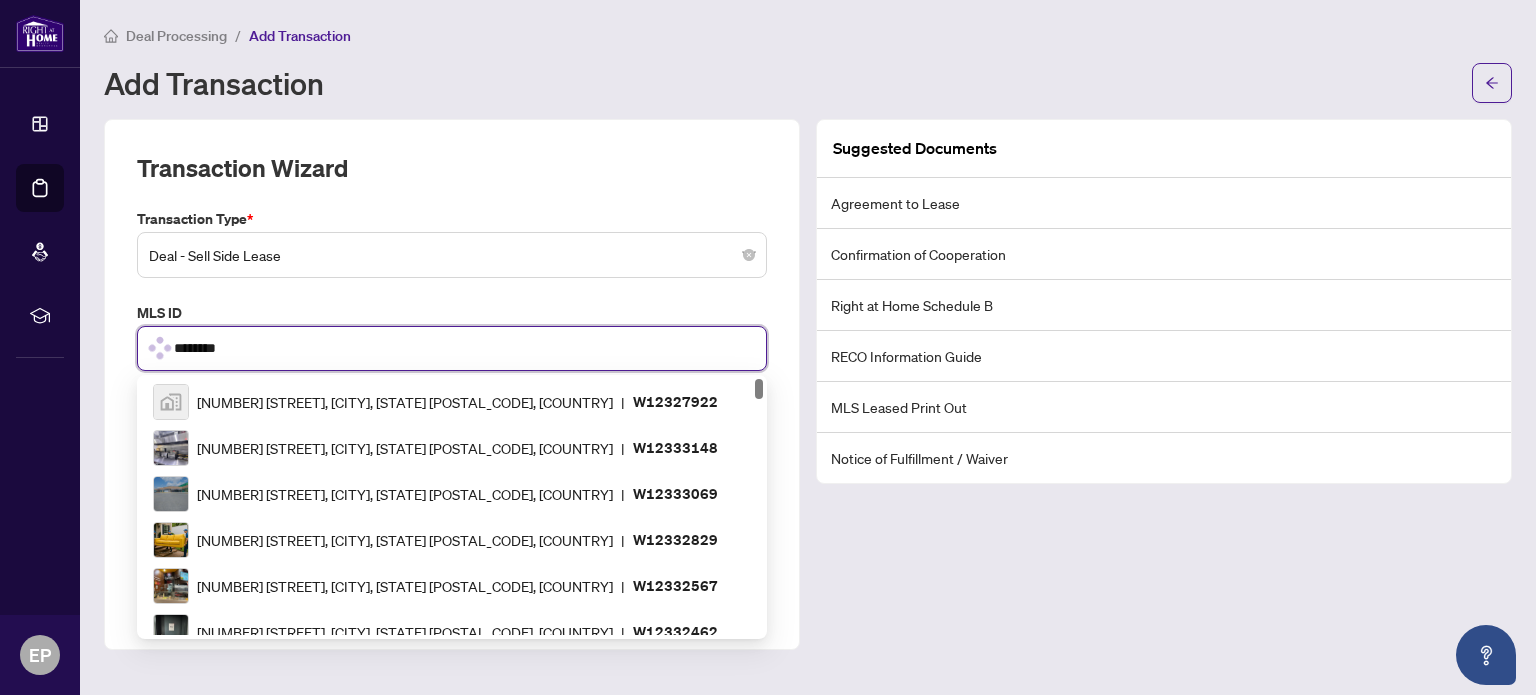 type on "*********" 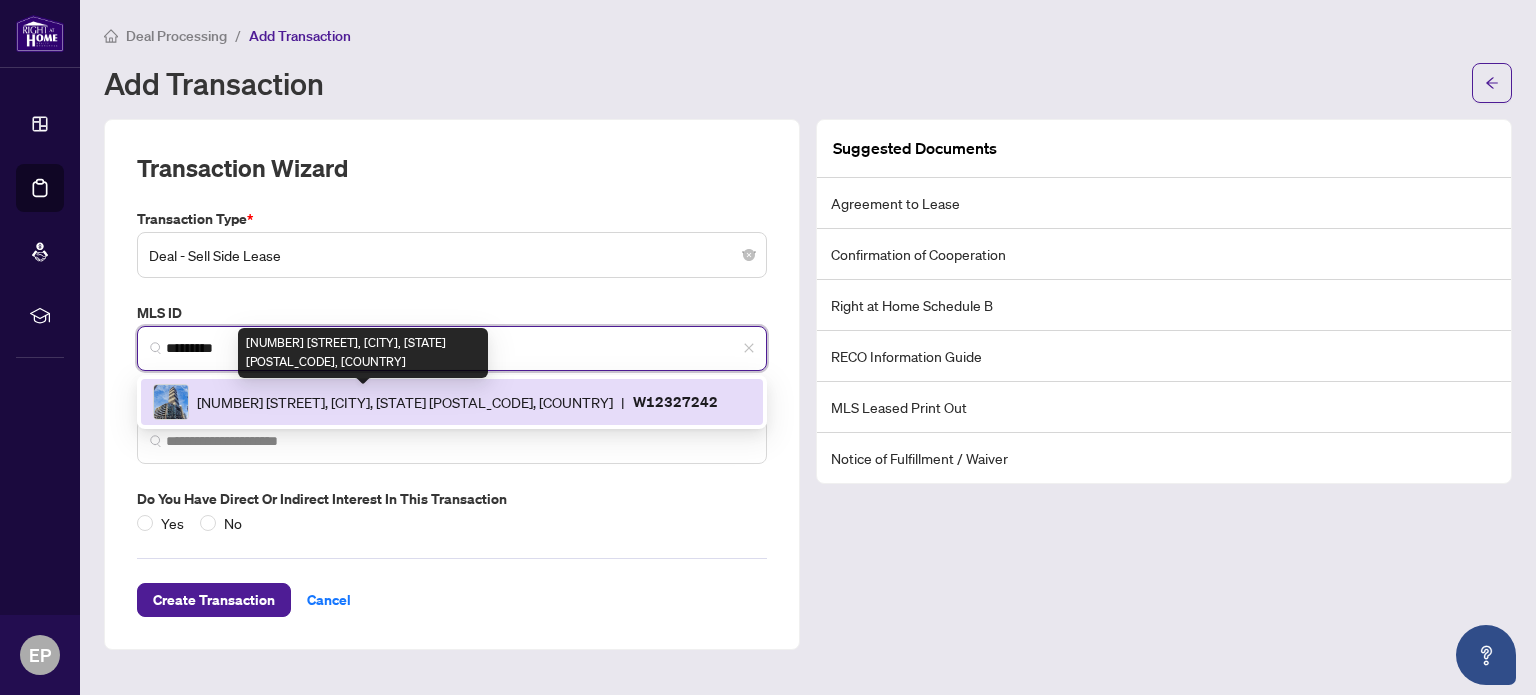 click on "[NUMBER] [STREET], [CITY], [STATE] [POSTAL_CODE], [COUNTRY]" at bounding box center [405, 402] 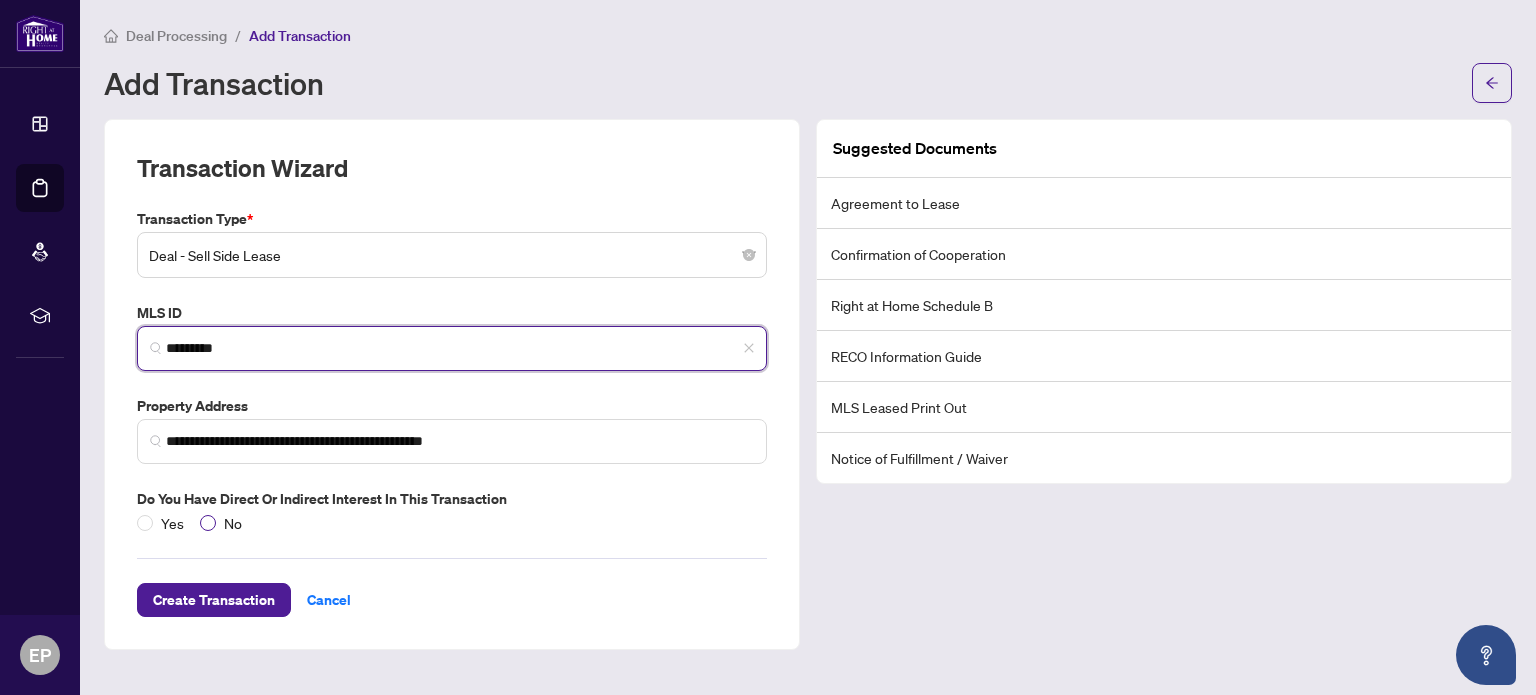 type on "*********" 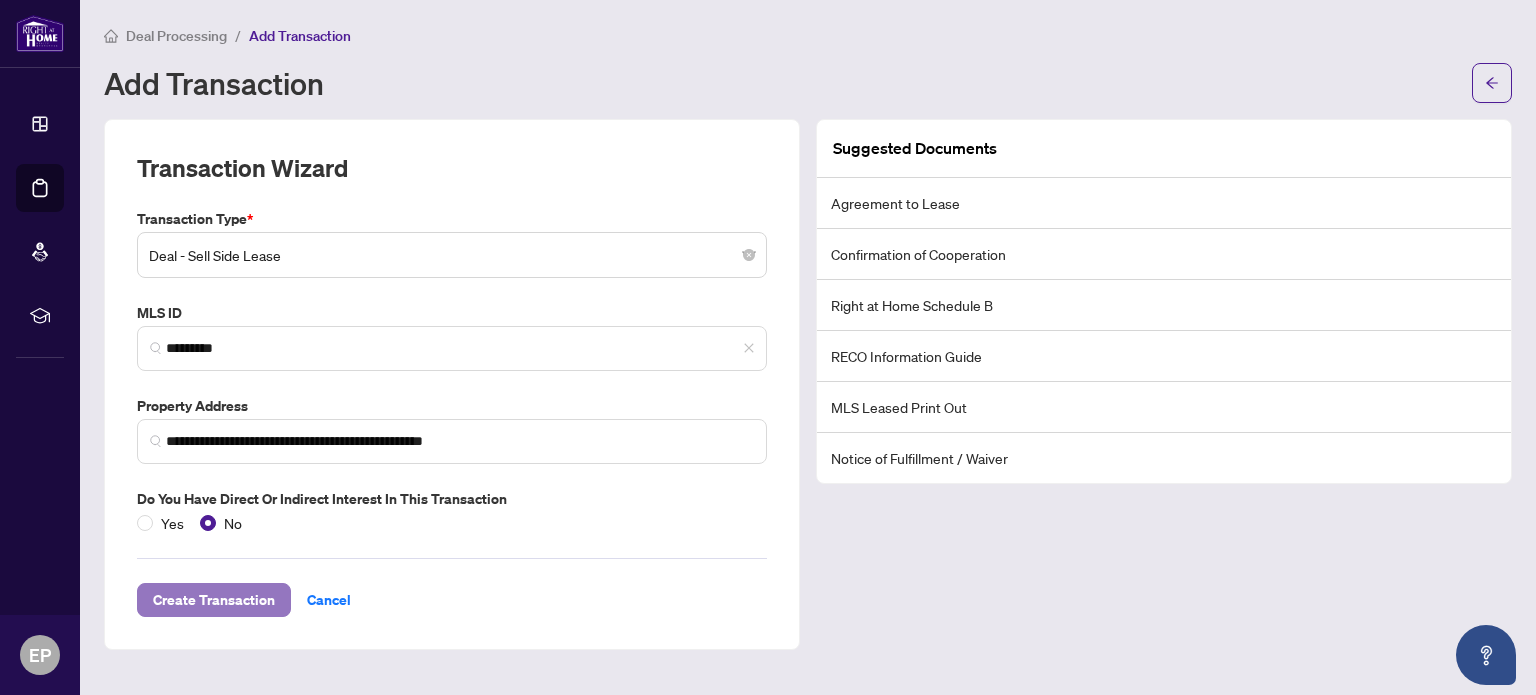 click on "Create Transaction" at bounding box center [214, 600] 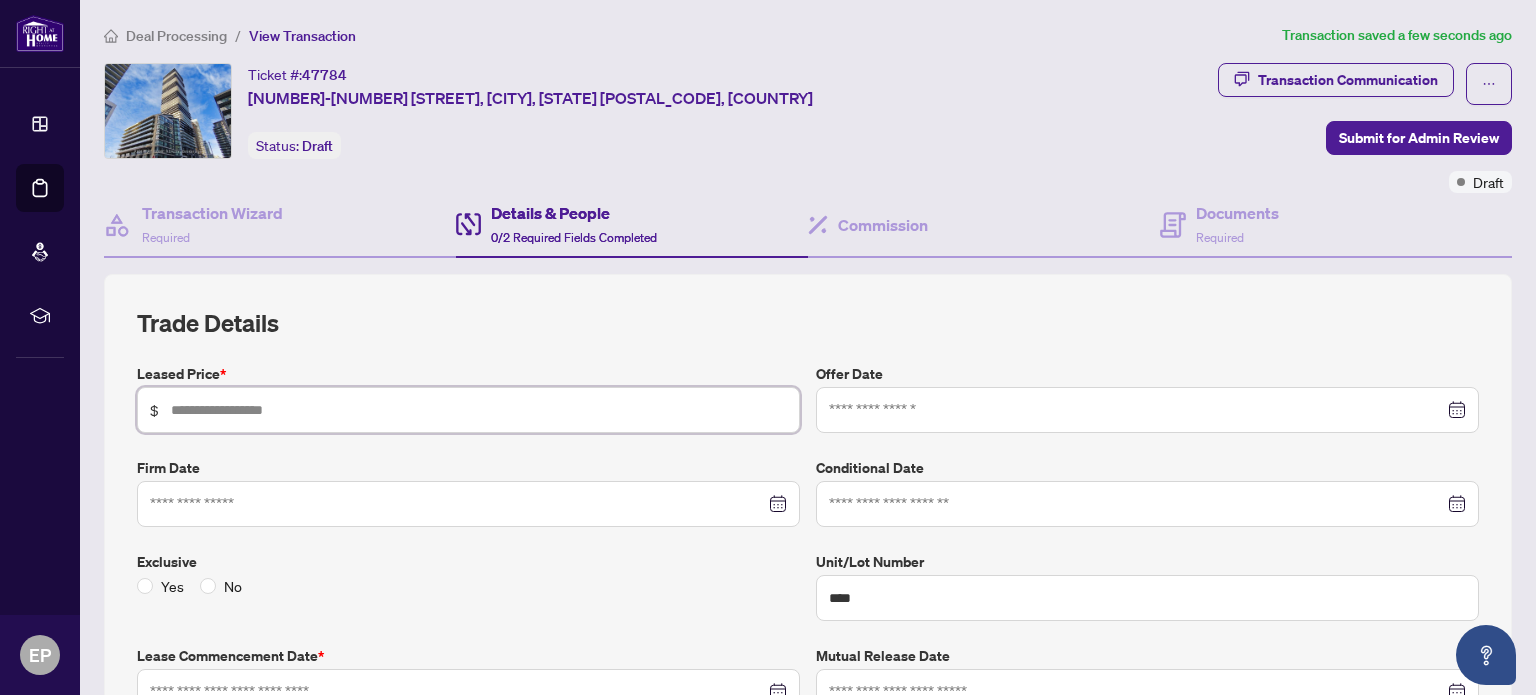 click at bounding box center [479, 410] 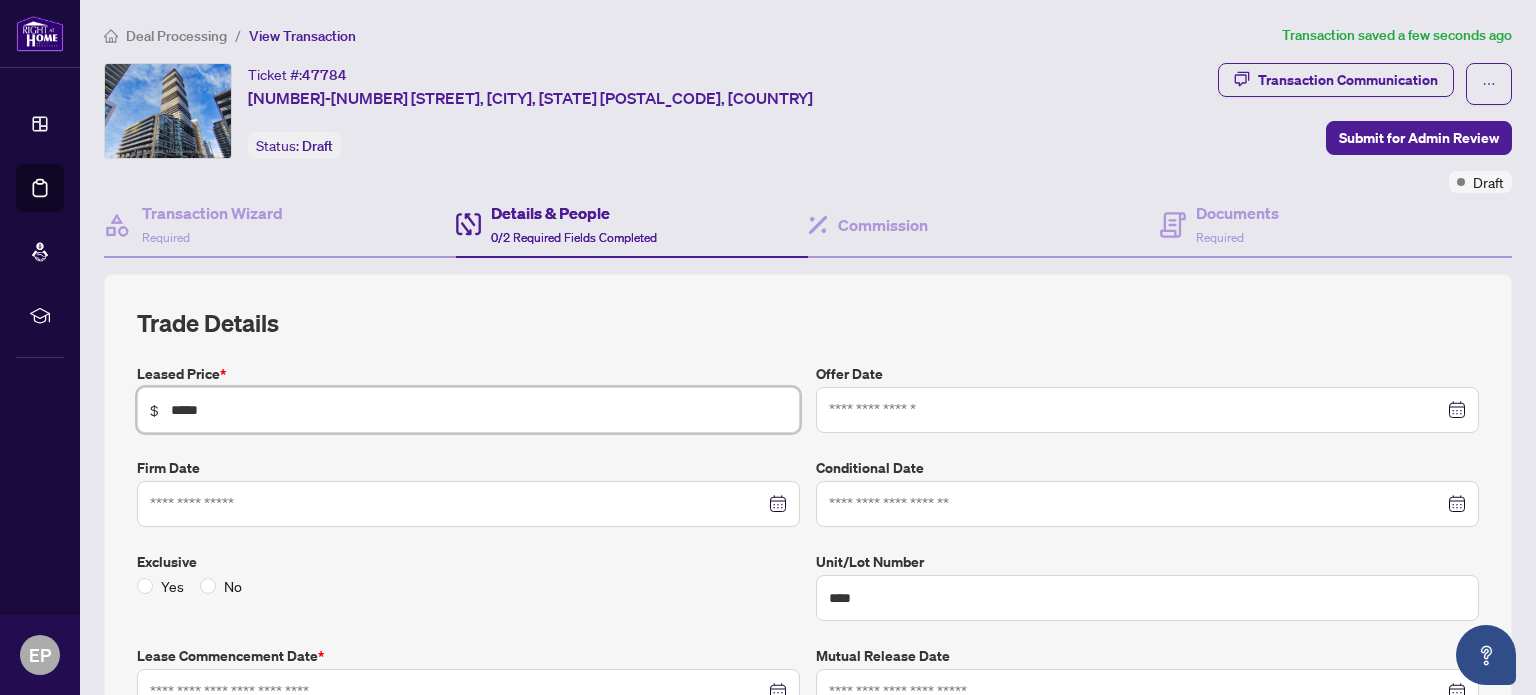 click at bounding box center (1147, 410) 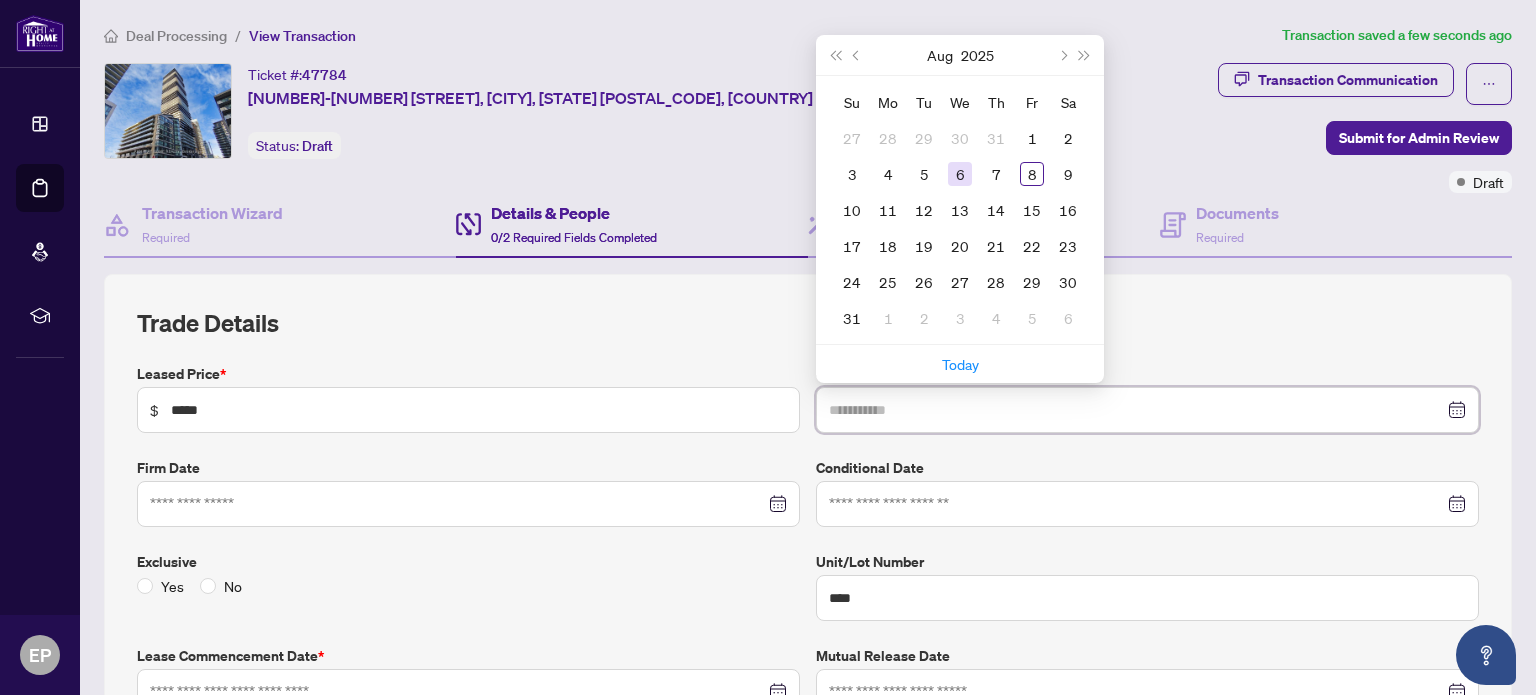 type on "**********" 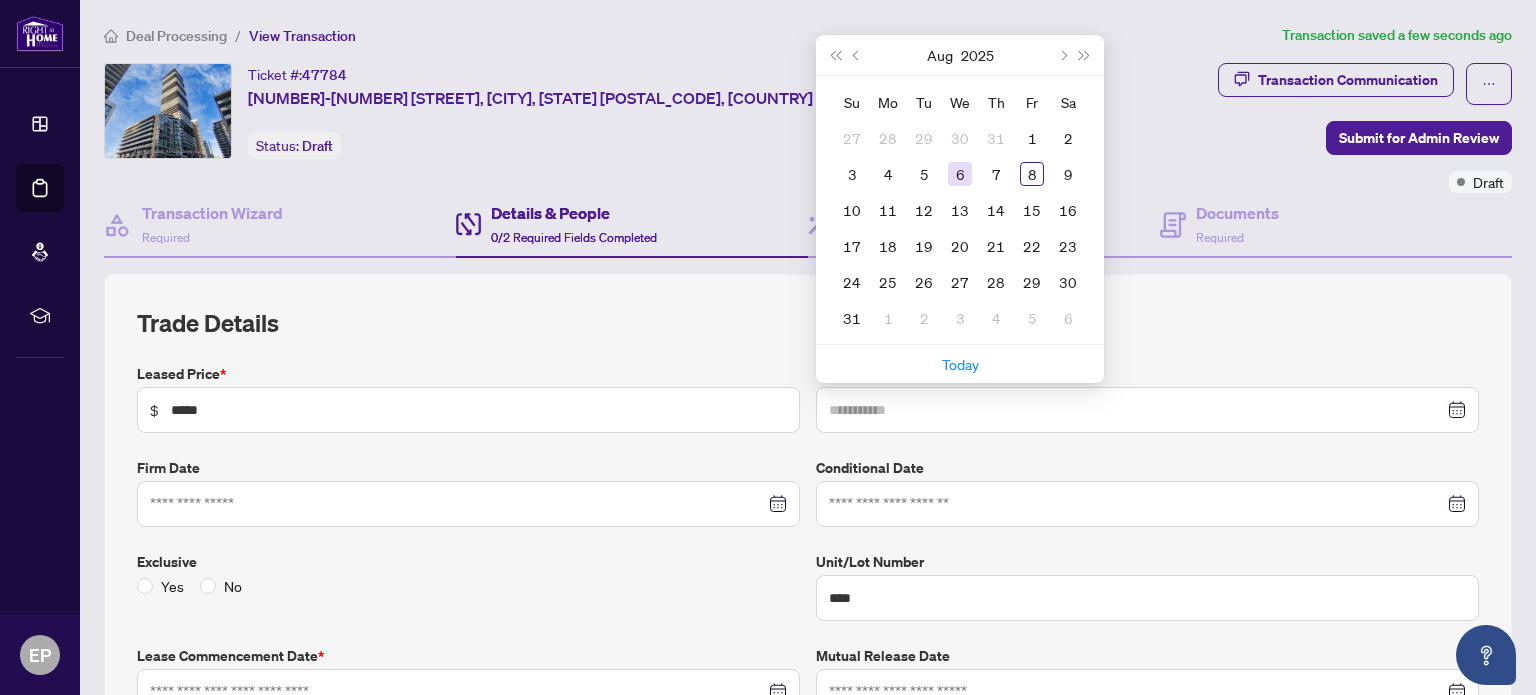 click on "6" at bounding box center (960, 174) 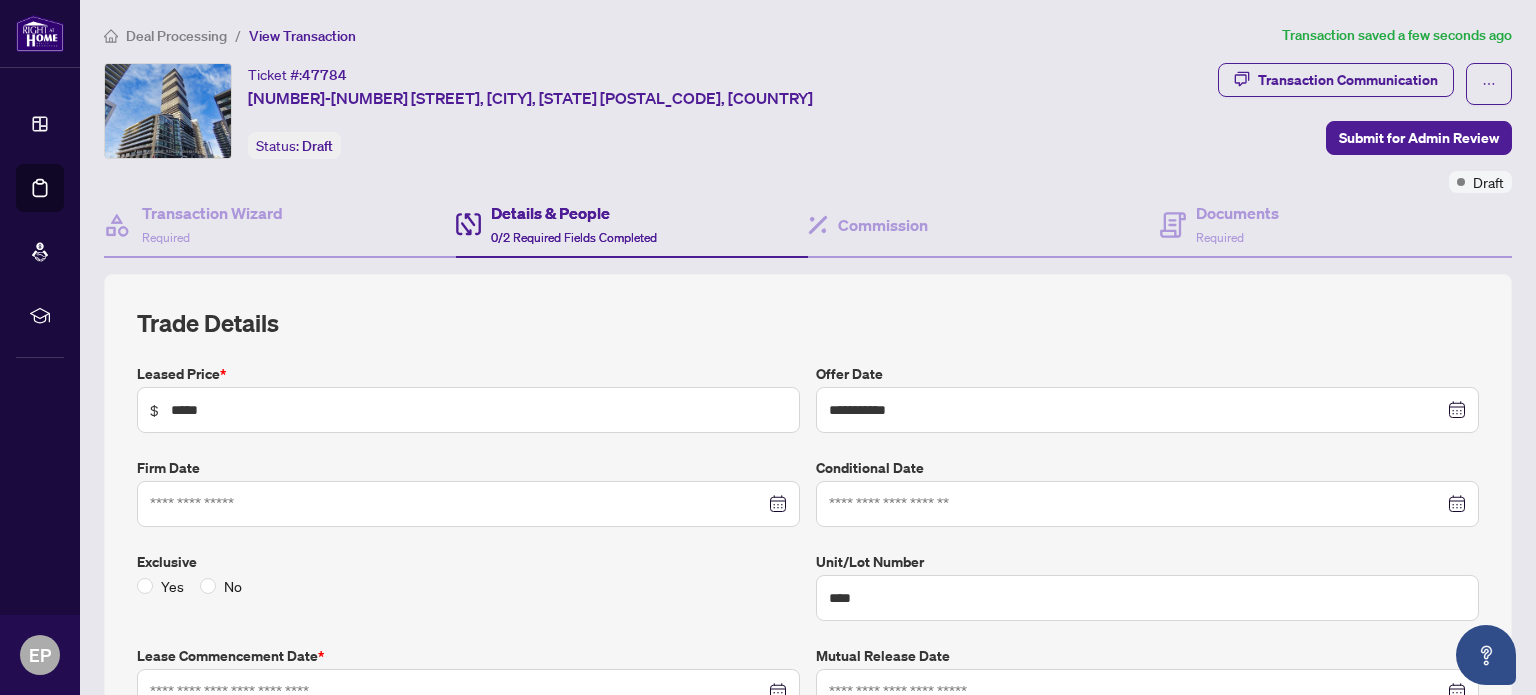 click at bounding box center [468, 504] 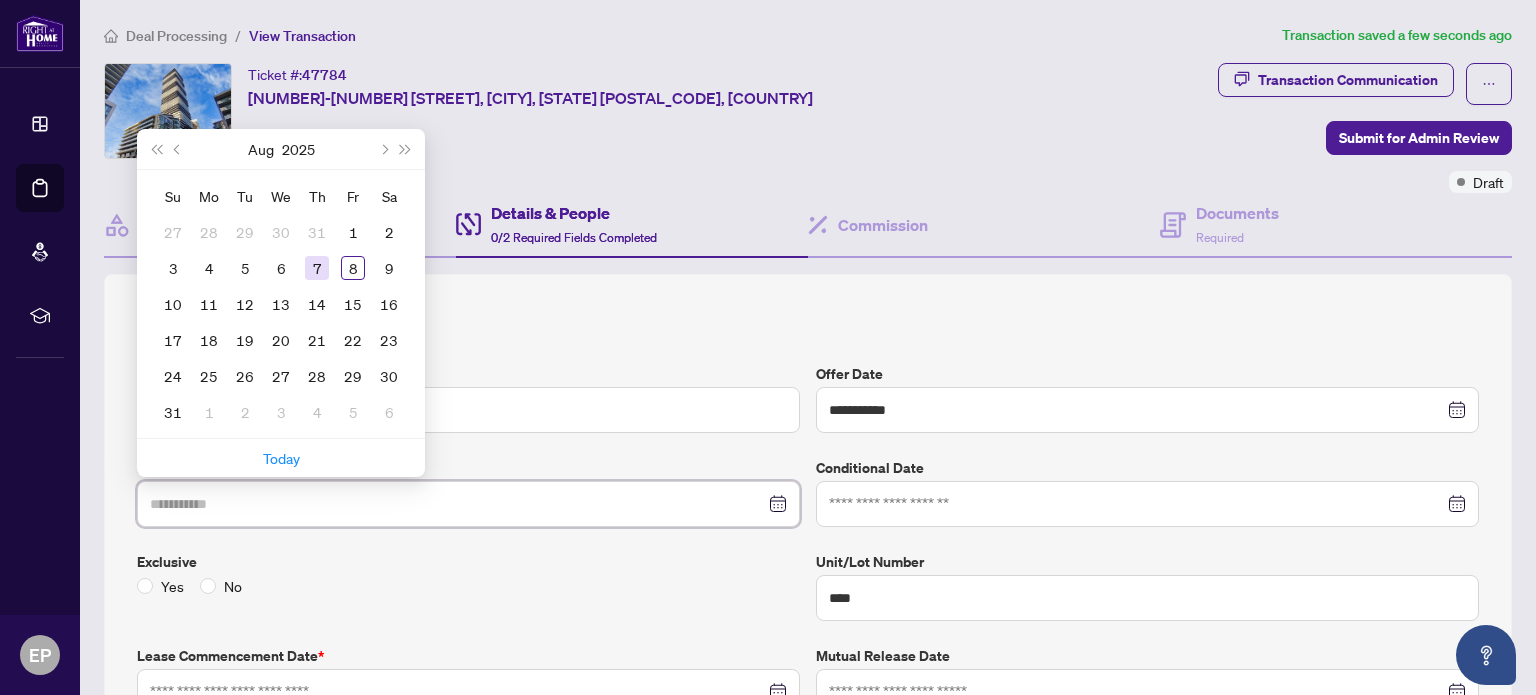 type on "**********" 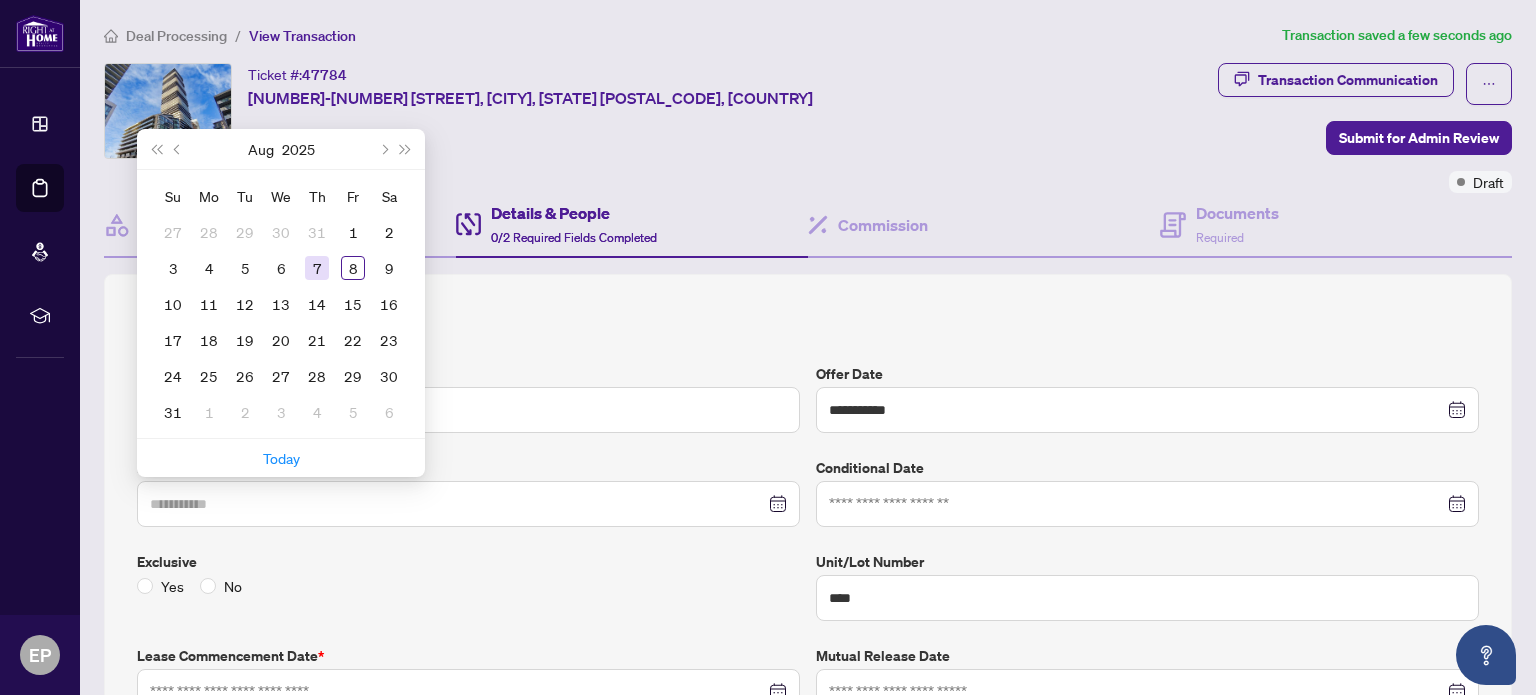 click on "7" at bounding box center [317, 268] 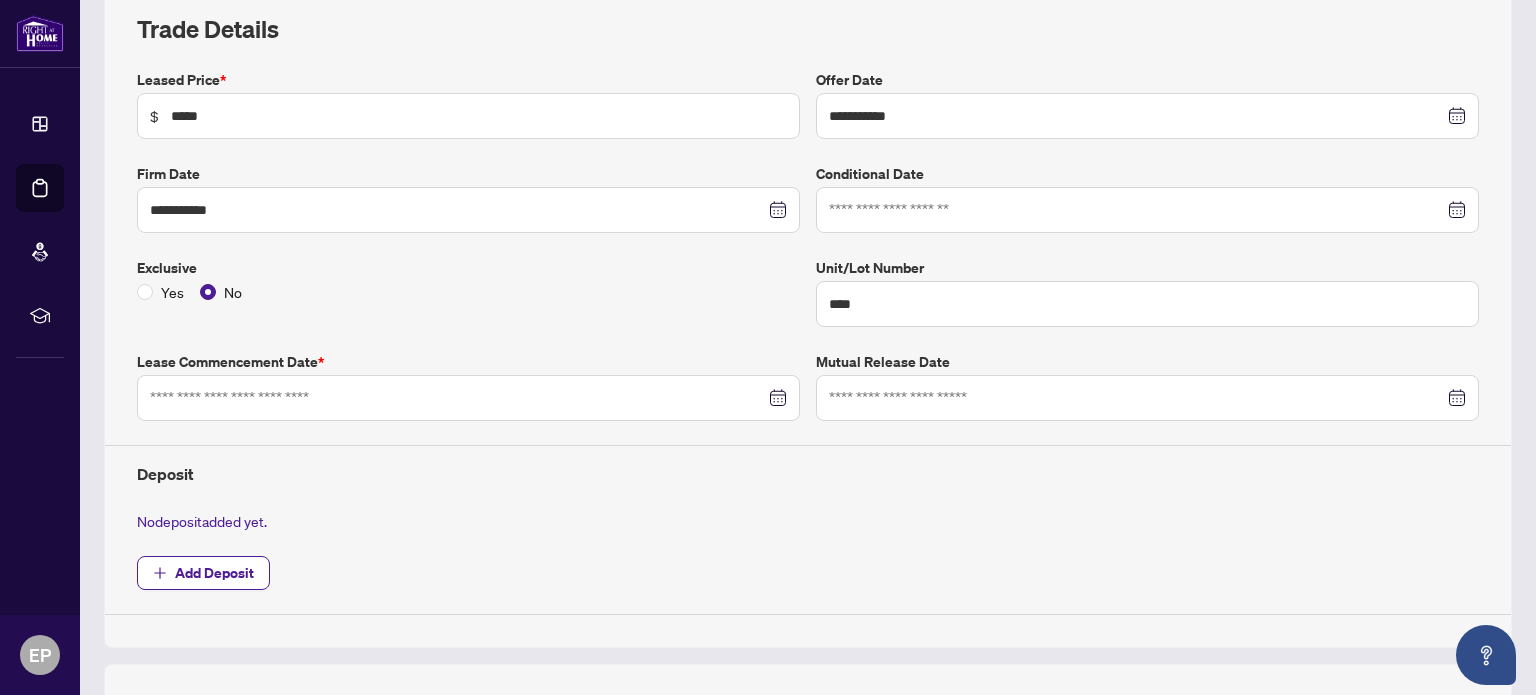 scroll, scrollTop: 300, scrollLeft: 0, axis: vertical 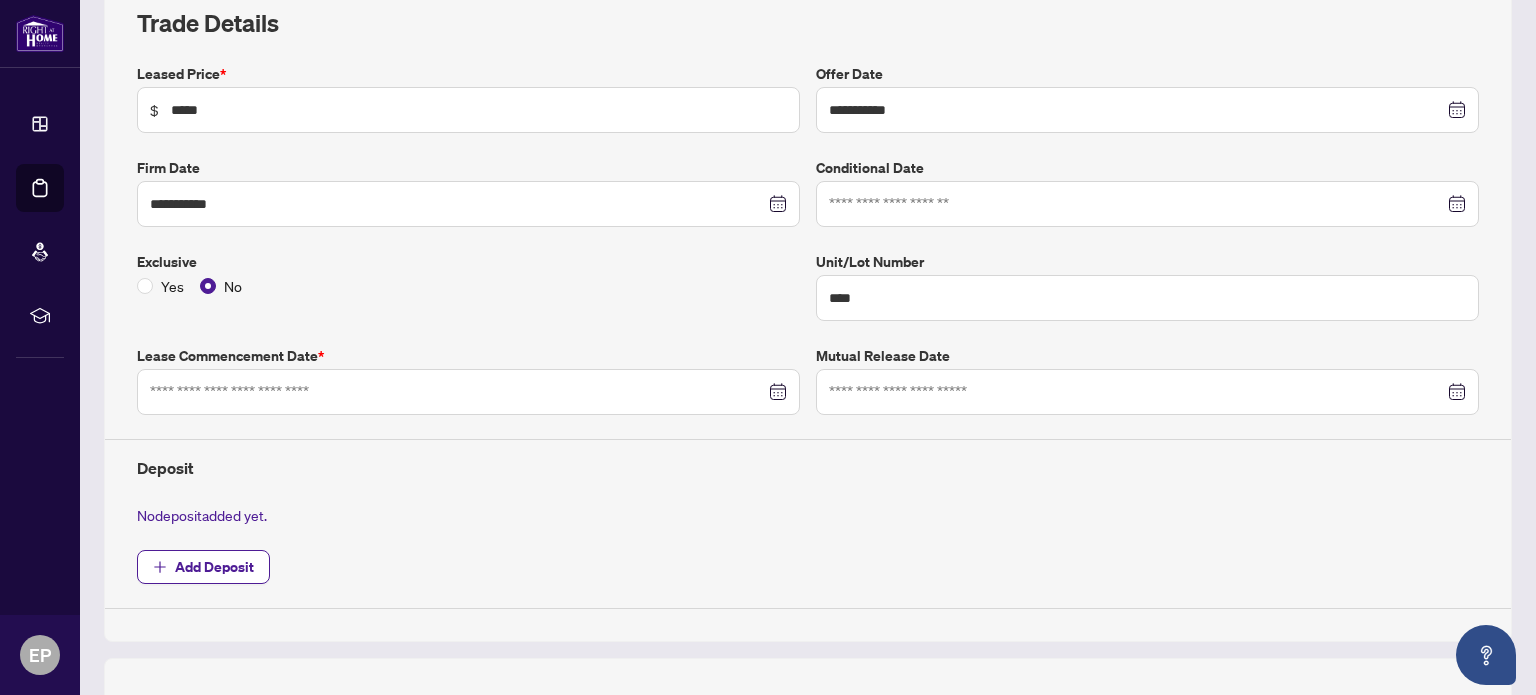 click at bounding box center (468, 392) 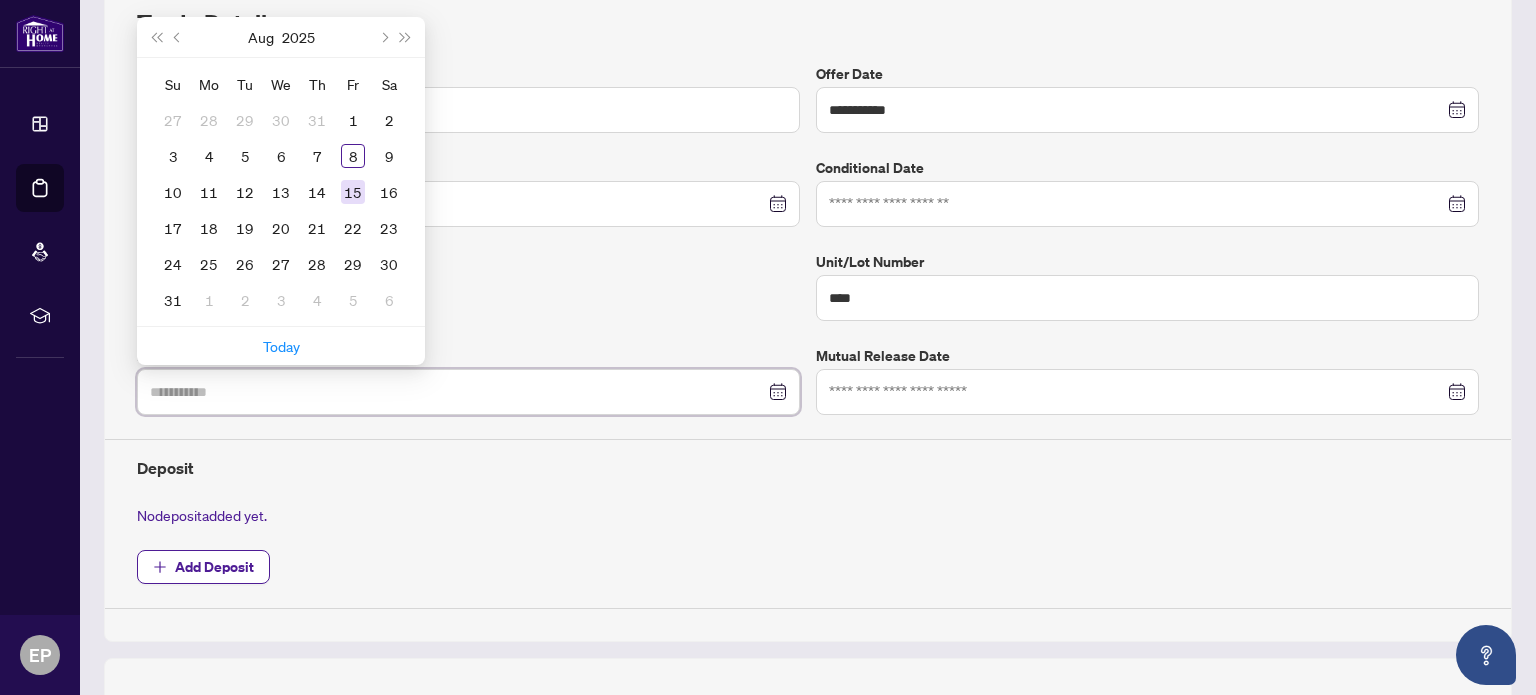 type on "**********" 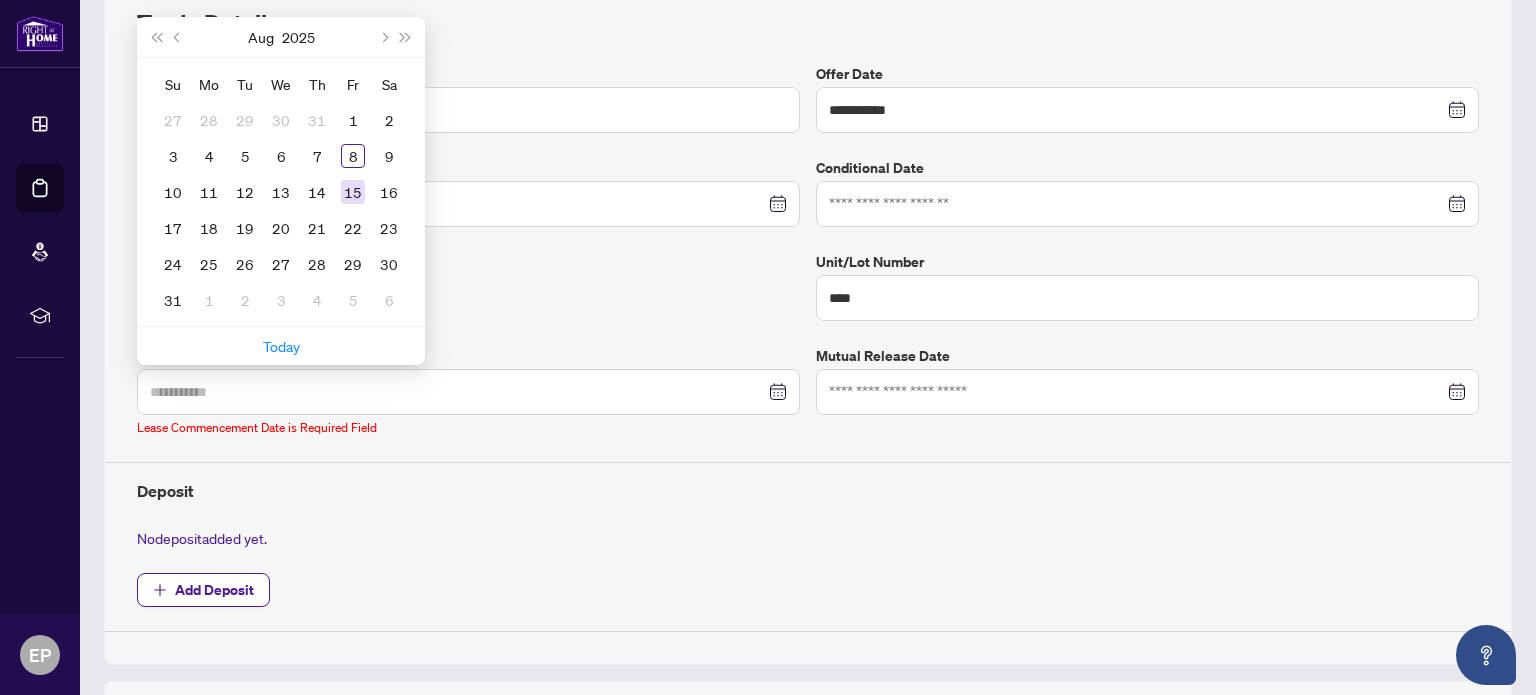 click on "15" at bounding box center [353, 192] 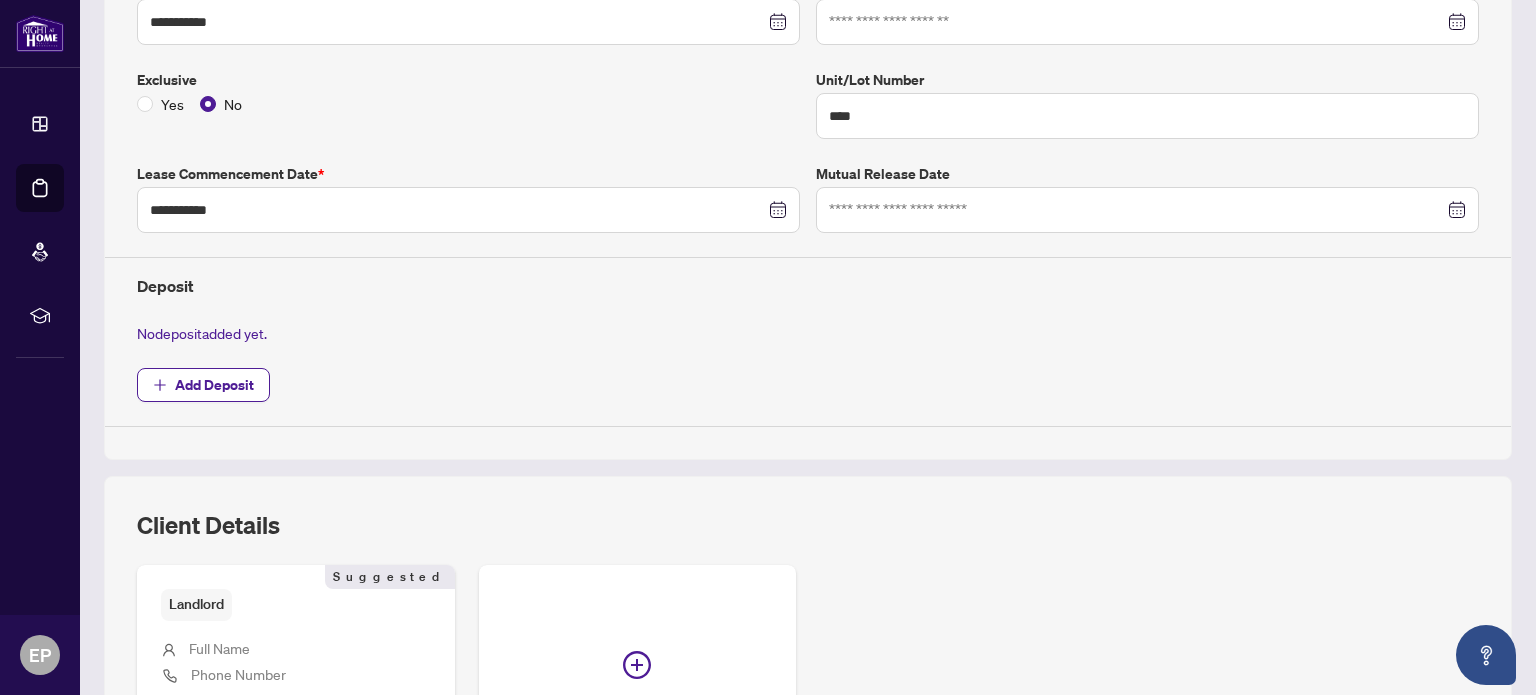 scroll, scrollTop: 500, scrollLeft: 0, axis: vertical 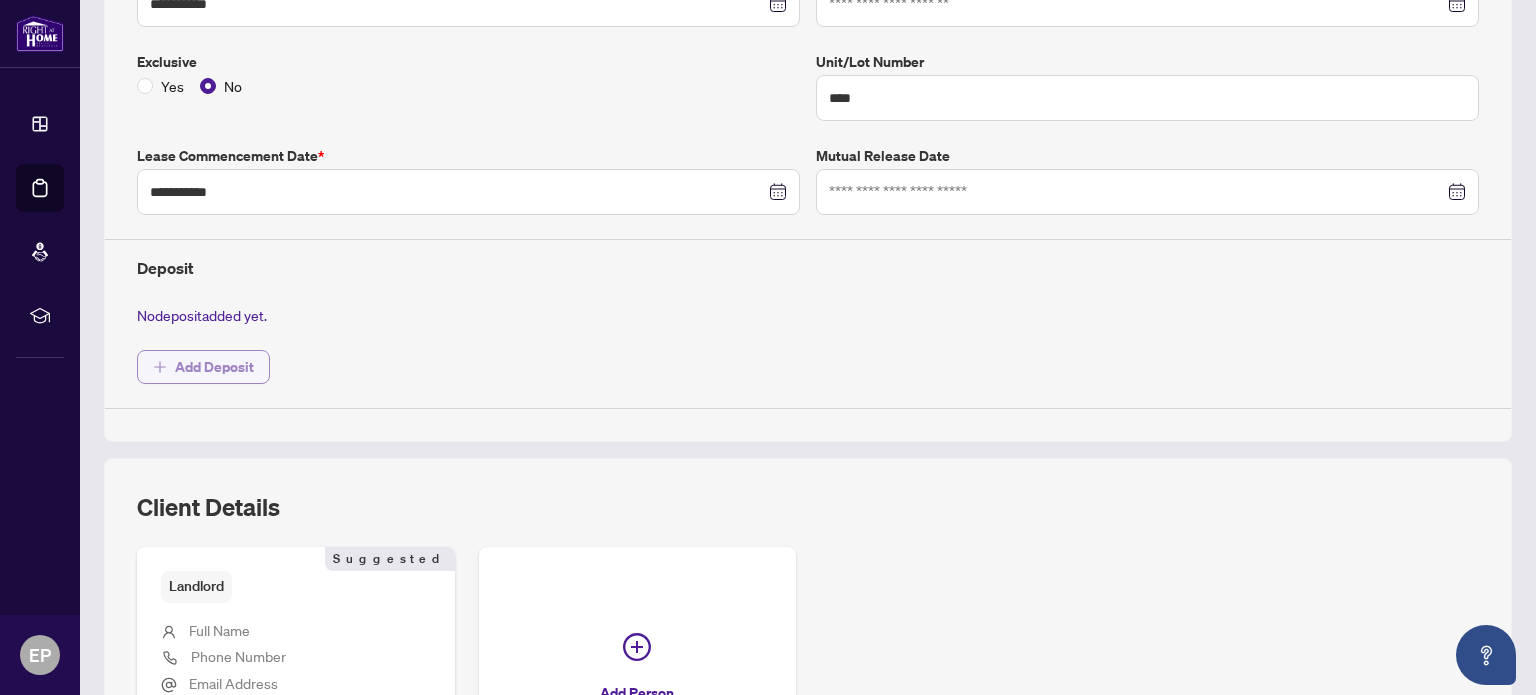 click on "Add Deposit" at bounding box center [214, 367] 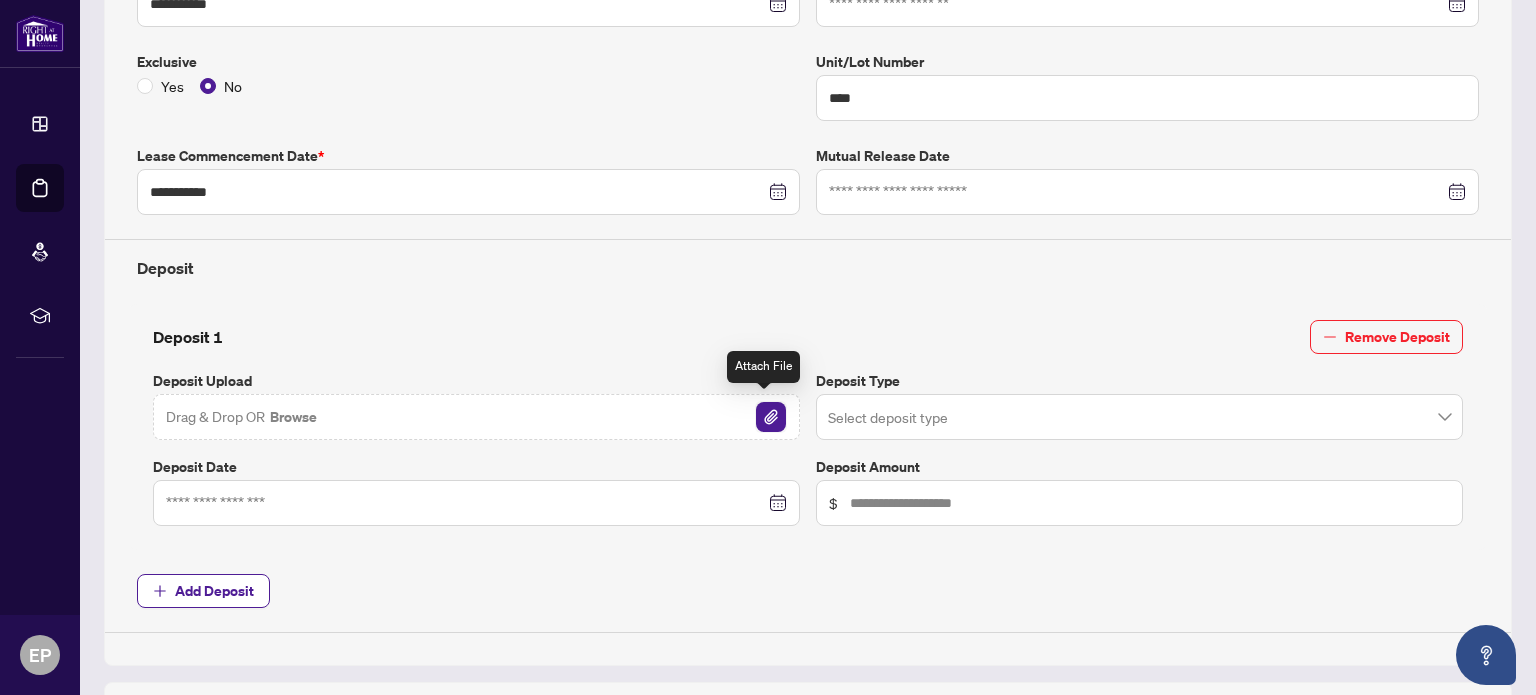 click at bounding box center (771, 417) 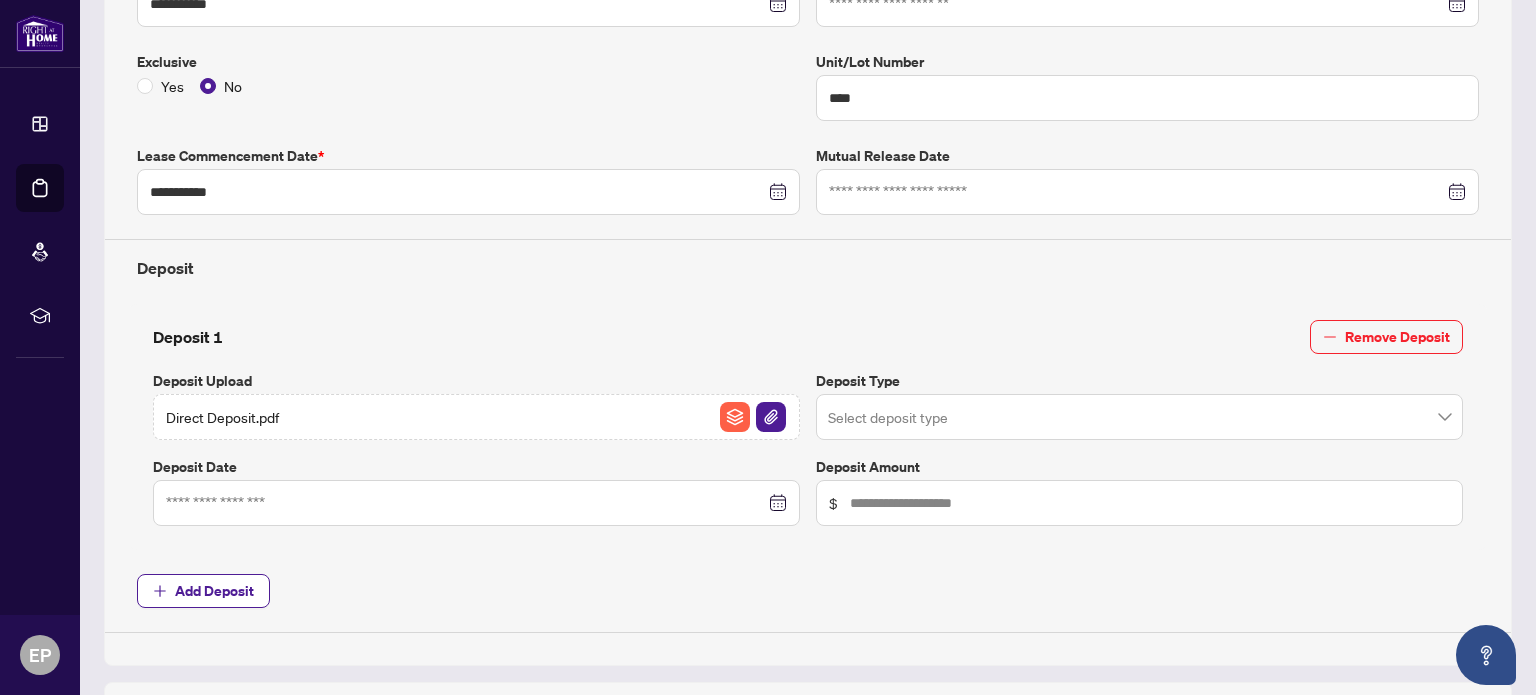 click at bounding box center [1139, 417] 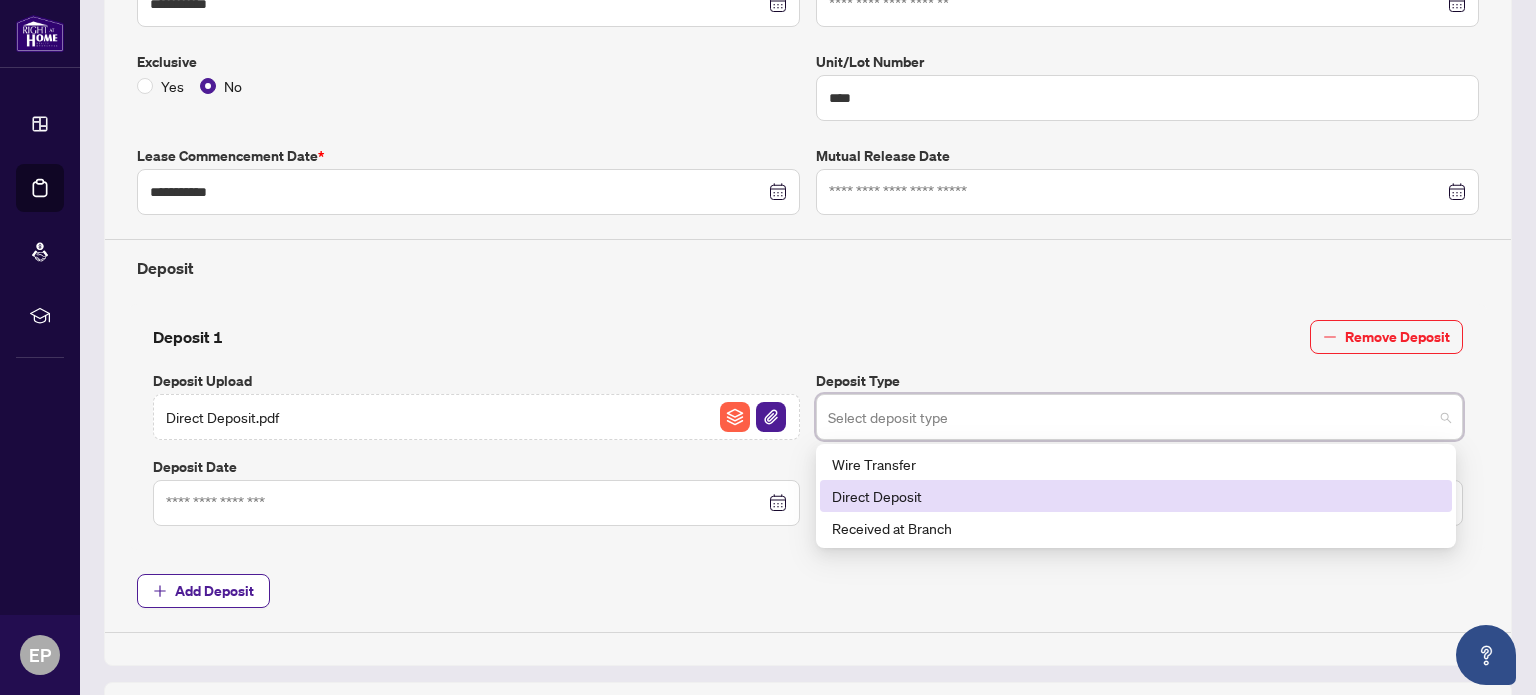 click on "Direct Deposit" at bounding box center (1136, 496) 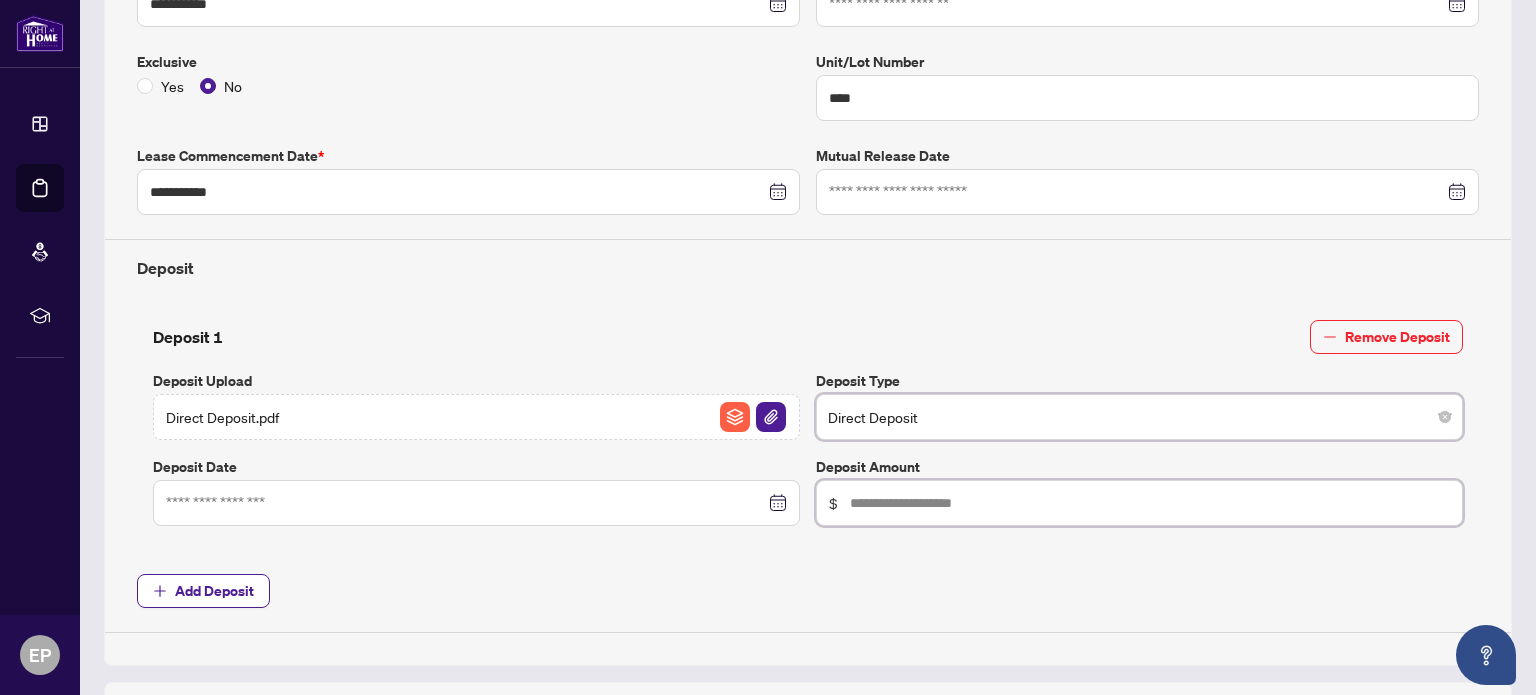 click at bounding box center [1150, 503] 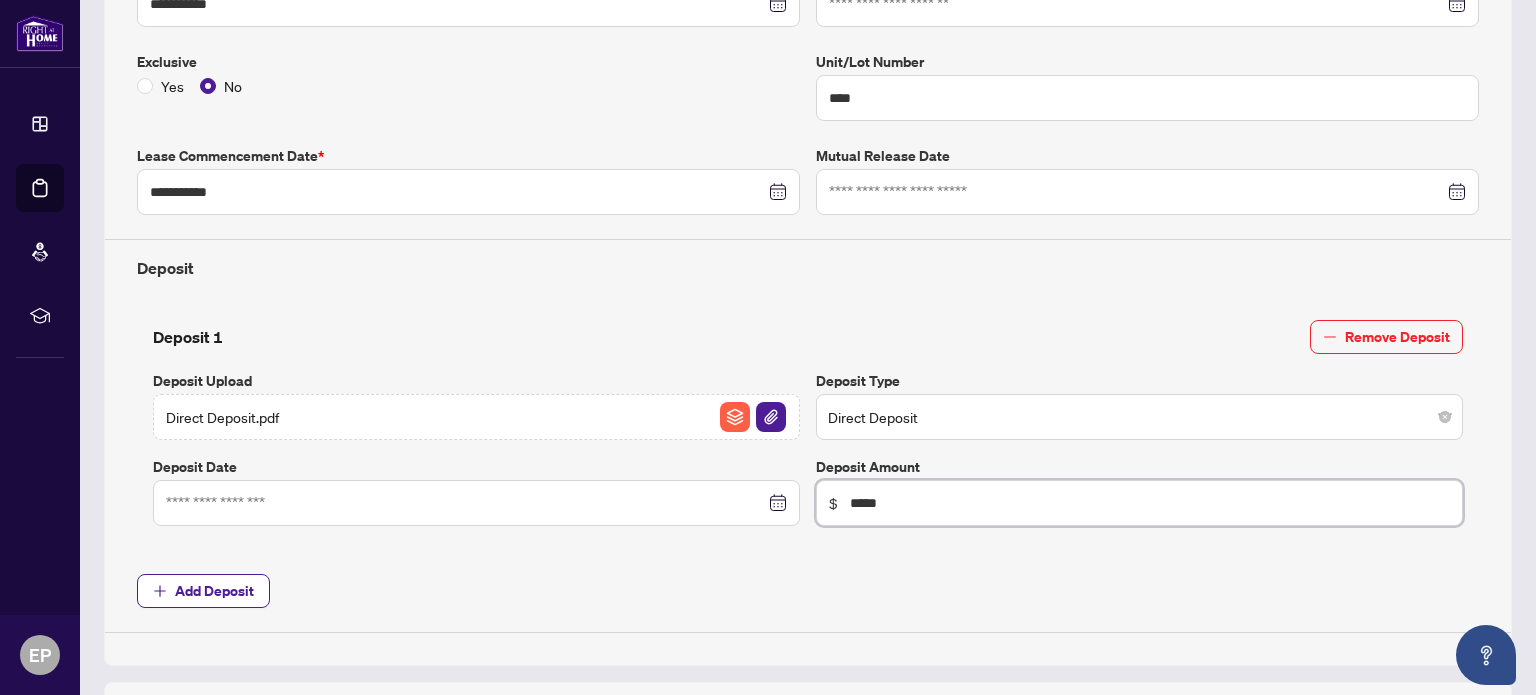 type on "*****" 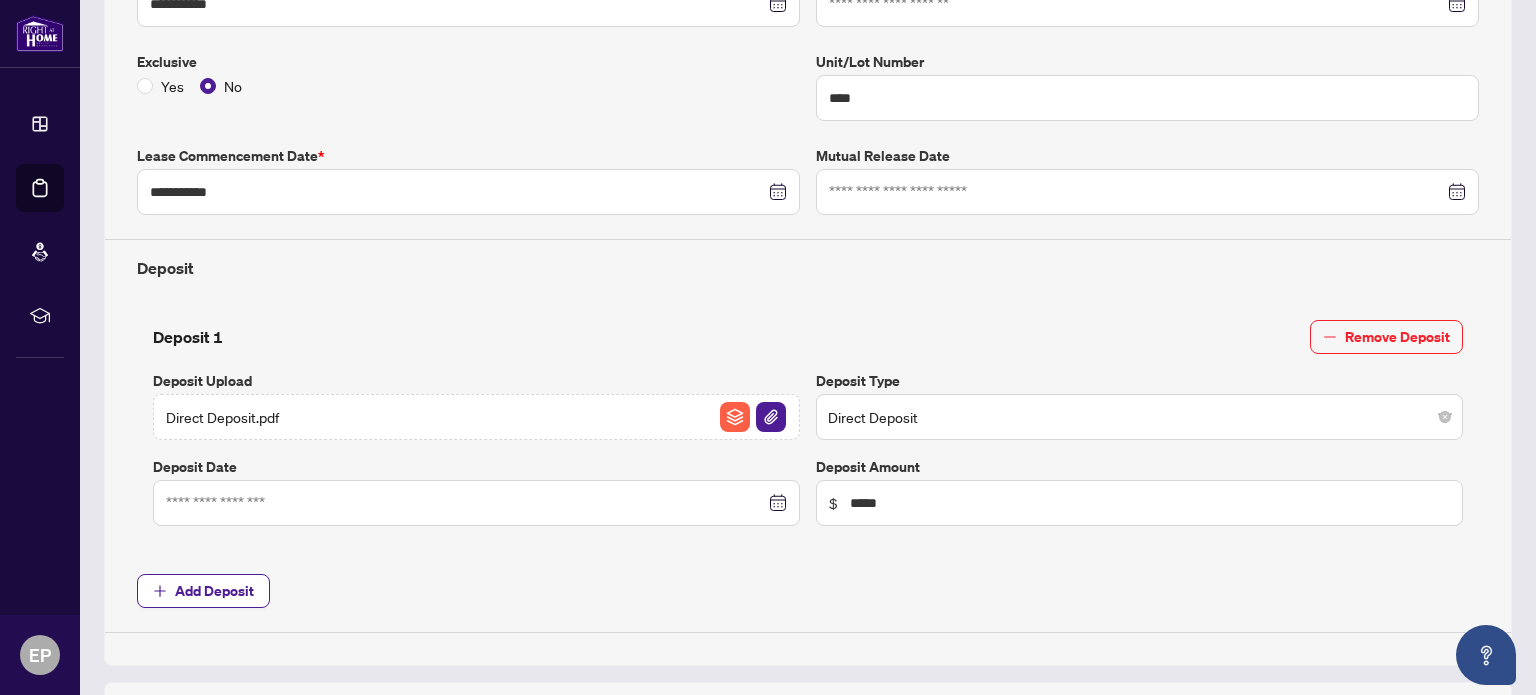 click on "Add Deposit" at bounding box center (808, 591) 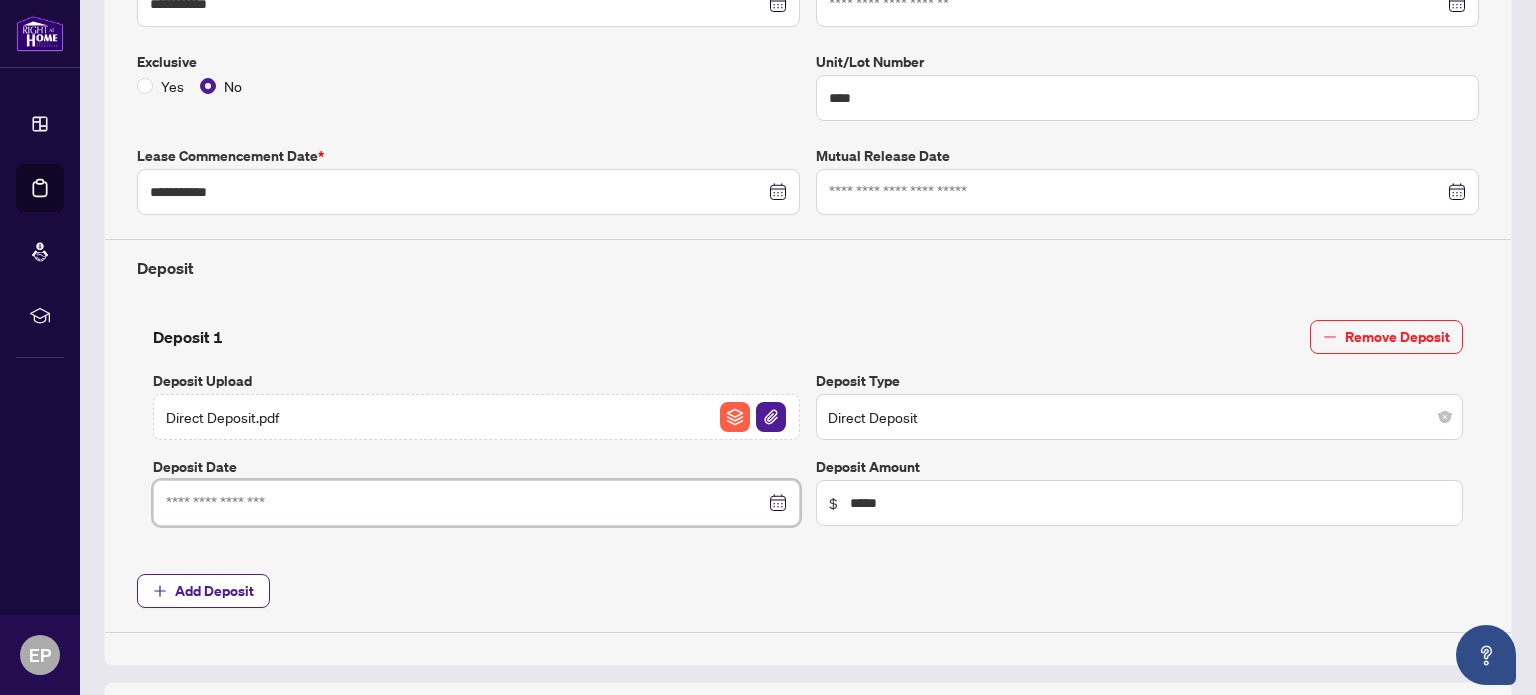 click at bounding box center [465, 503] 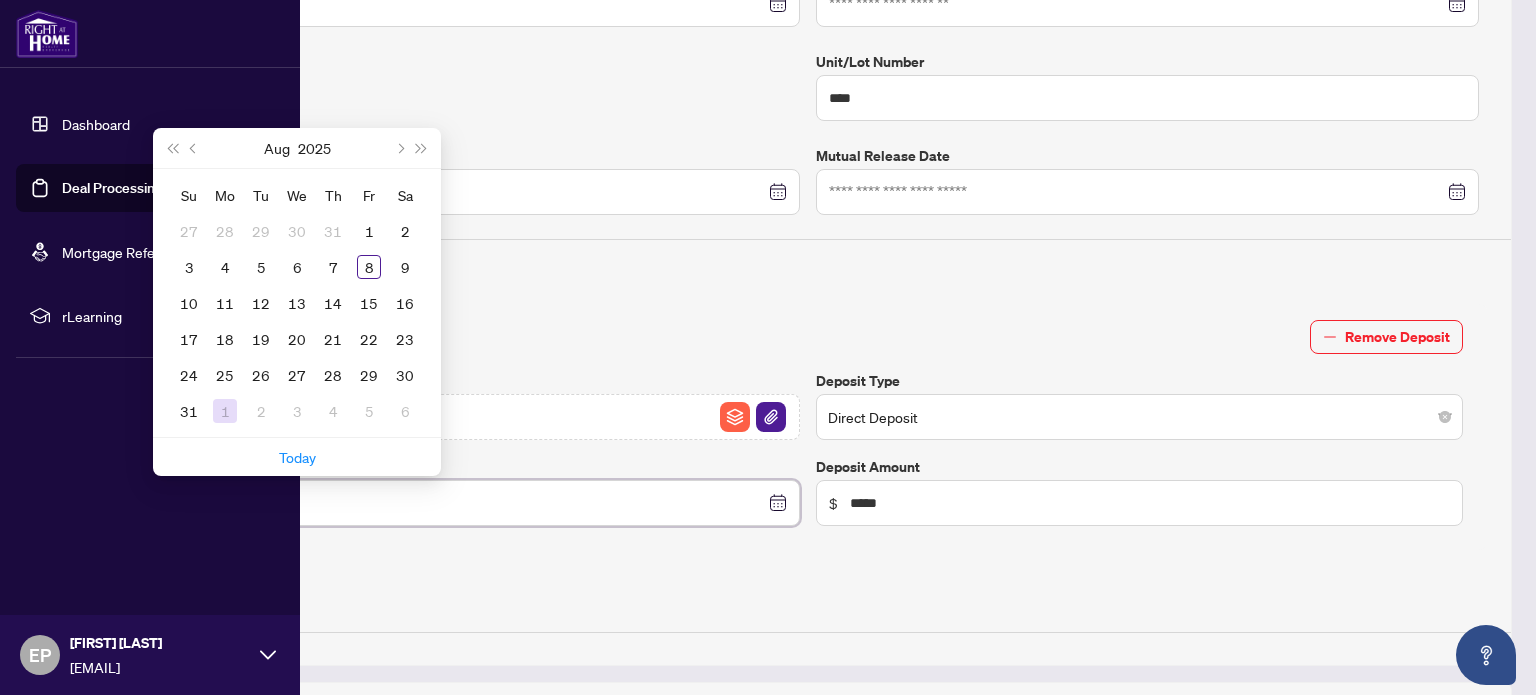 type on "**********" 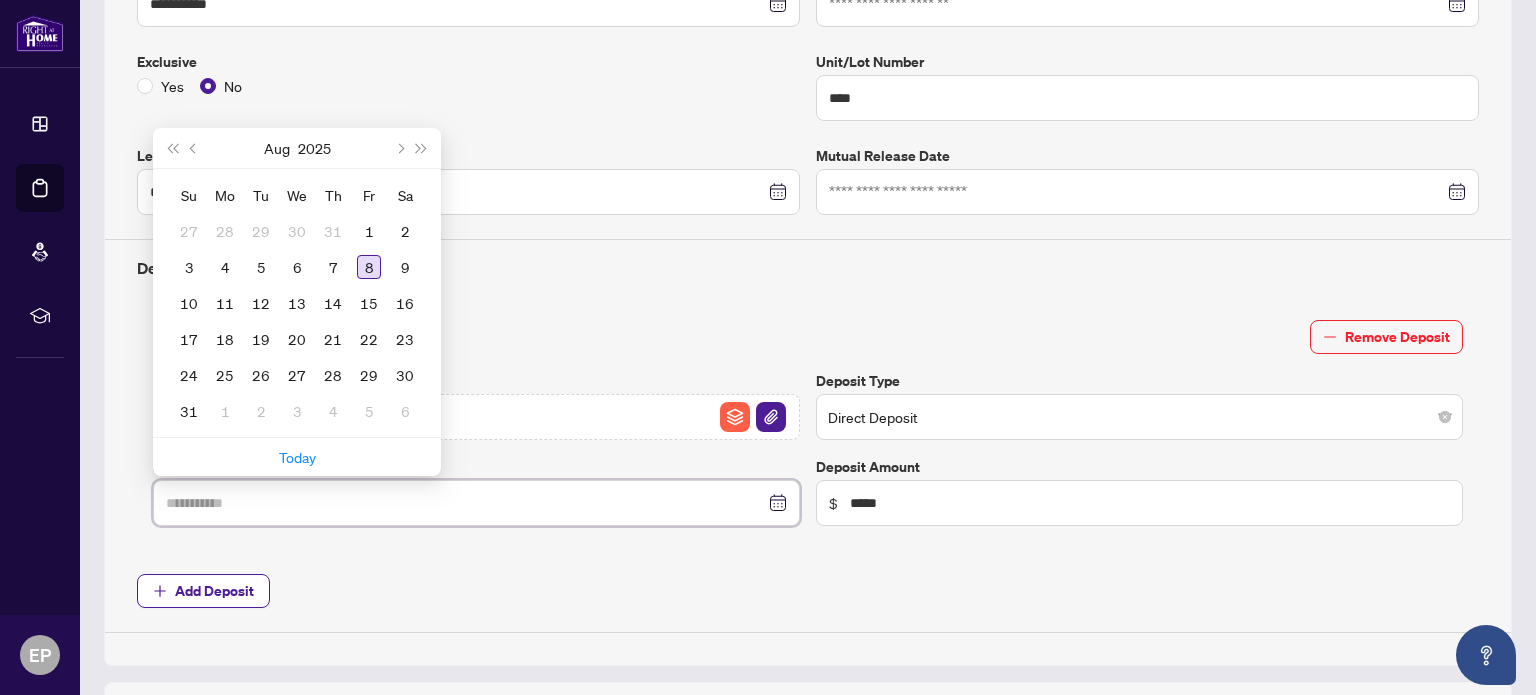 type on "**********" 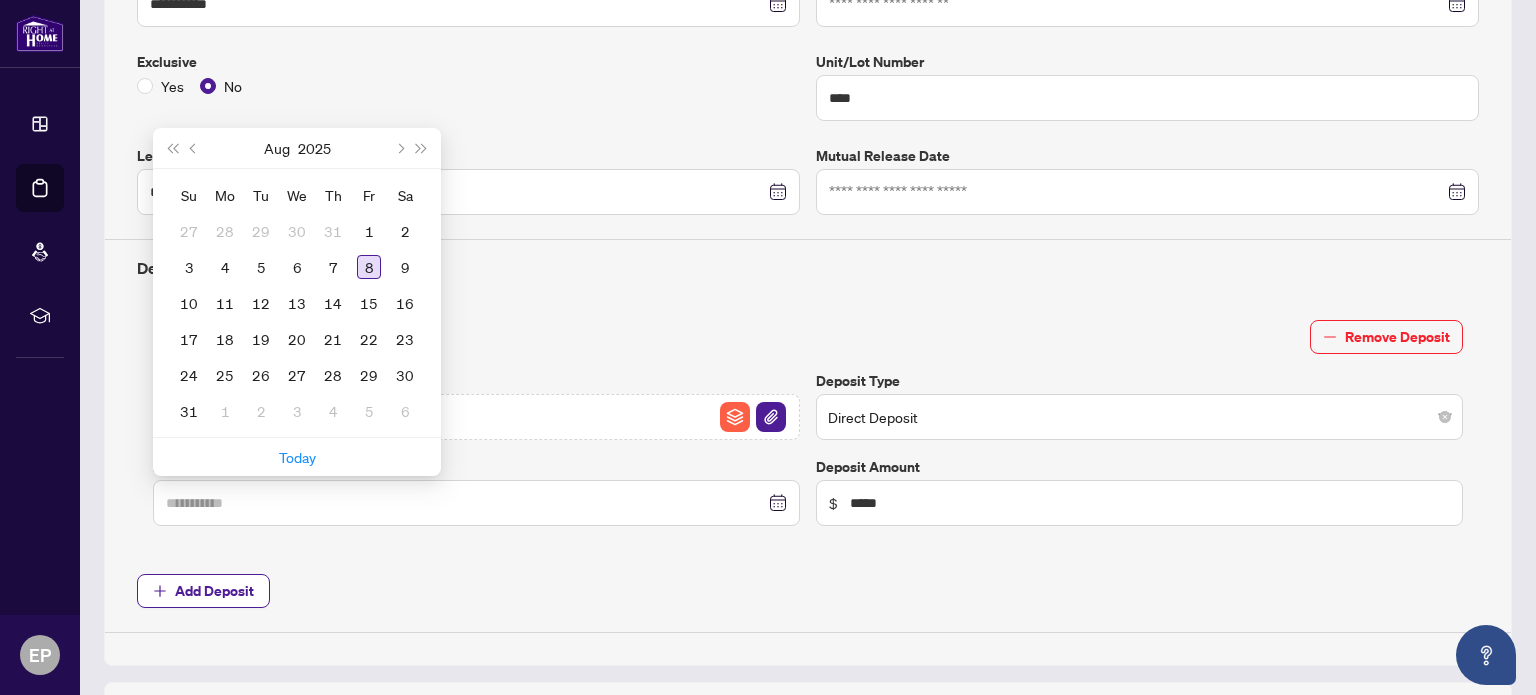 click on "8" at bounding box center [369, 267] 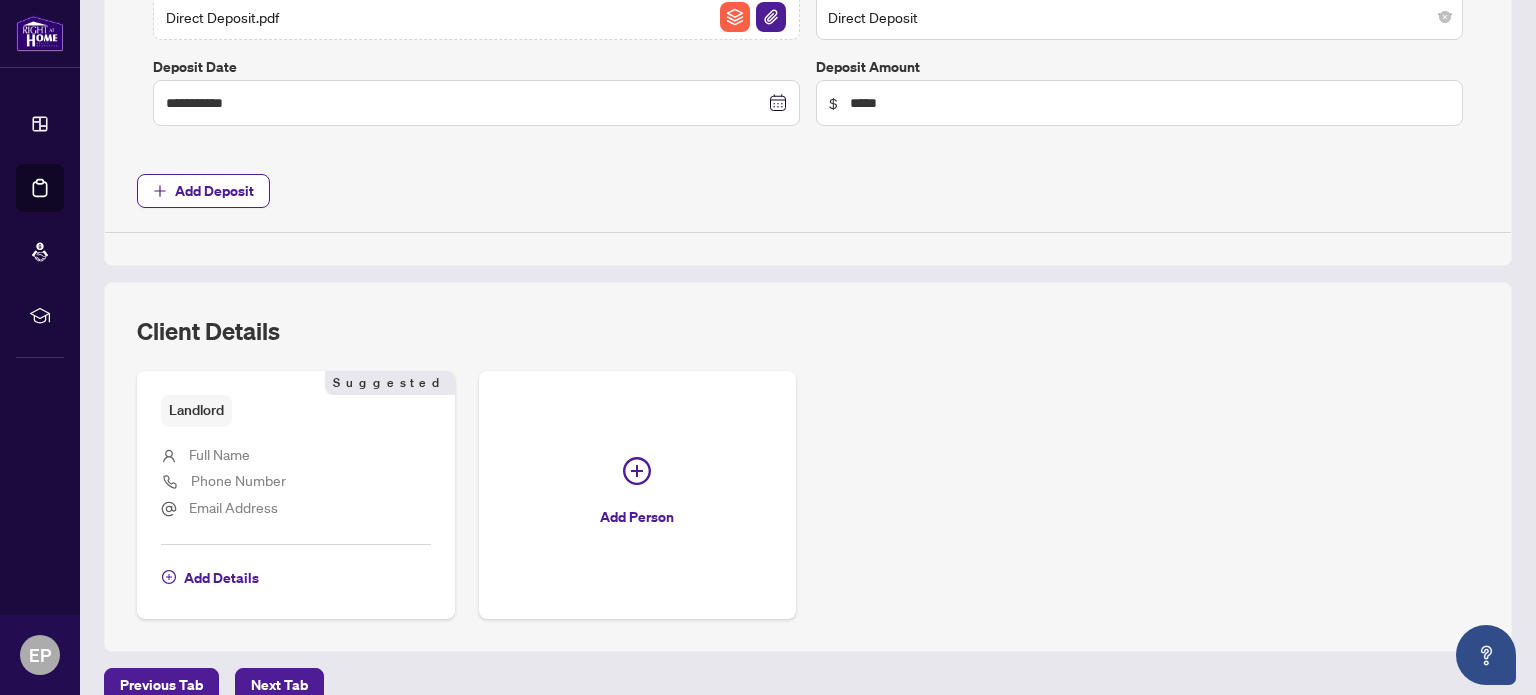 scroll, scrollTop: 993, scrollLeft: 0, axis: vertical 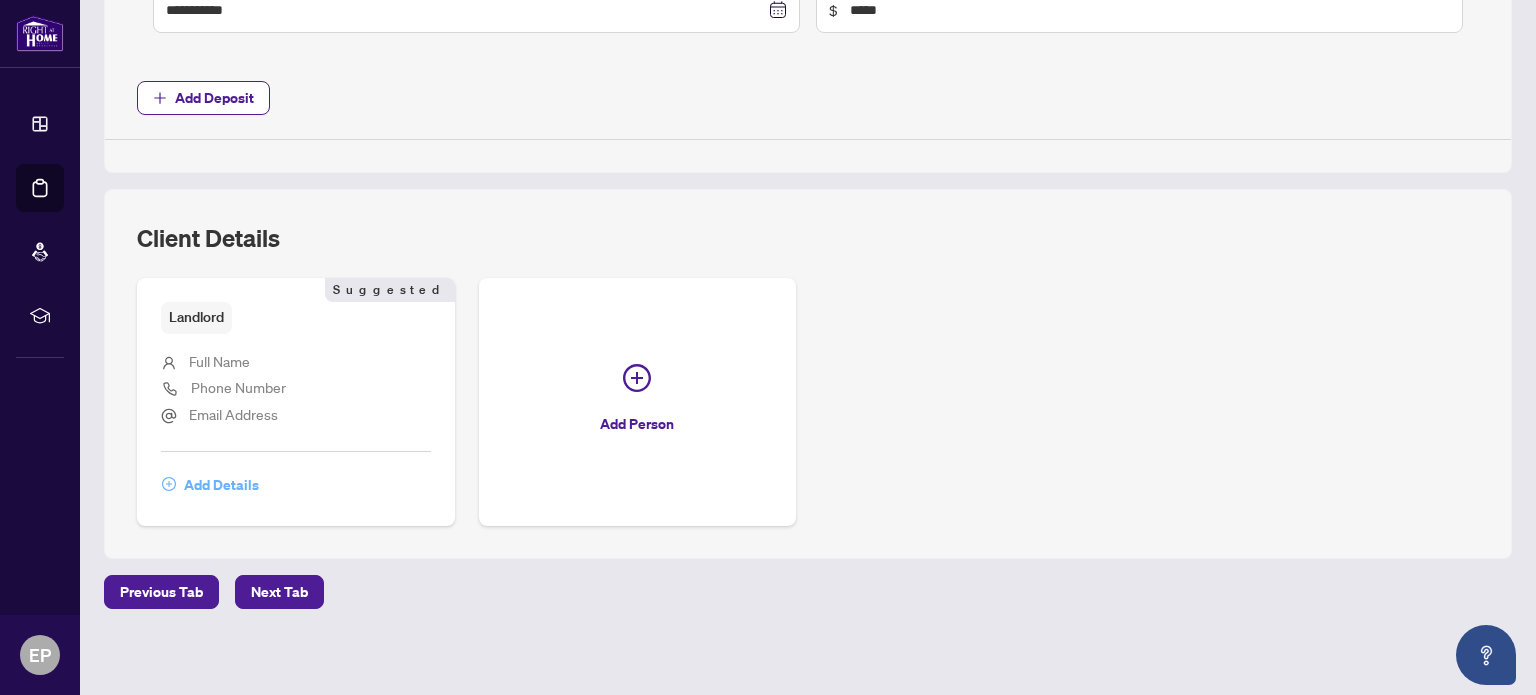 click on "Add Details" at bounding box center (221, 485) 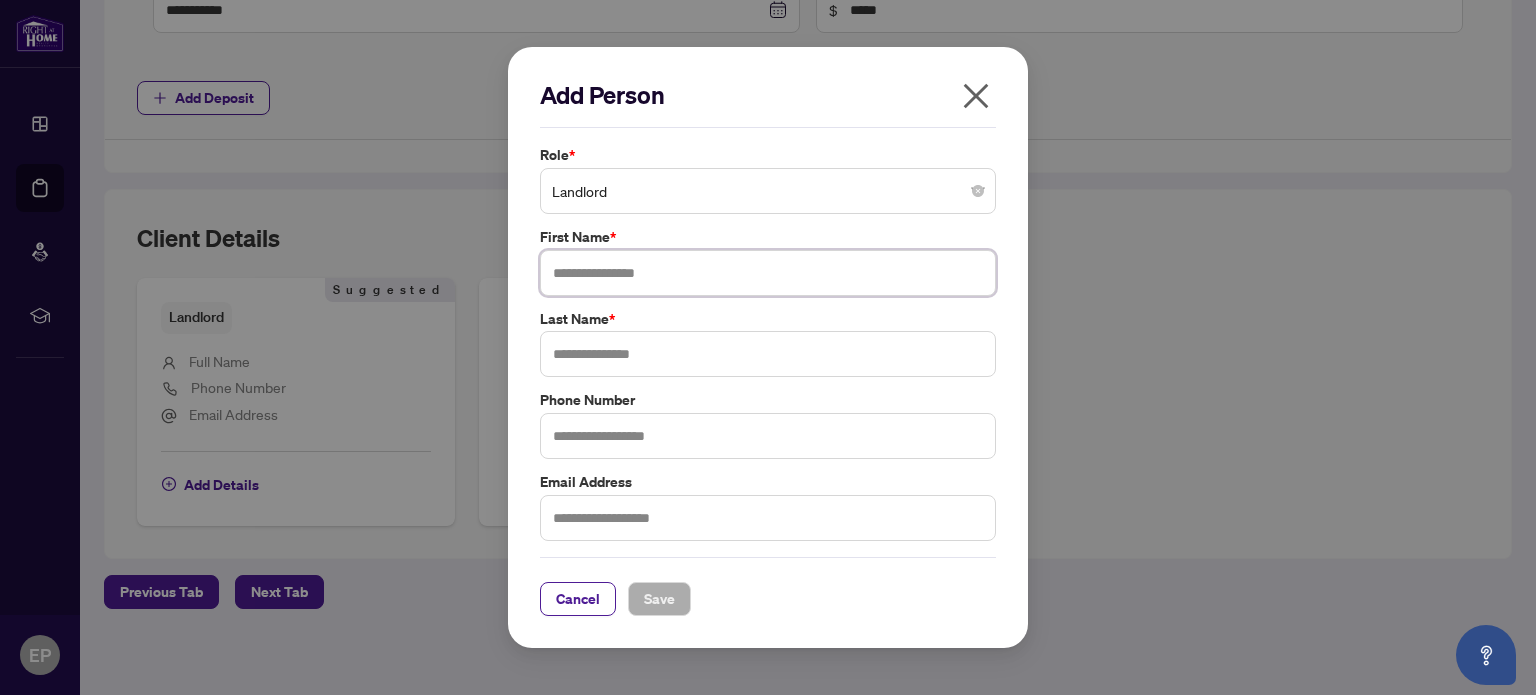 click at bounding box center [768, 273] 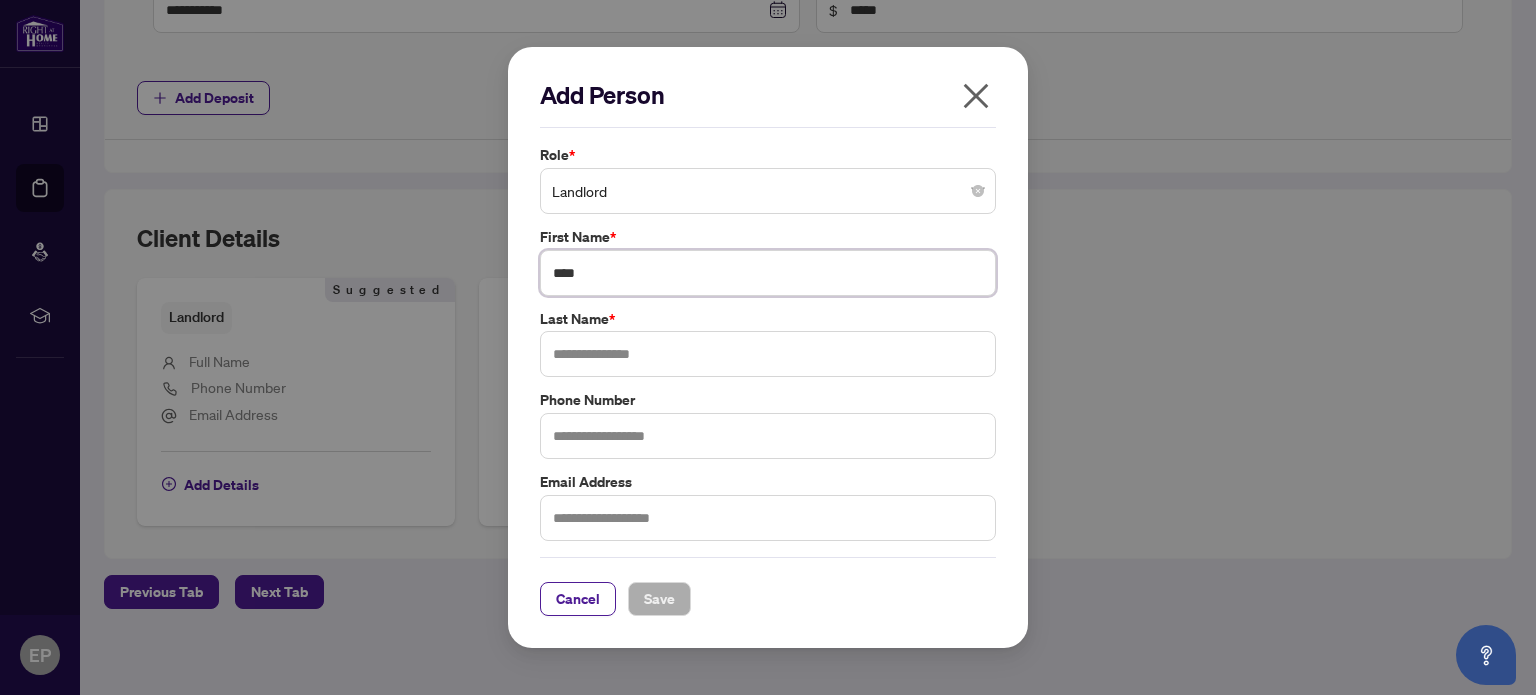 type on "****" 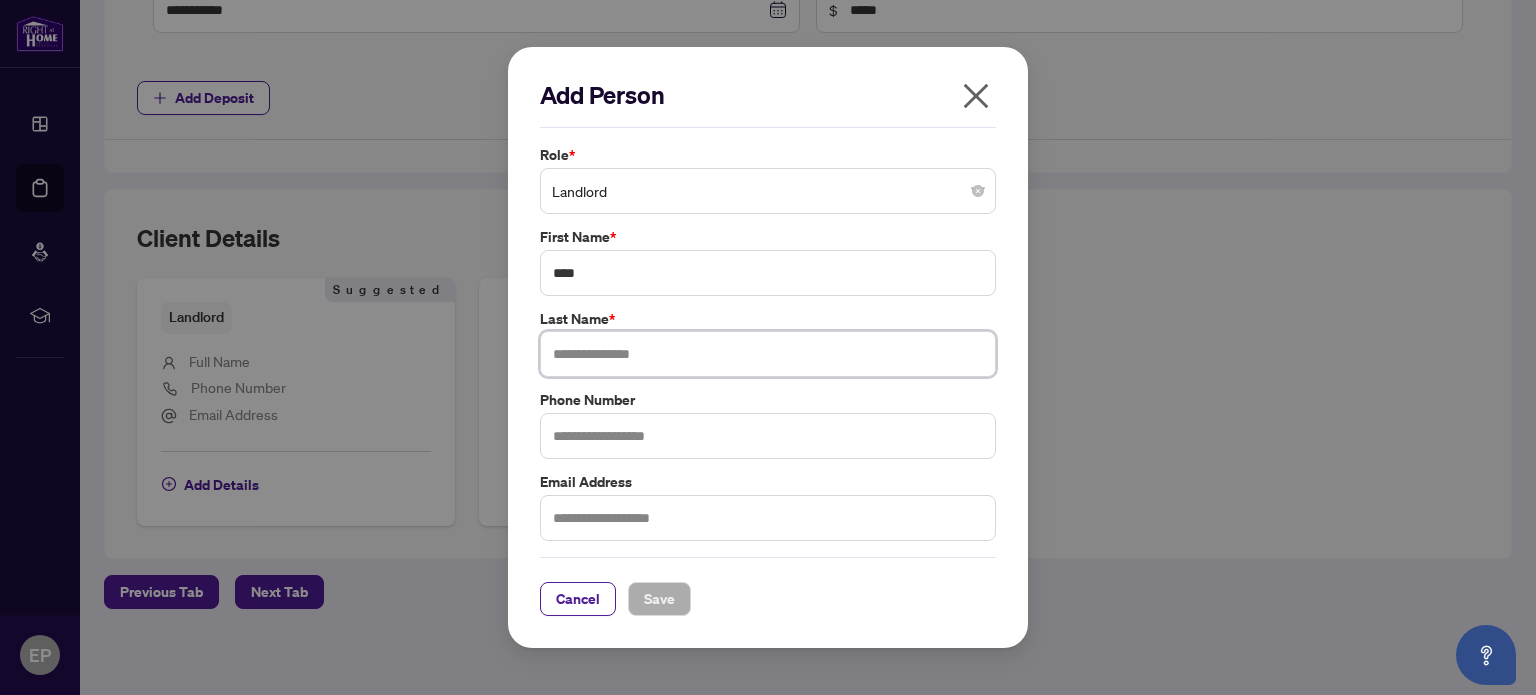 click at bounding box center (768, 354) 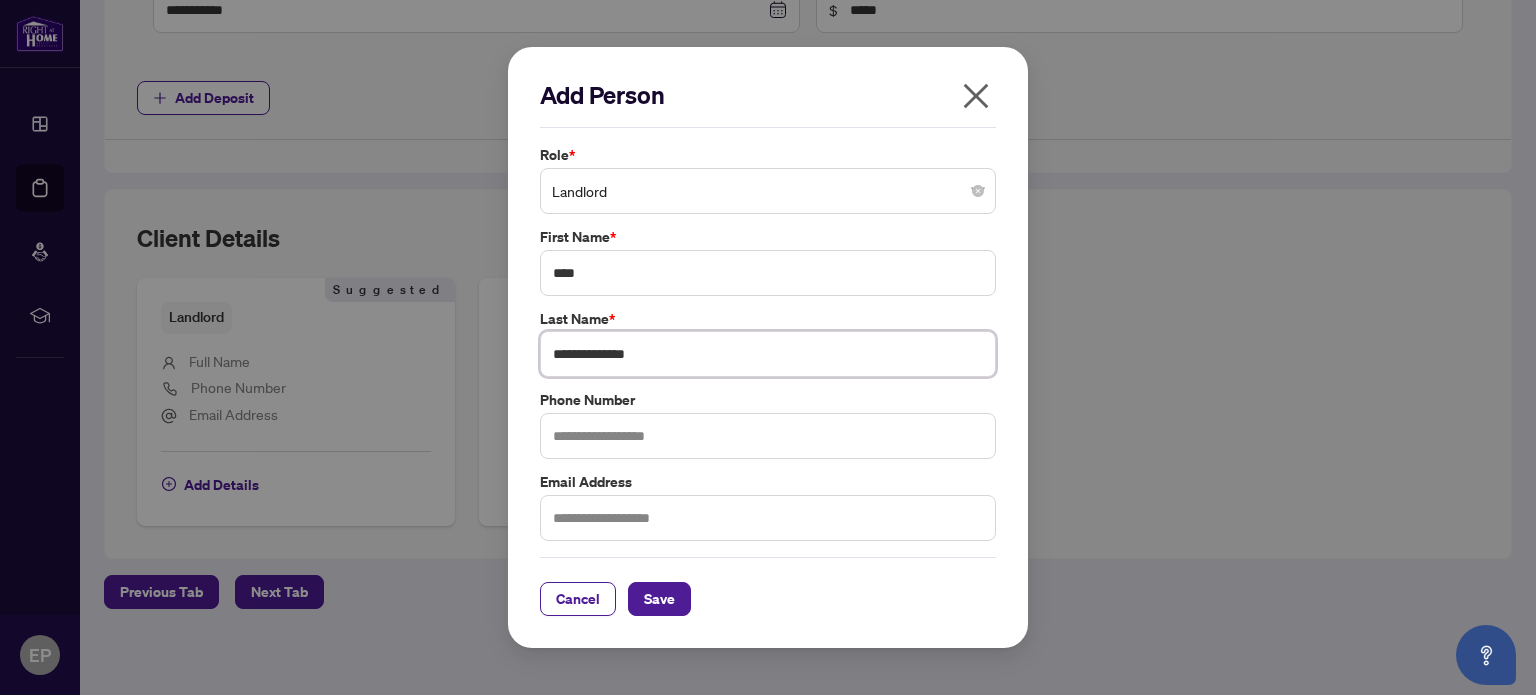 type on "**********" 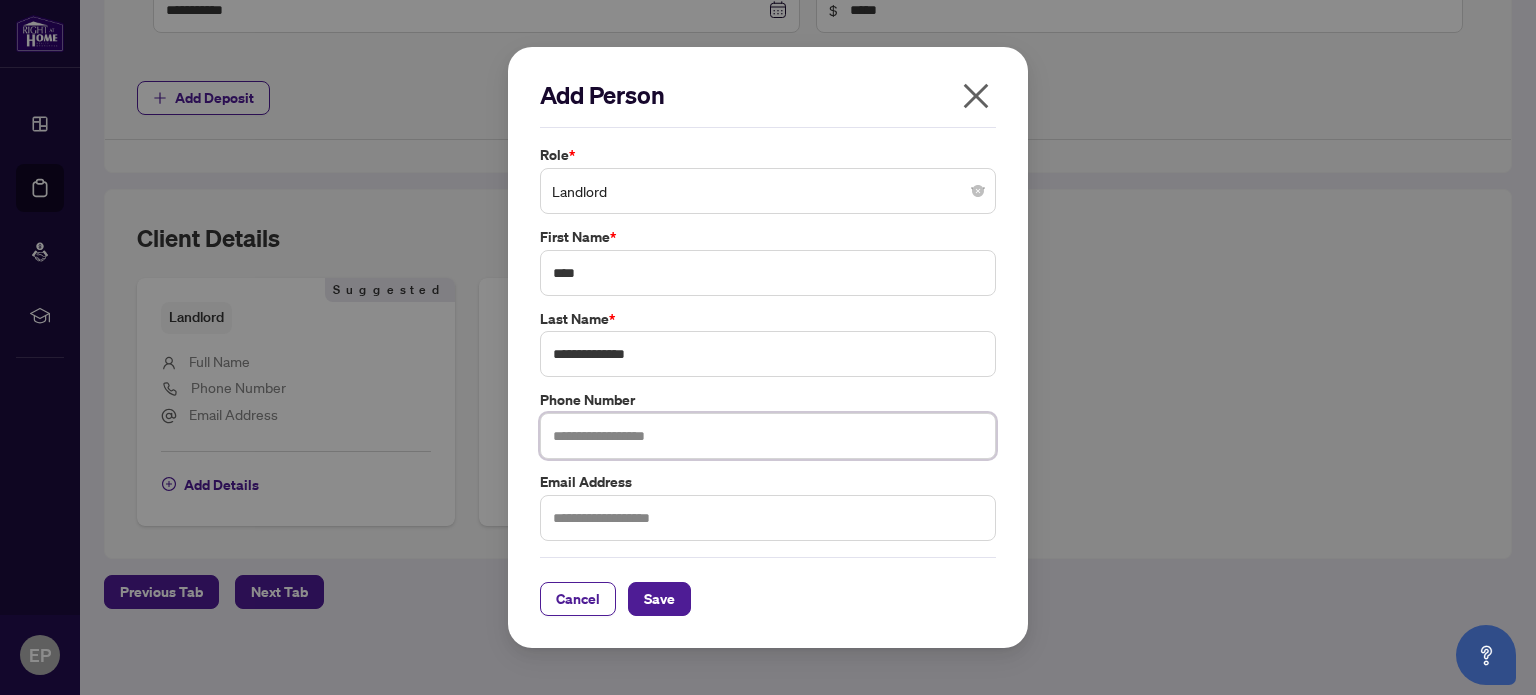 click at bounding box center (768, 436) 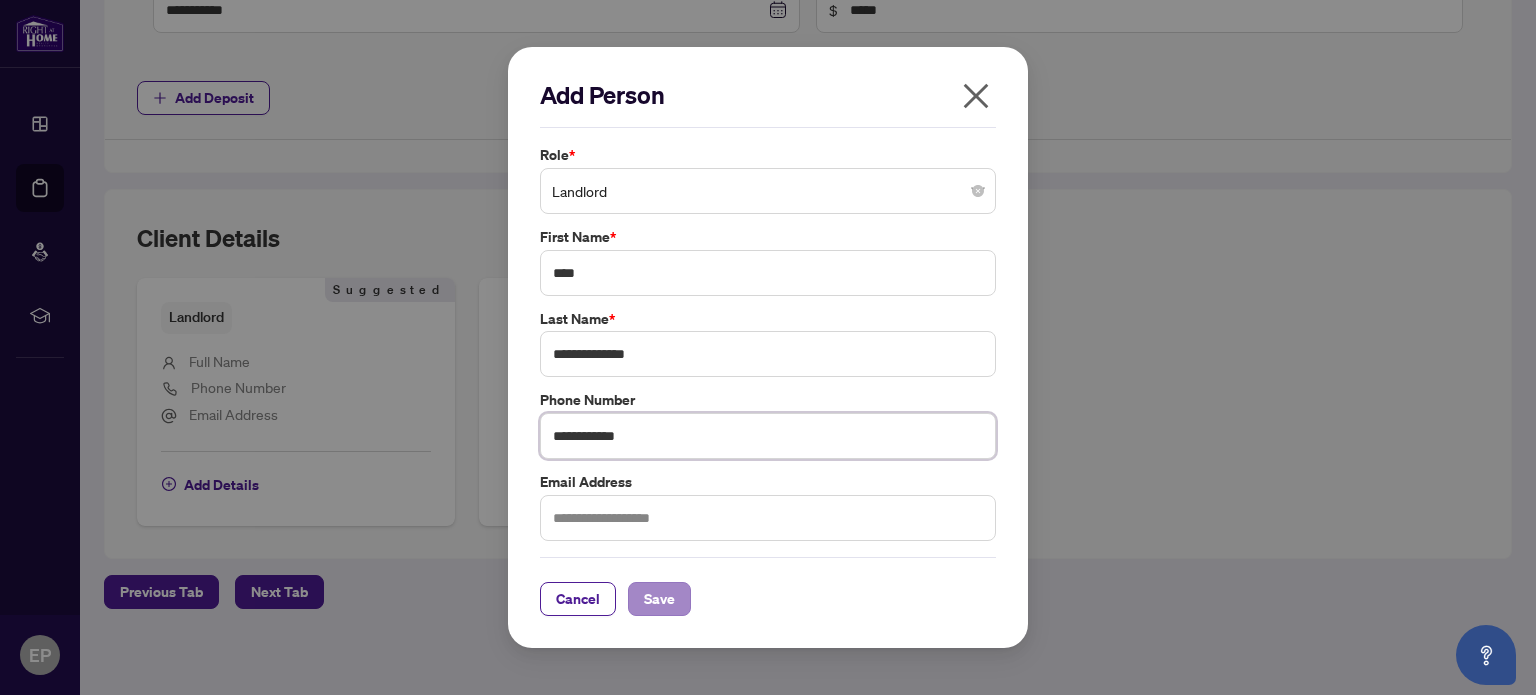 type on "**********" 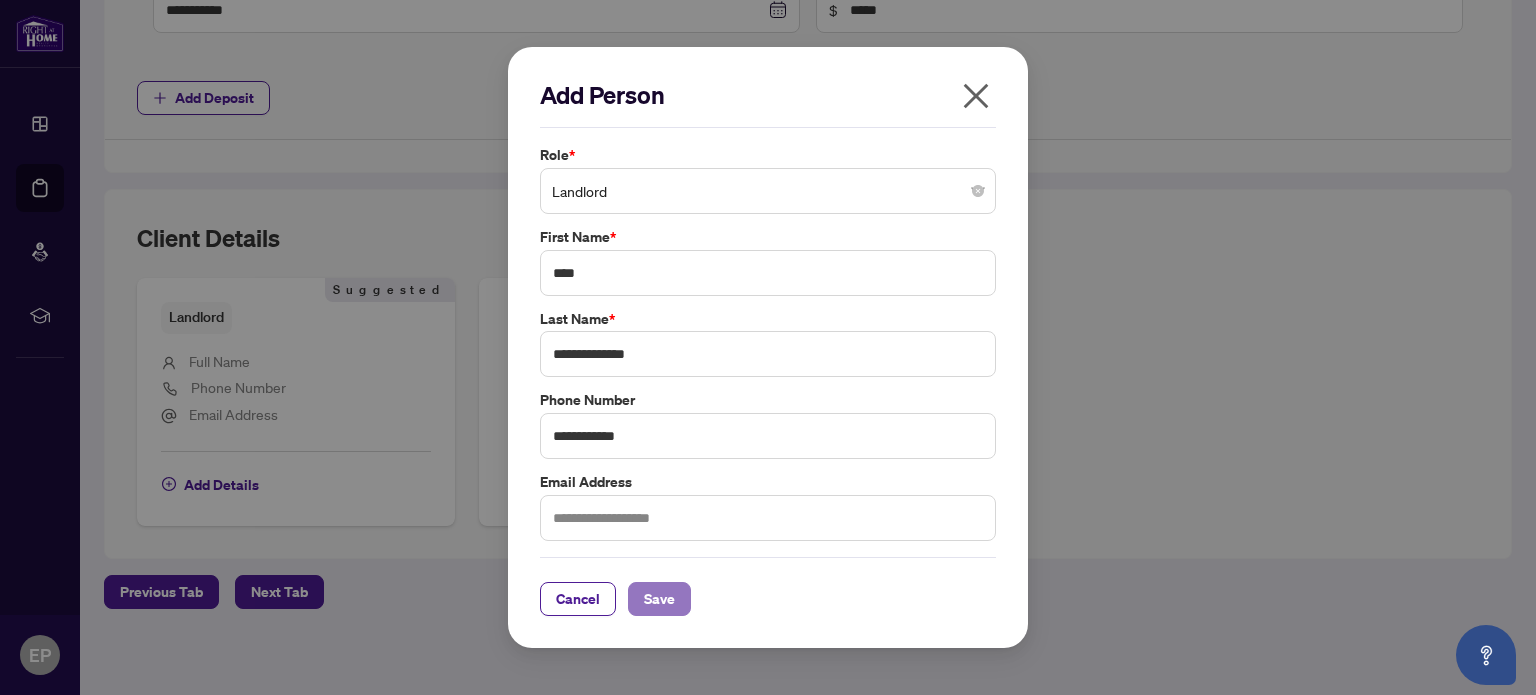 click on "Save" at bounding box center (659, 599) 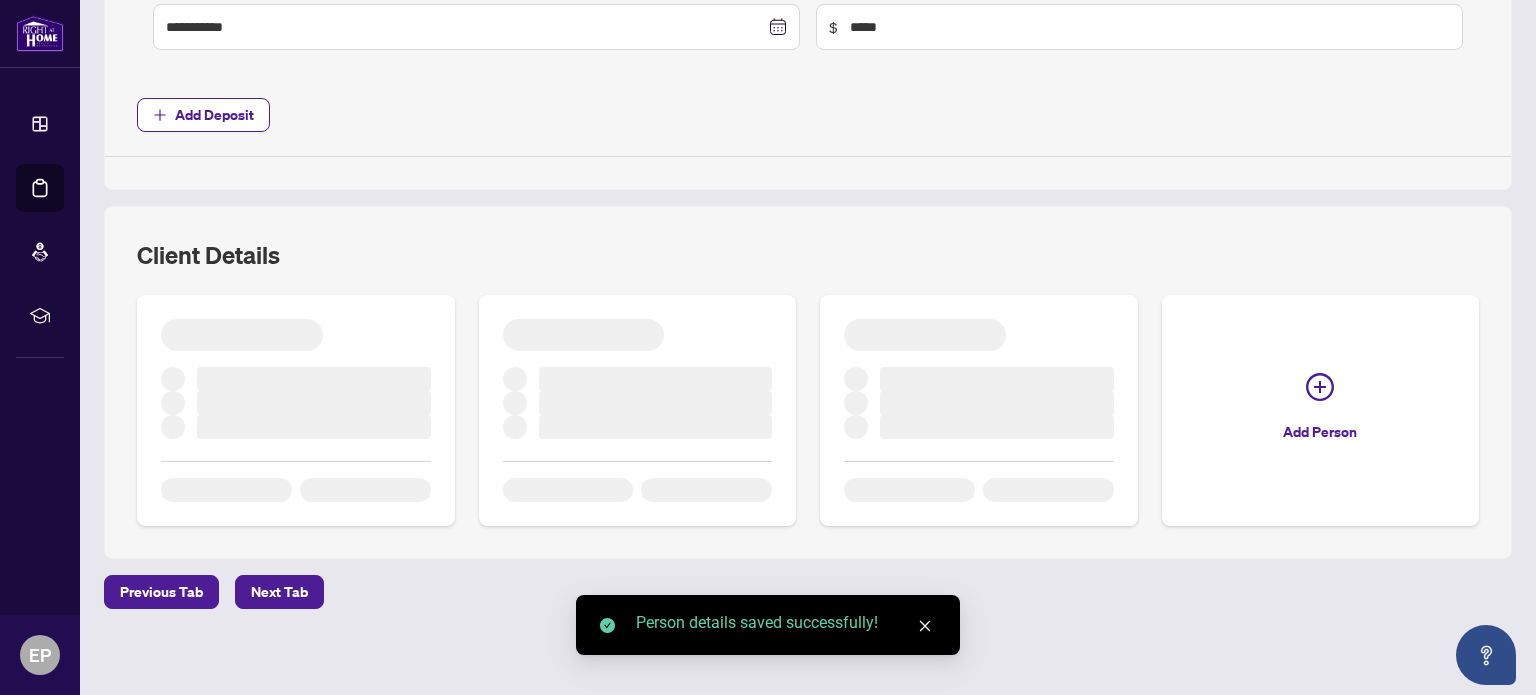 scroll, scrollTop: 993, scrollLeft: 0, axis: vertical 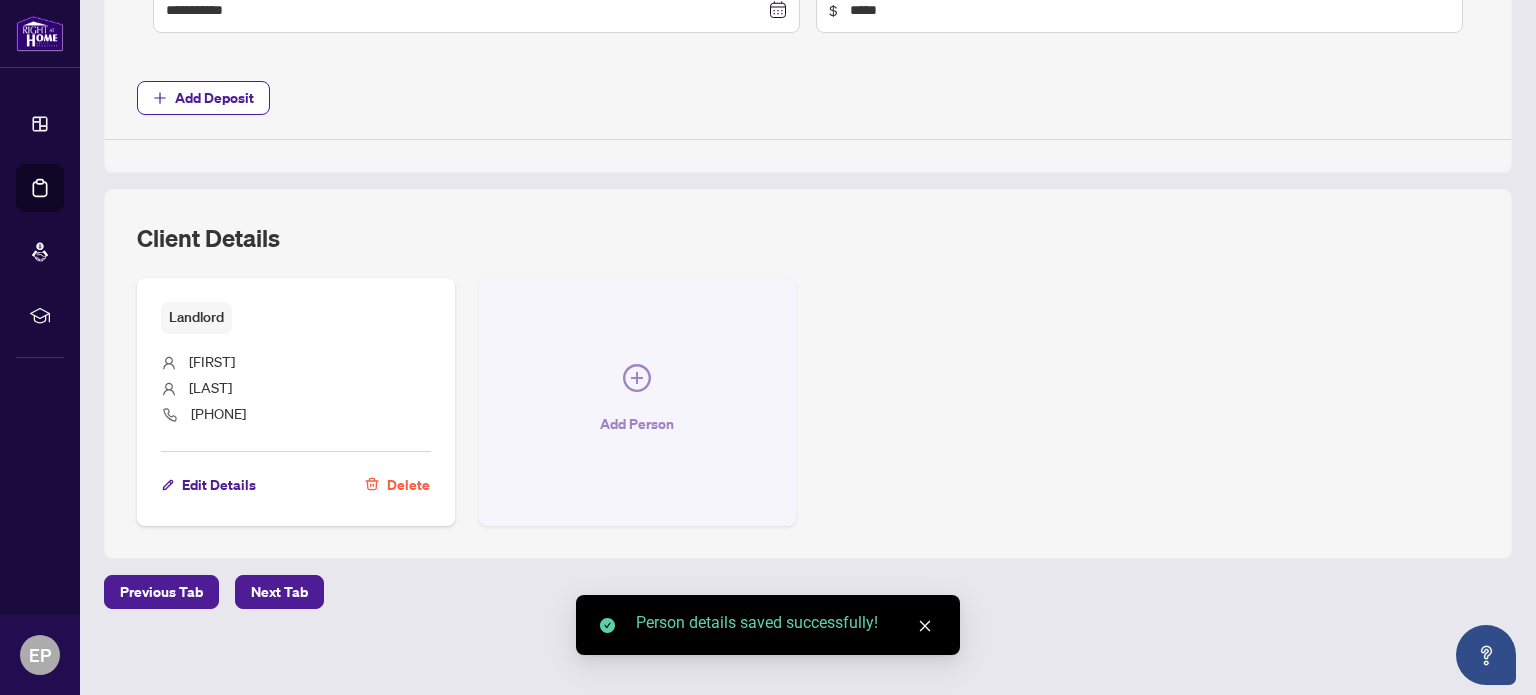 click 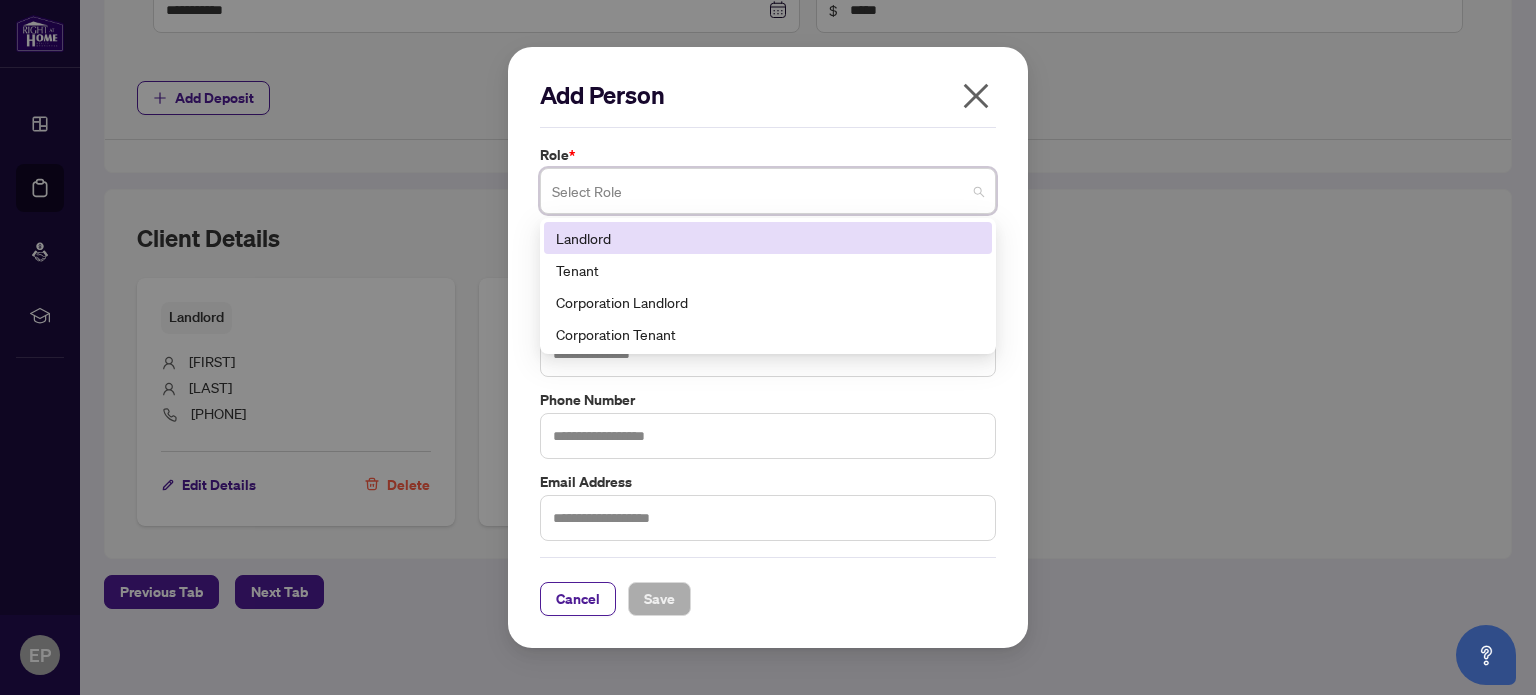 click at bounding box center (768, 191) 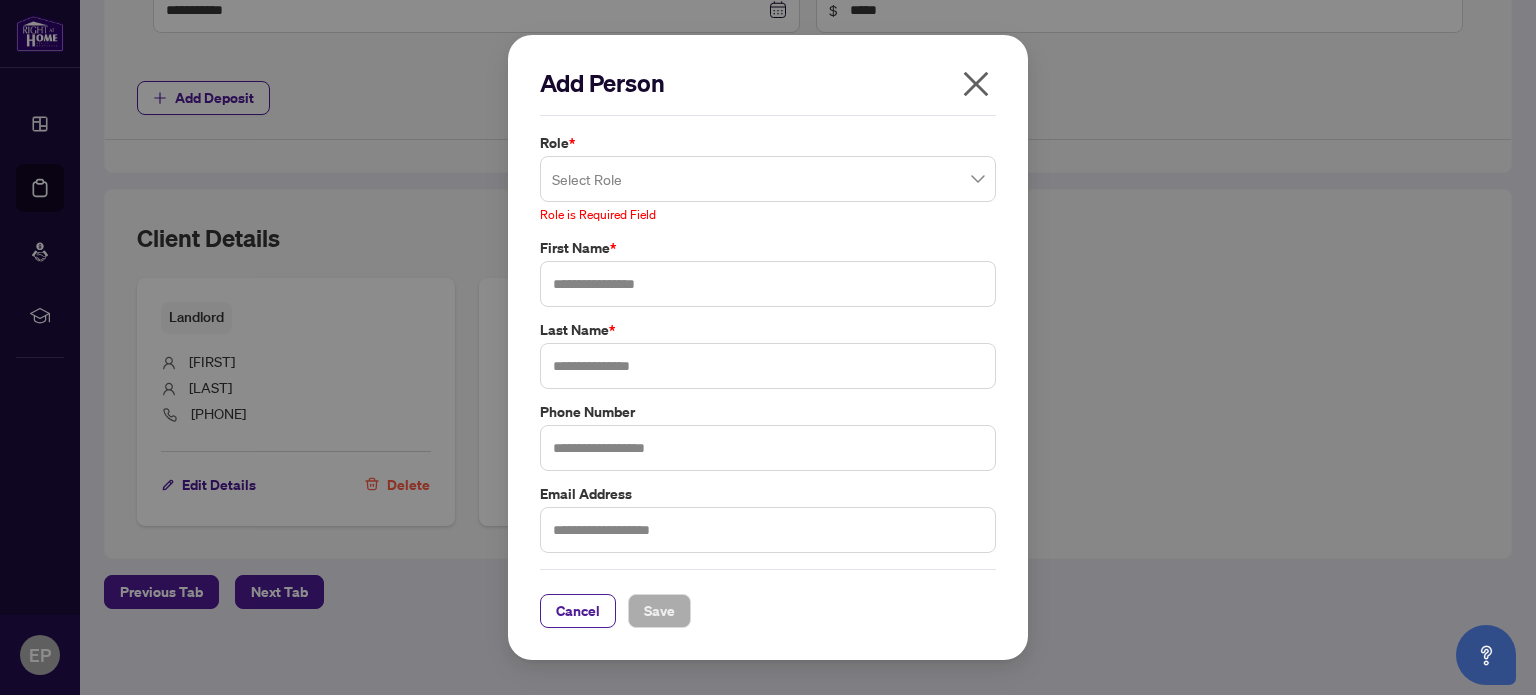 click on "Add Person Role * Select Role 3 4 Landlord Tenant Corporation Landlord Corporation Tenant Role is Required Field First Name * Last Name * Phone Number Email Address Cancel Save Cancel OK" at bounding box center (768, 347) 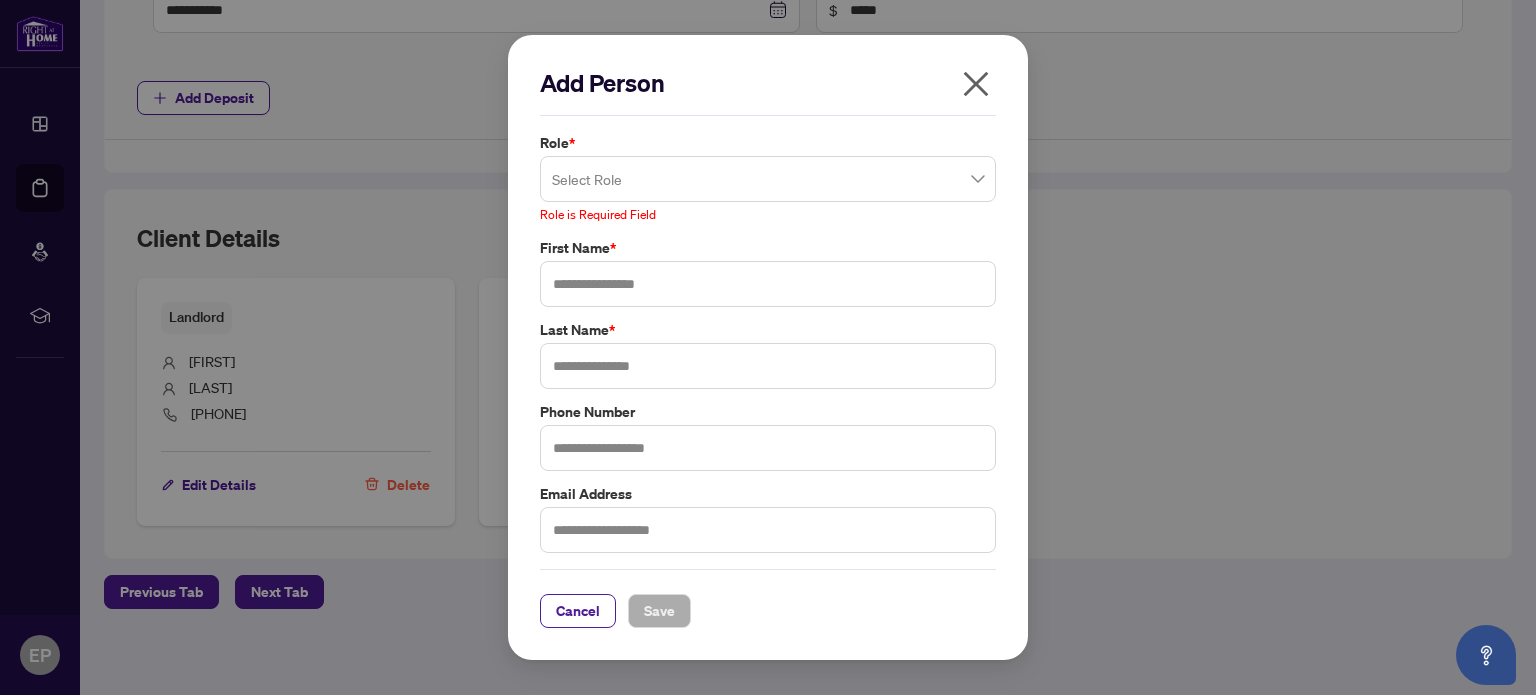 click on "Add Person Role * Select Role 3 4 Landlord Tenant Corporation Landlord Corporation Tenant Role is Required Field First Name * Last Name * Phone Number Email Address Cancel Save Cancel OK" at bounding box center (768, 347) 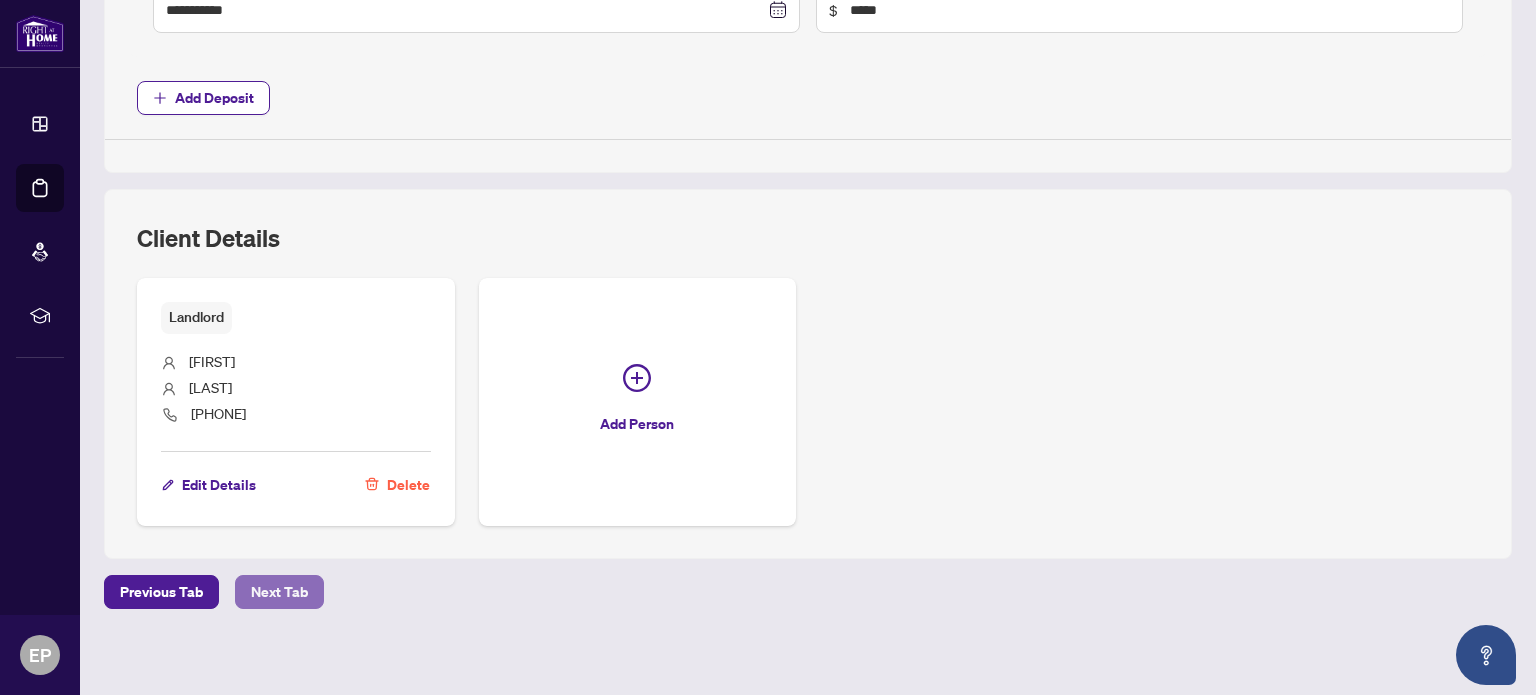 click on "Next Tab" at bounding box center [279, 592] 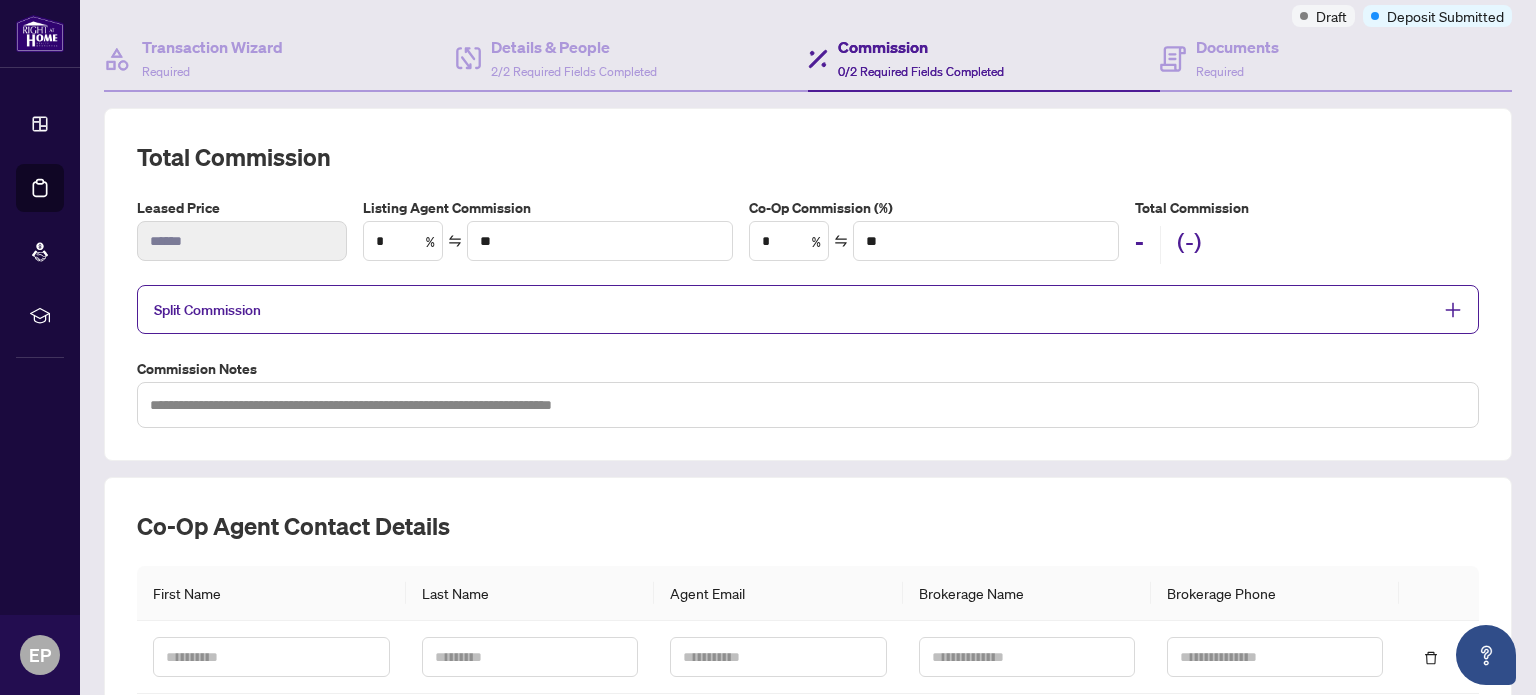 scroll, scrollTop: 200, scrollLeft: 0, axis: vertical 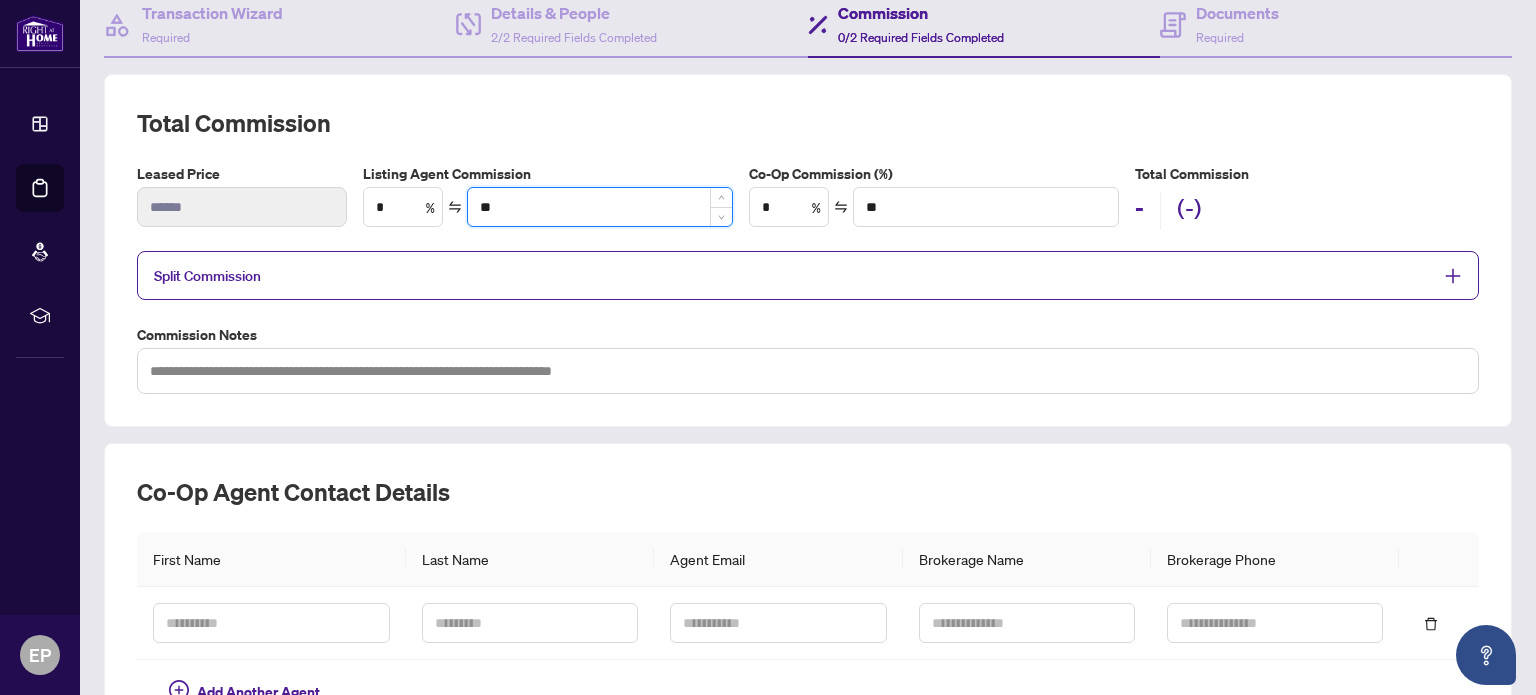 click on "**" at bounding box center [600, 207] 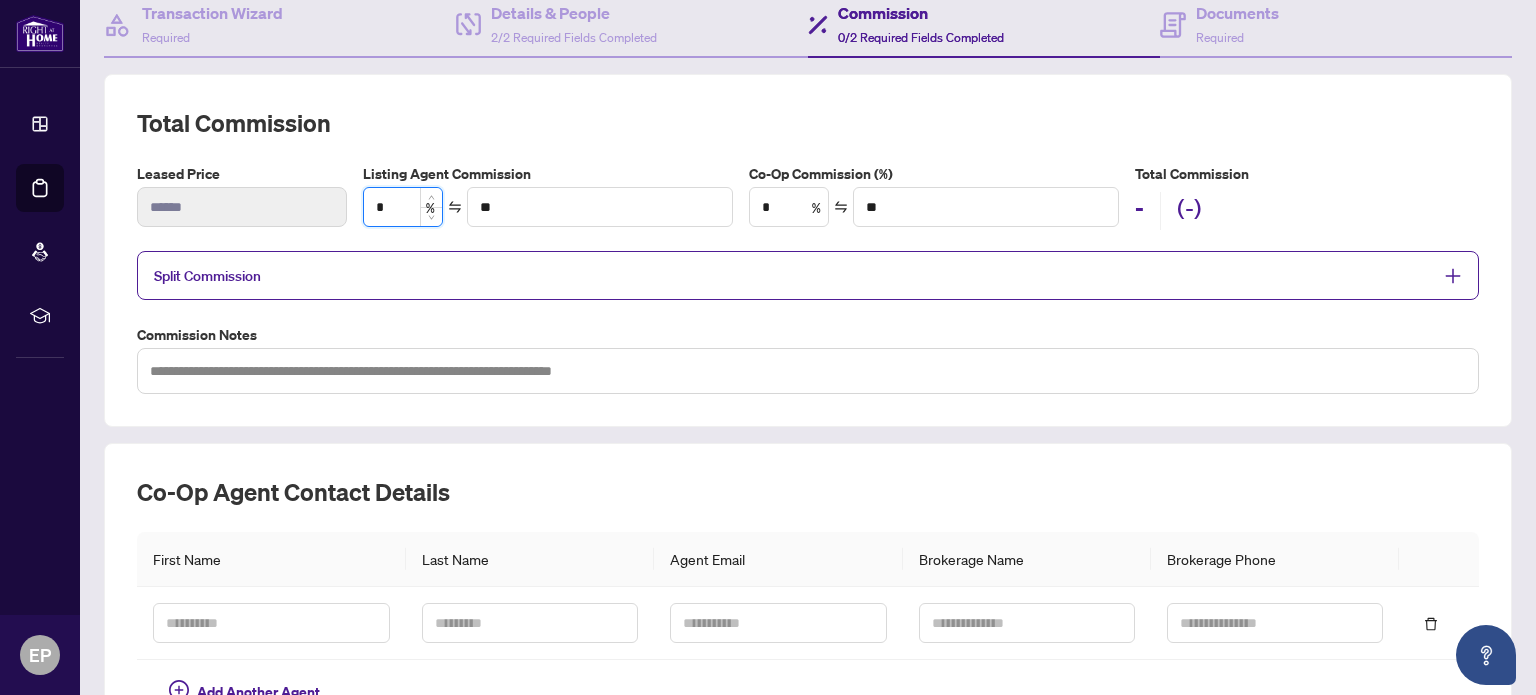 click on "*" at bounding box center (403, 207) 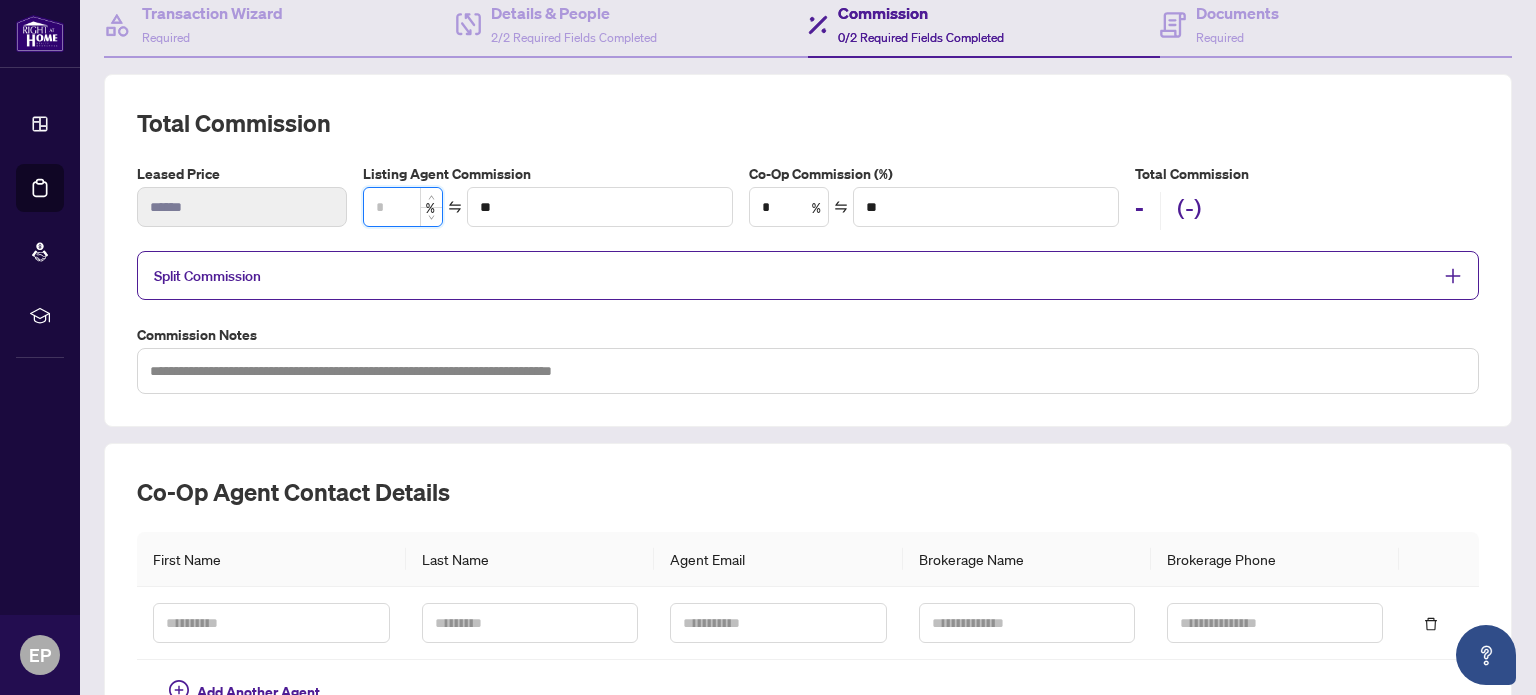 type on "*" 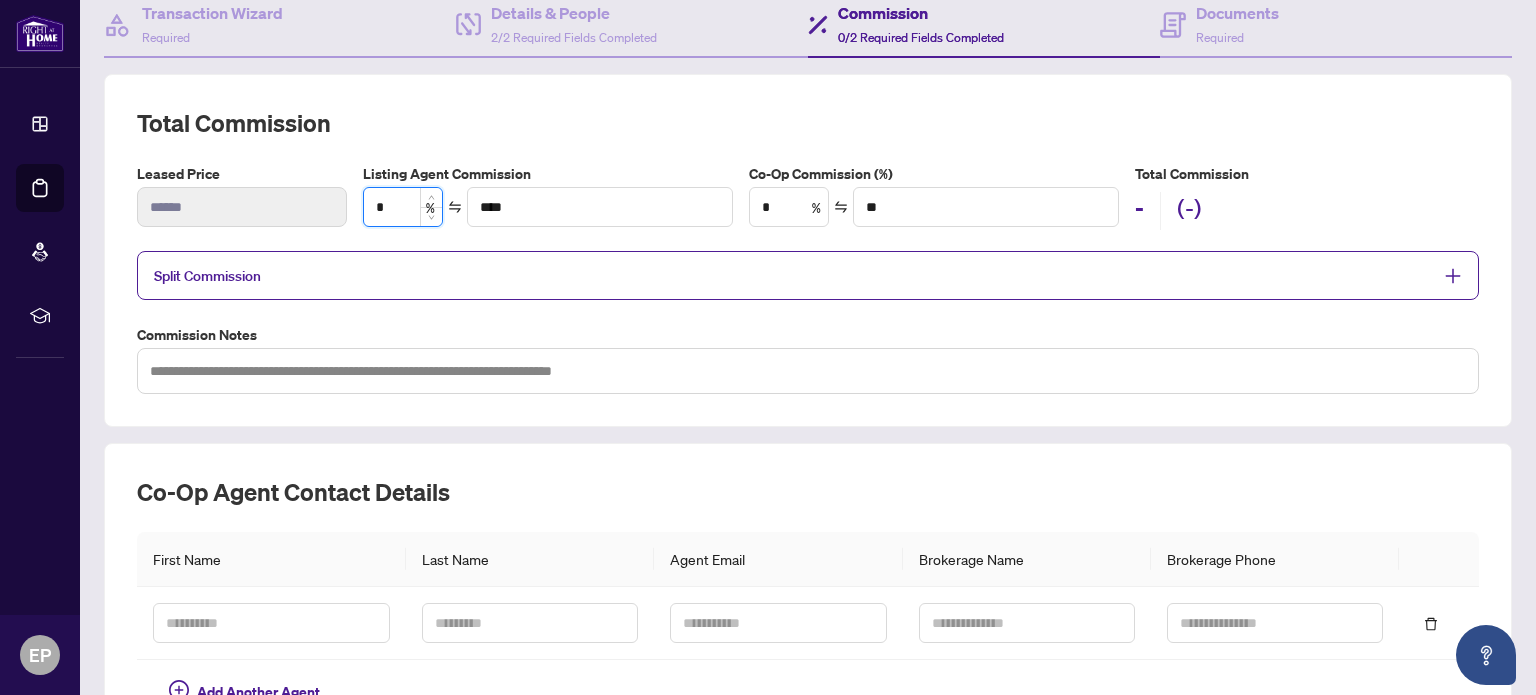 type on "**" 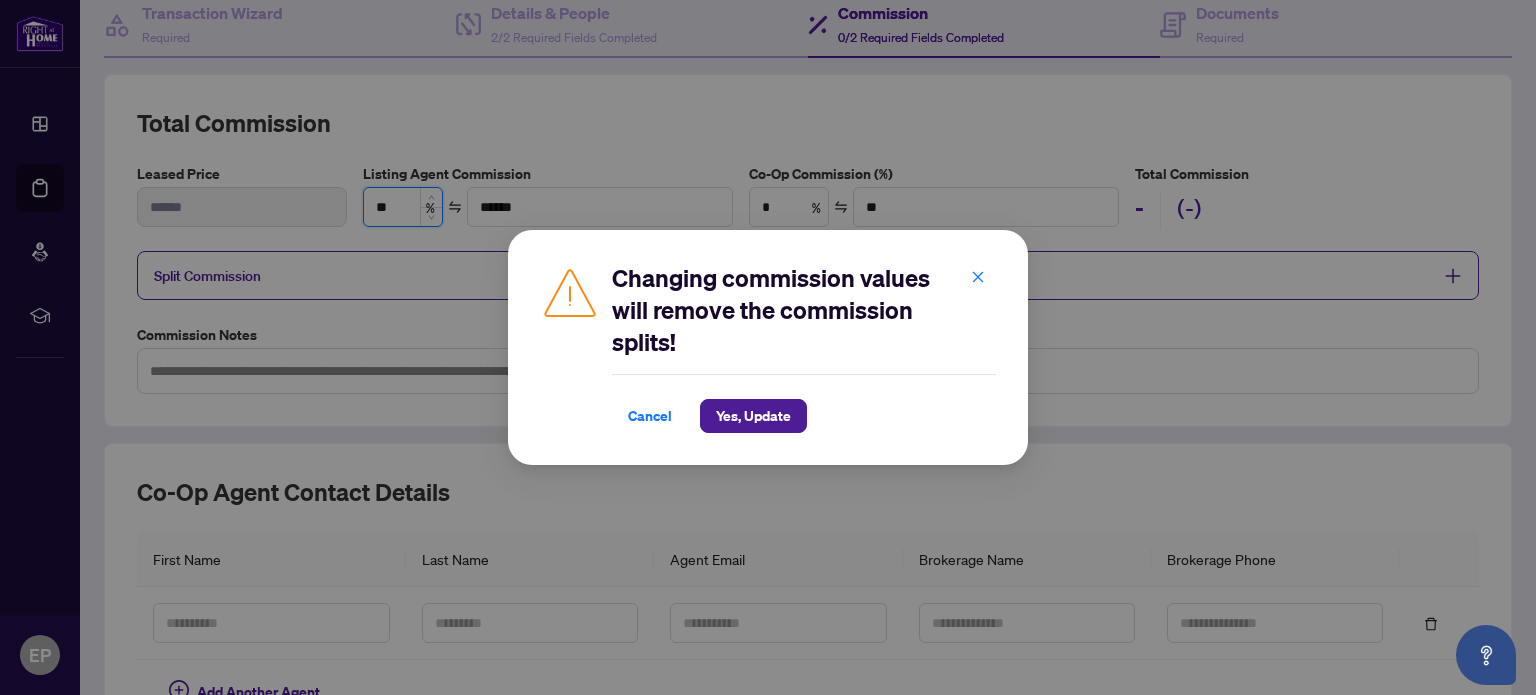 type on "**" 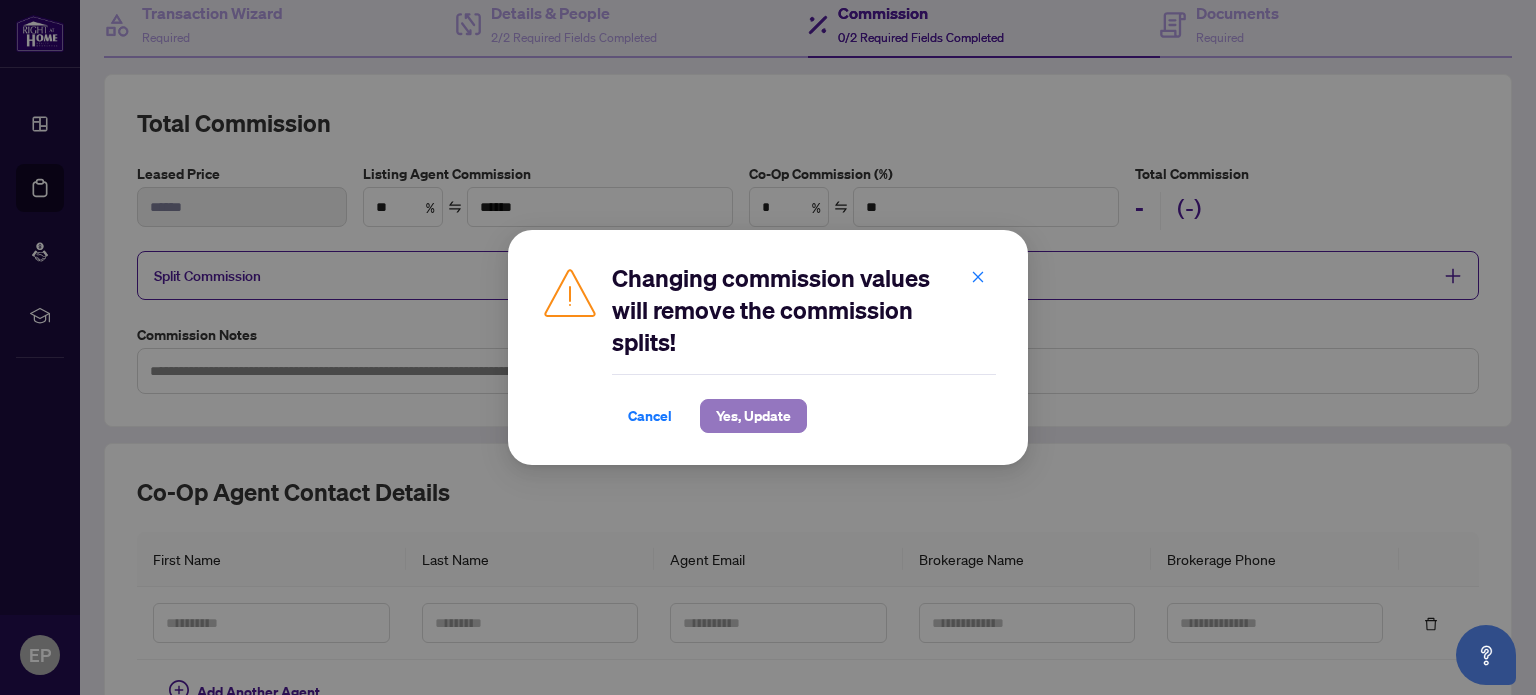 click on "Yes, Update" at bounding box center [753, 416] 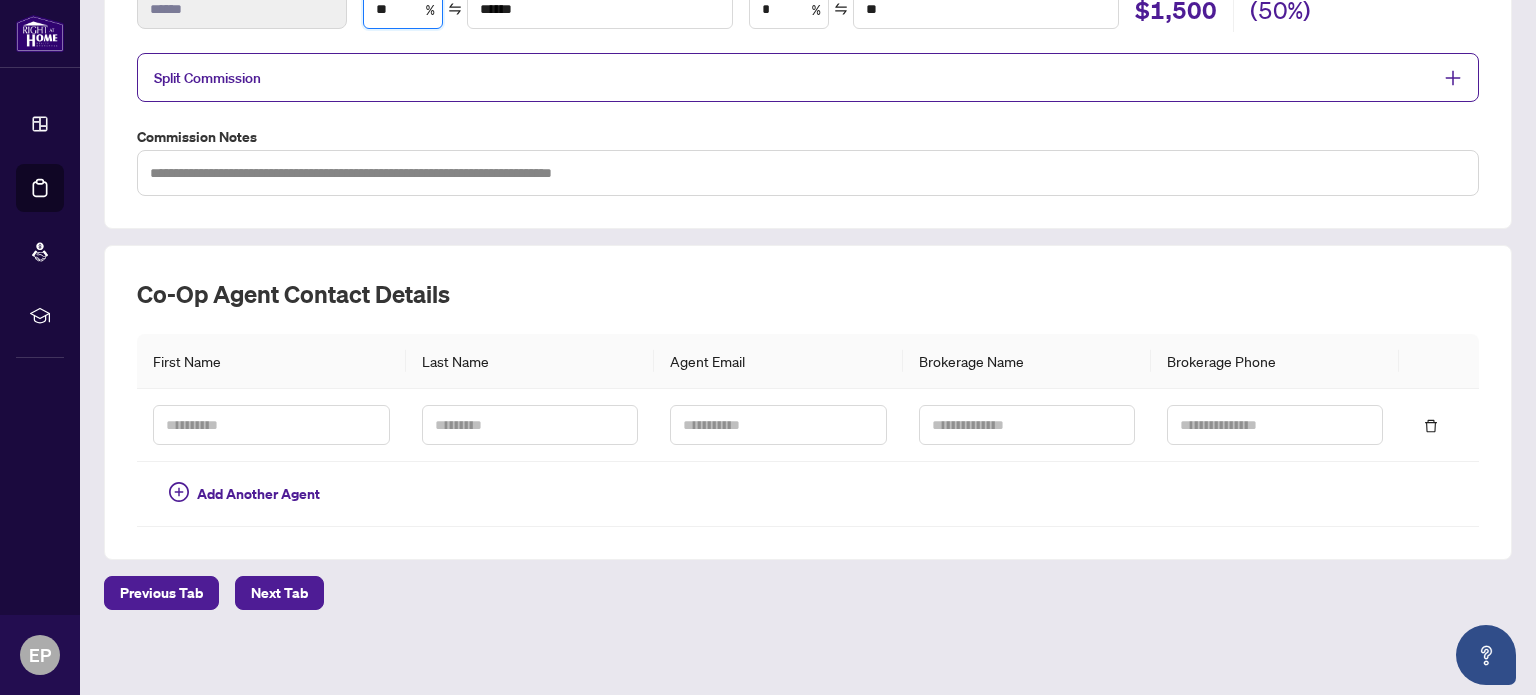 scroll, scrollTop: 399, scrollLeft: 0, axis: vertical 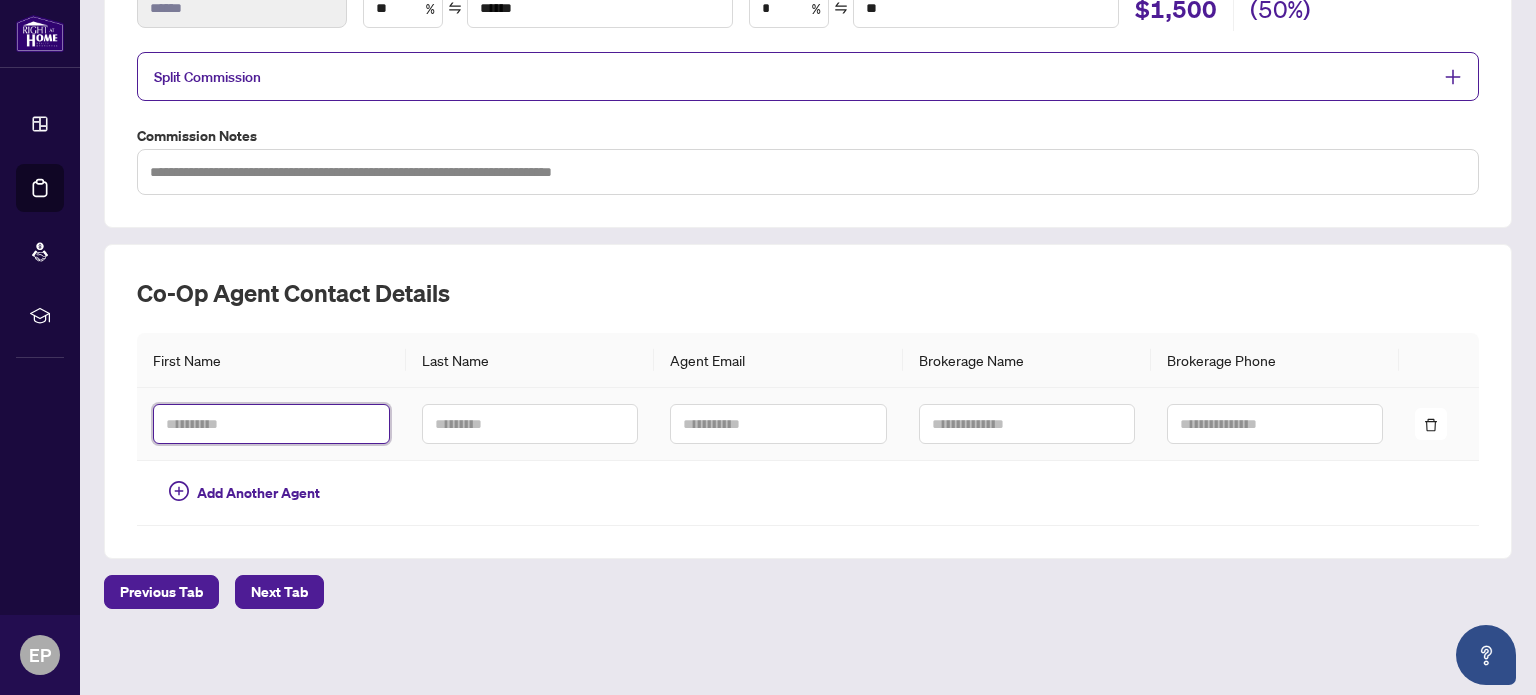 click at bounding box center [271, 424] 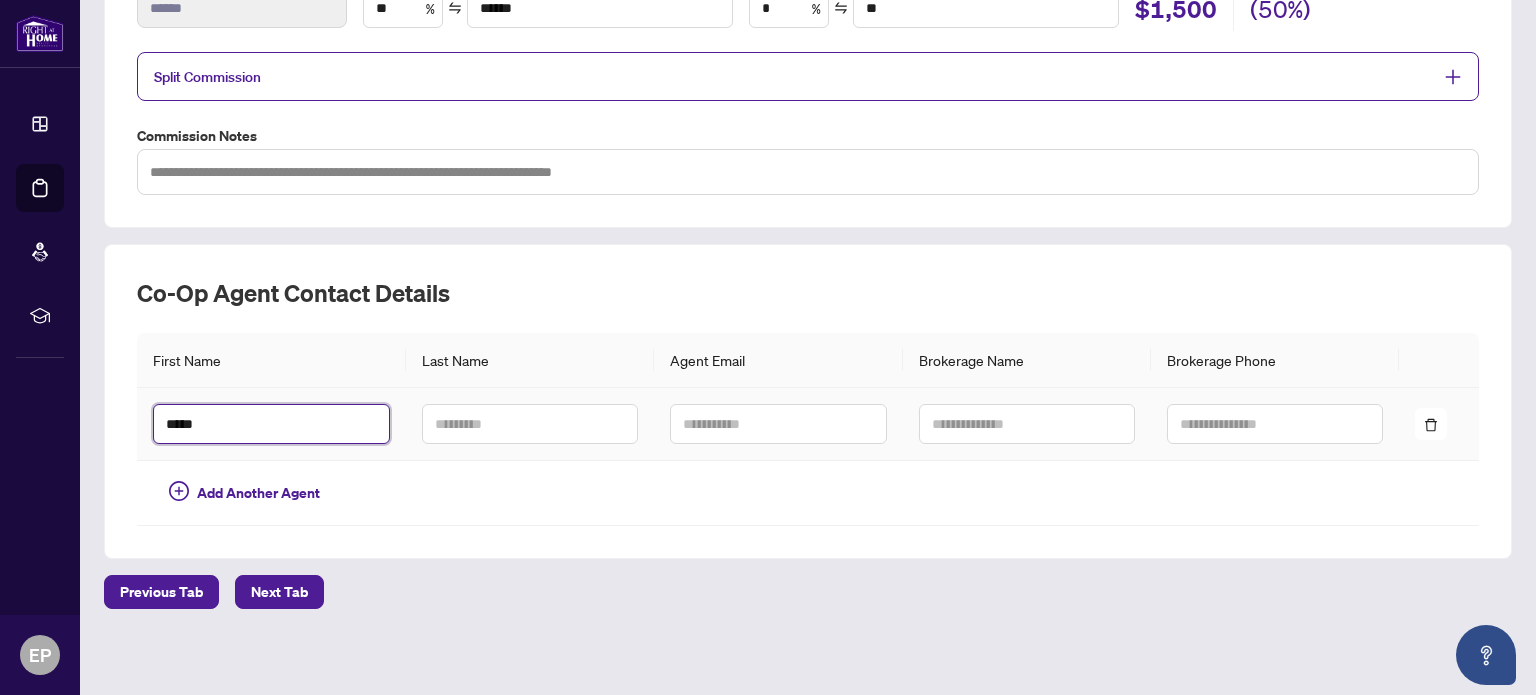 type on "*****" 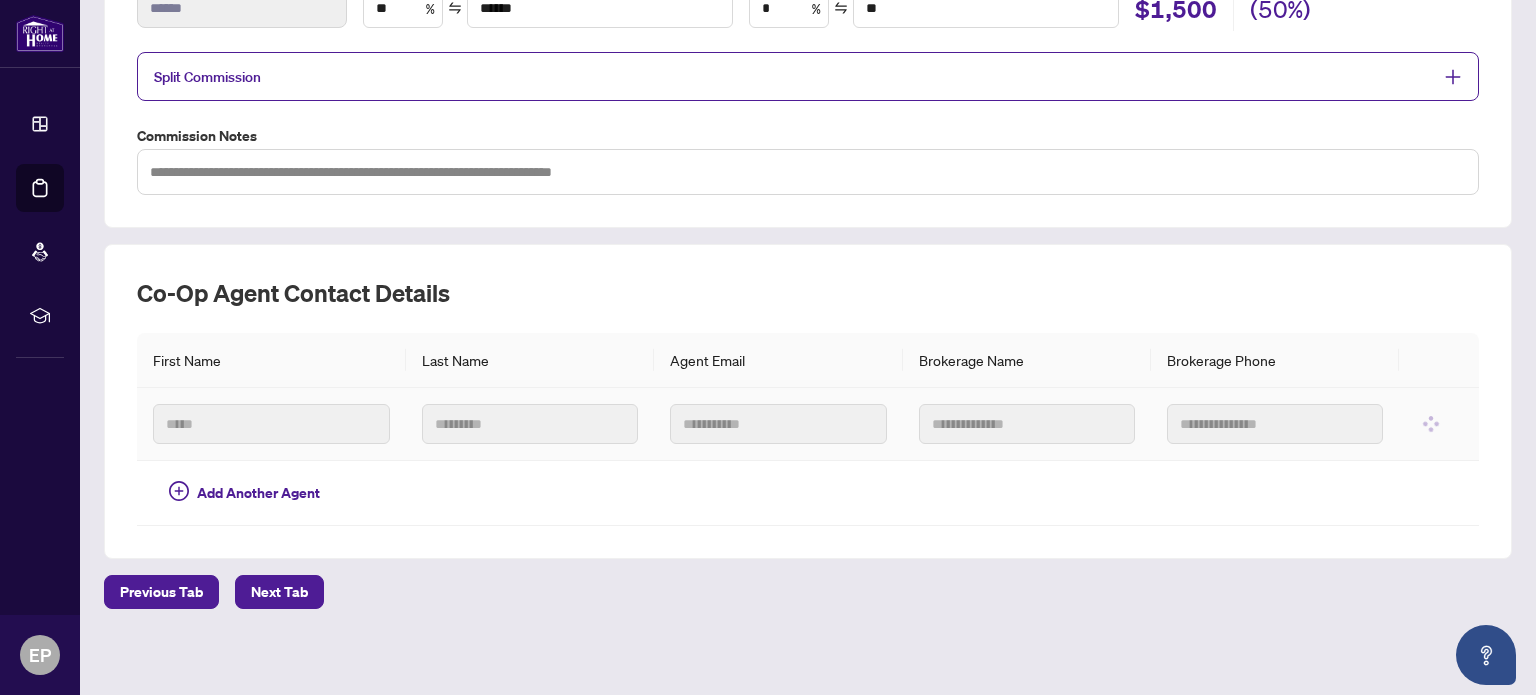 click at bounding box center [530, 424] 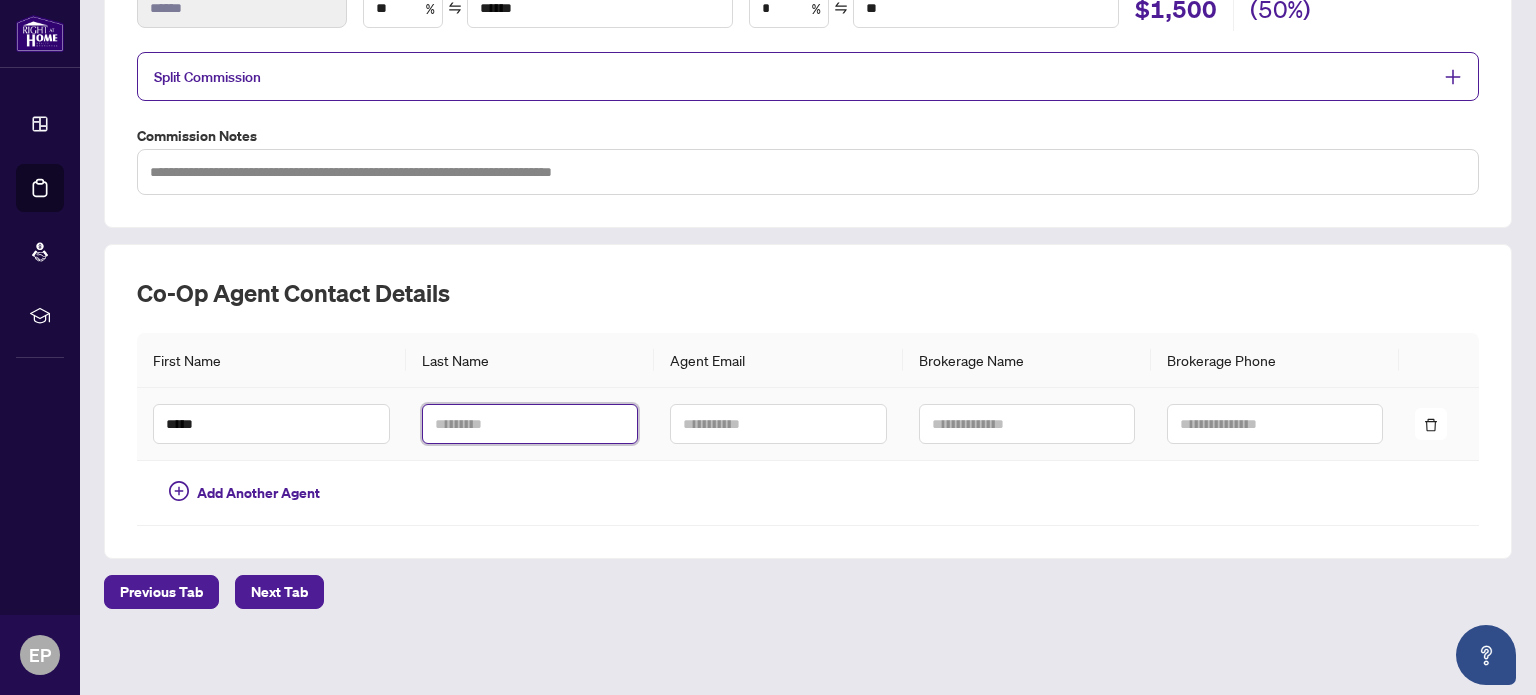 click at bounding box center [530, 424] 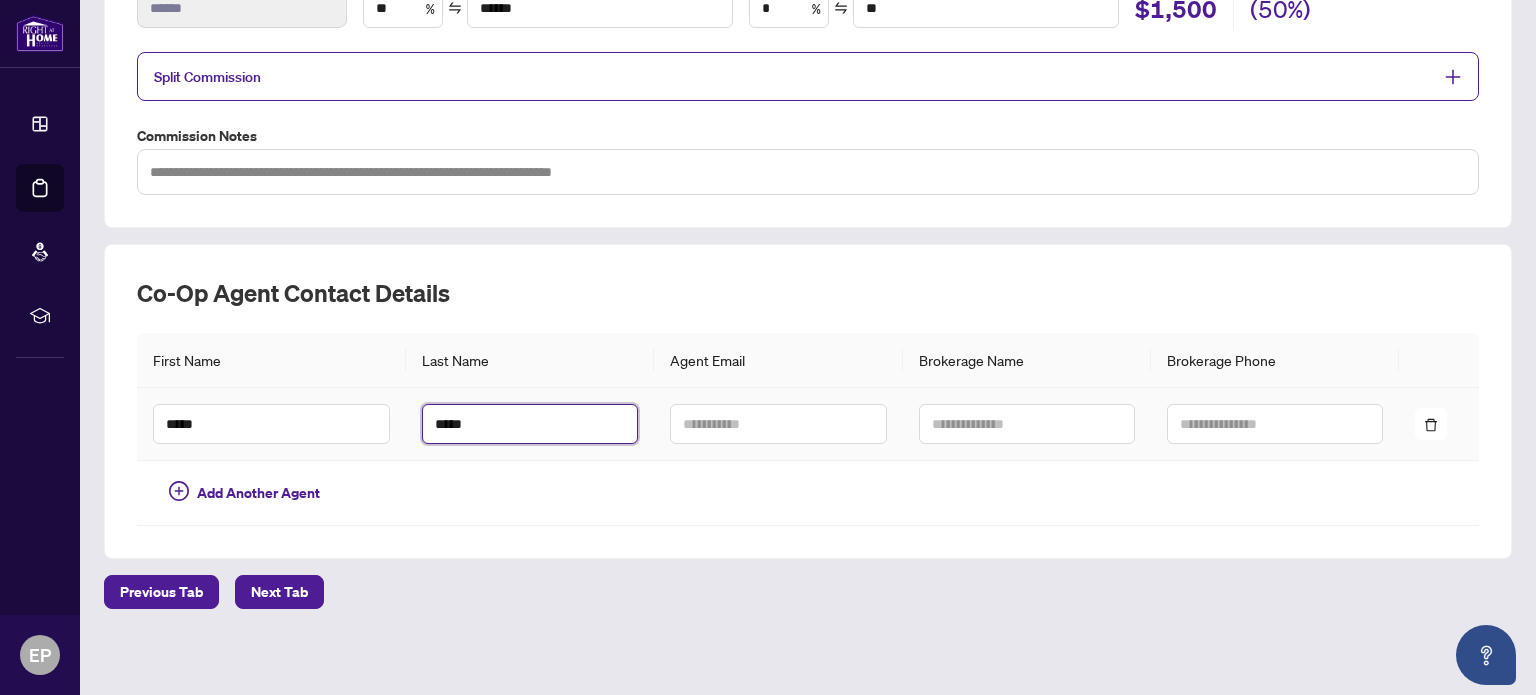 type on "*****" 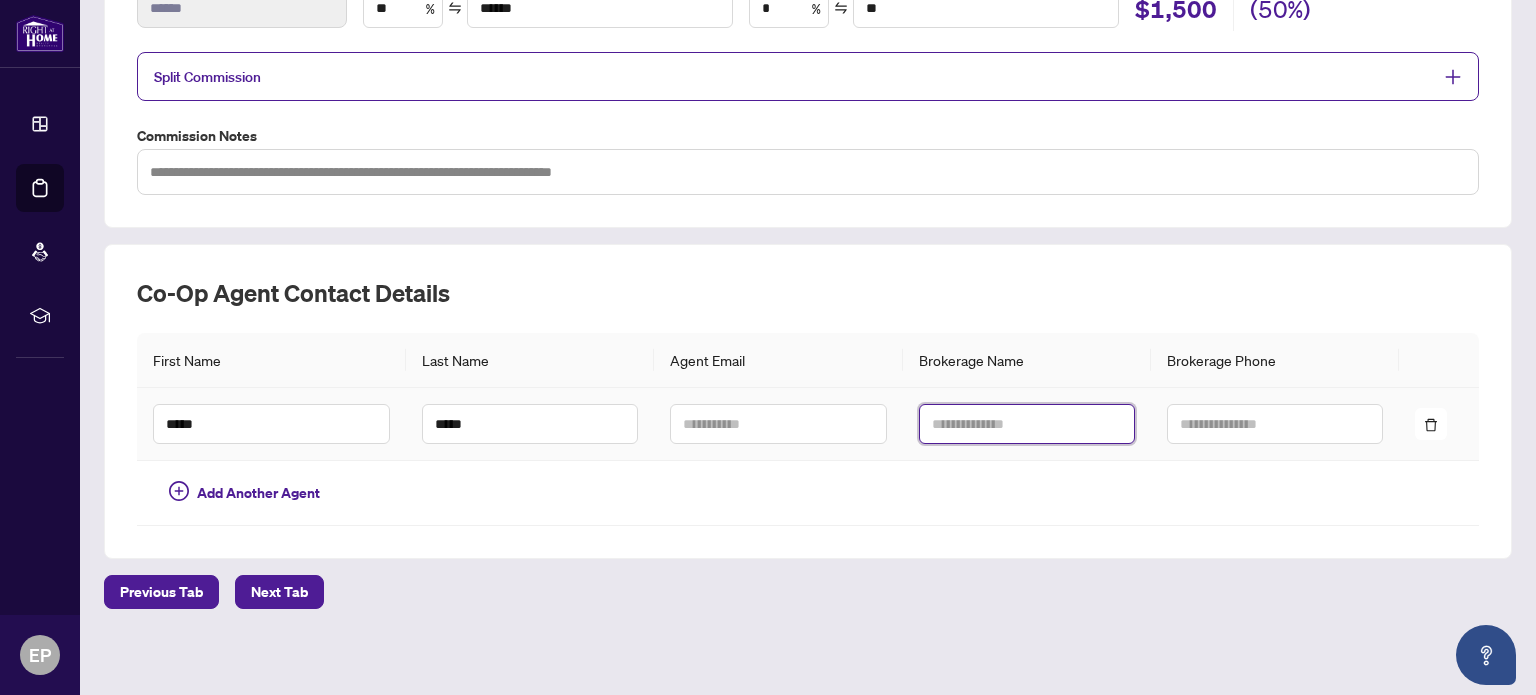 click at bounding box center [1027, 424] 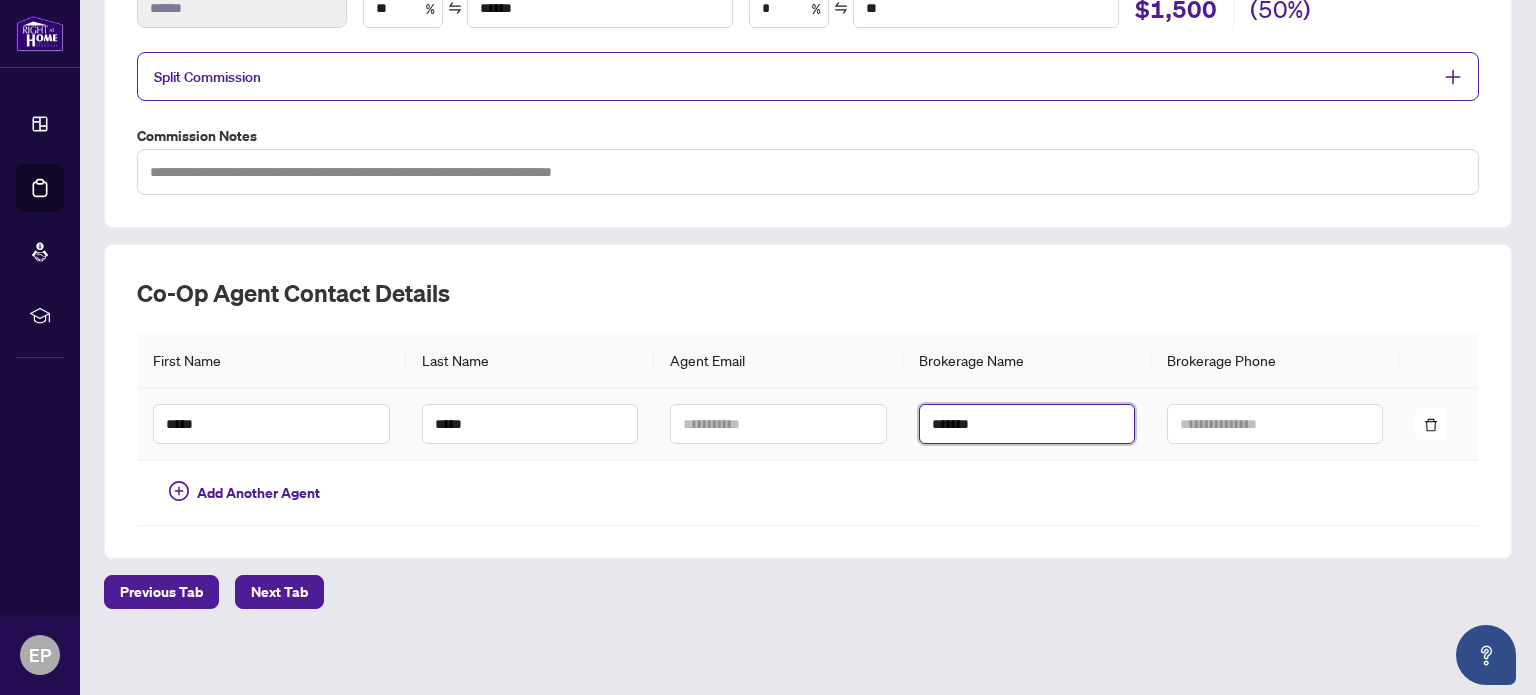click on "*******" at bounding box center [1027, 424] 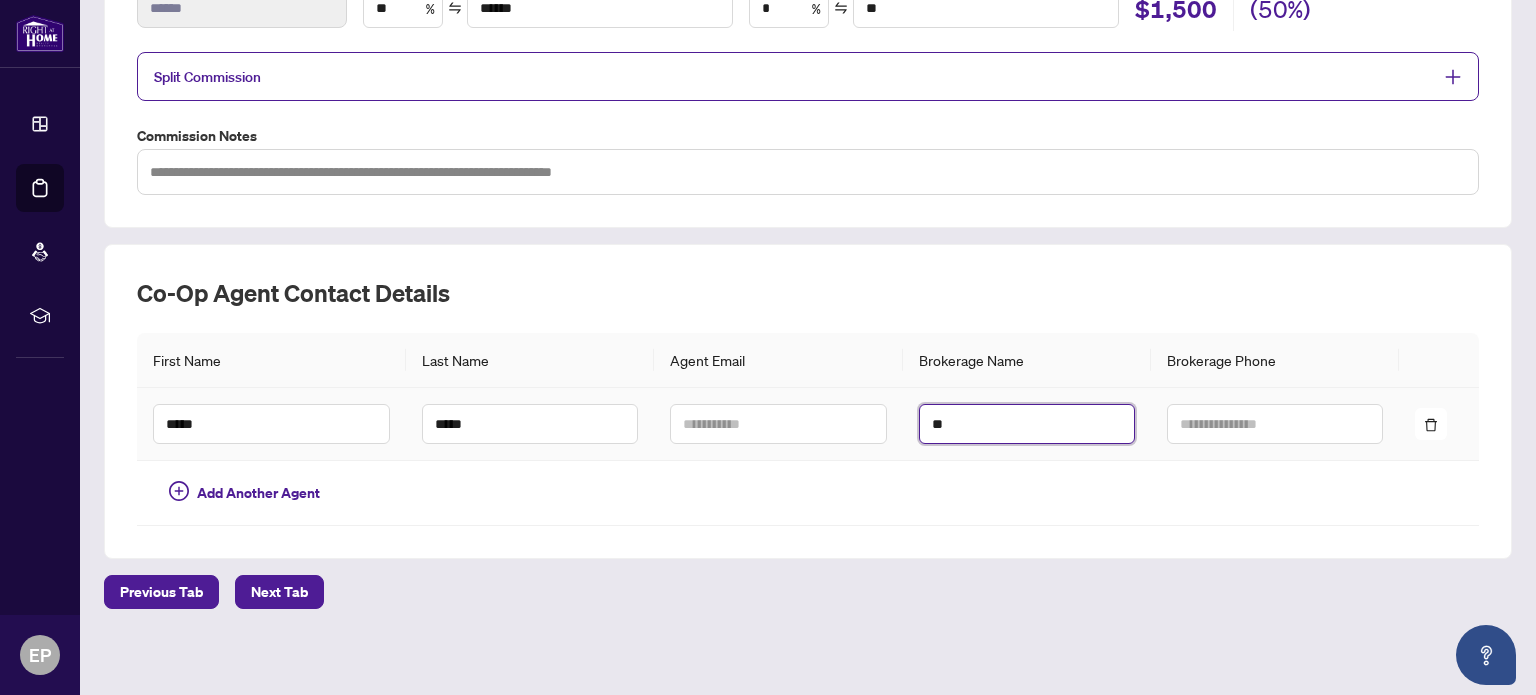 type on "*" 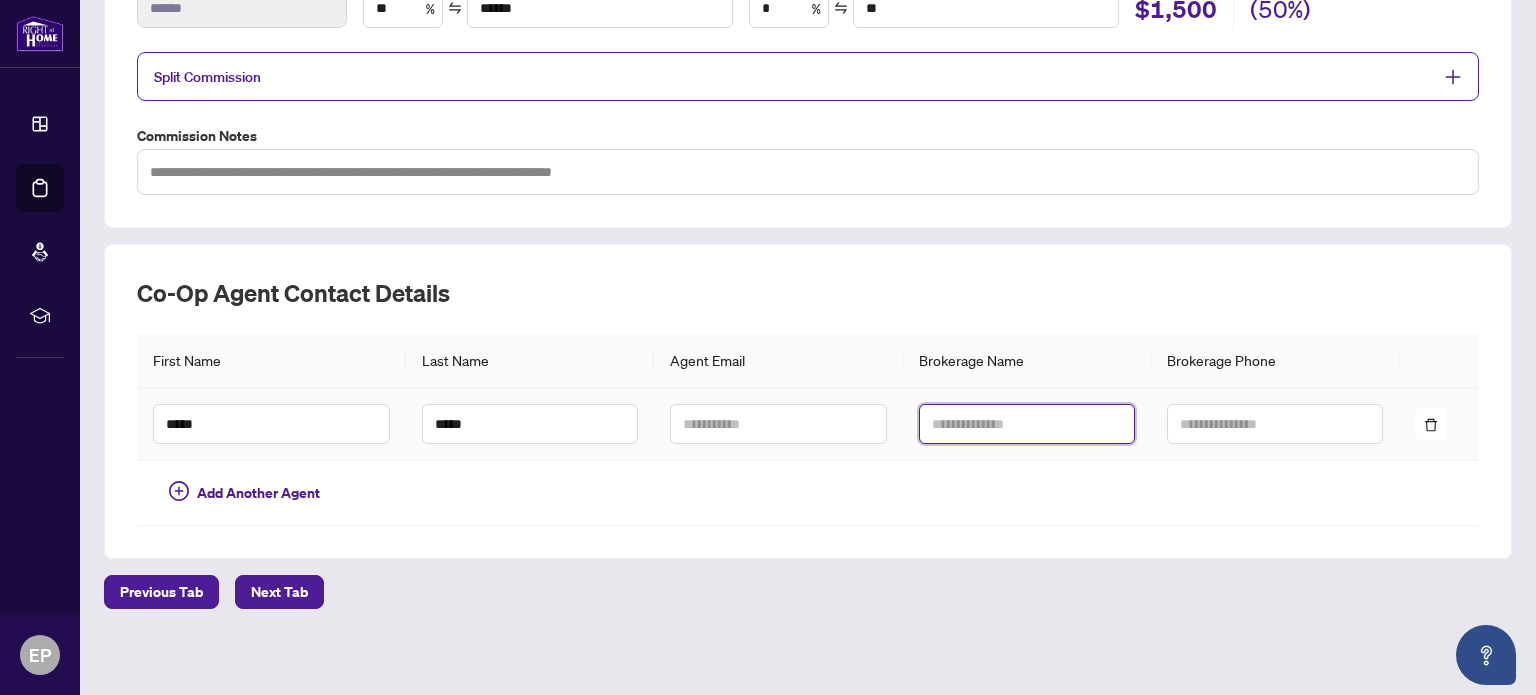 type 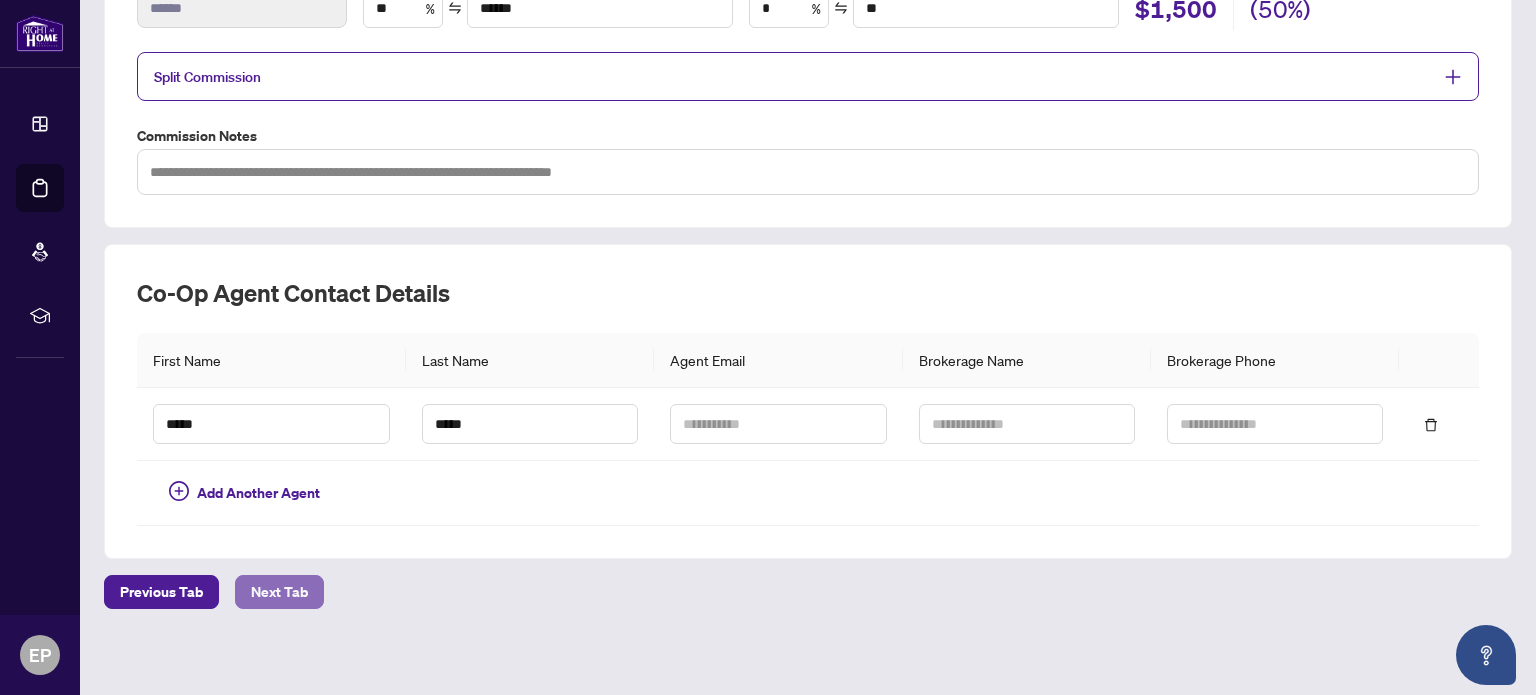 click on "Next Tab" at bounding box center (279, 592) 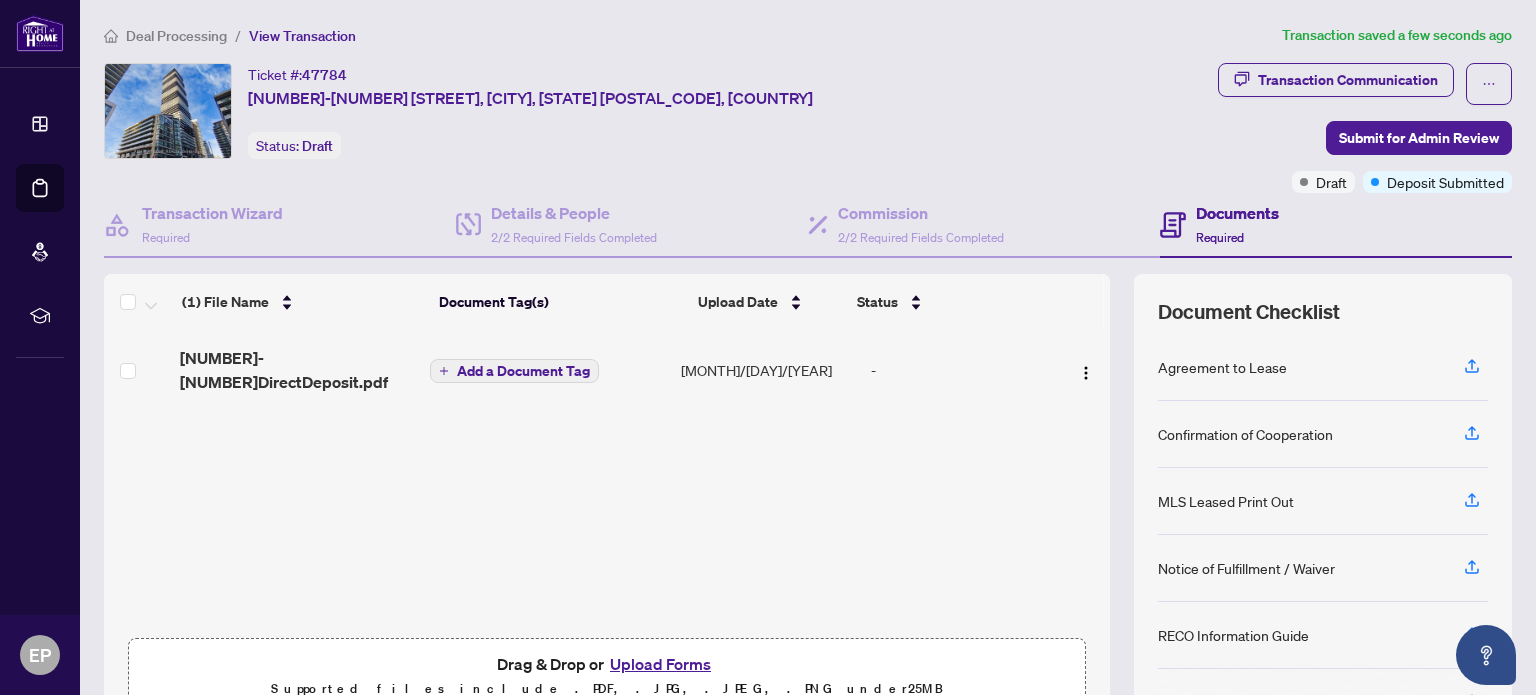 scroll, scrollTop: 169, scrollLeft: 0, axis: vertical 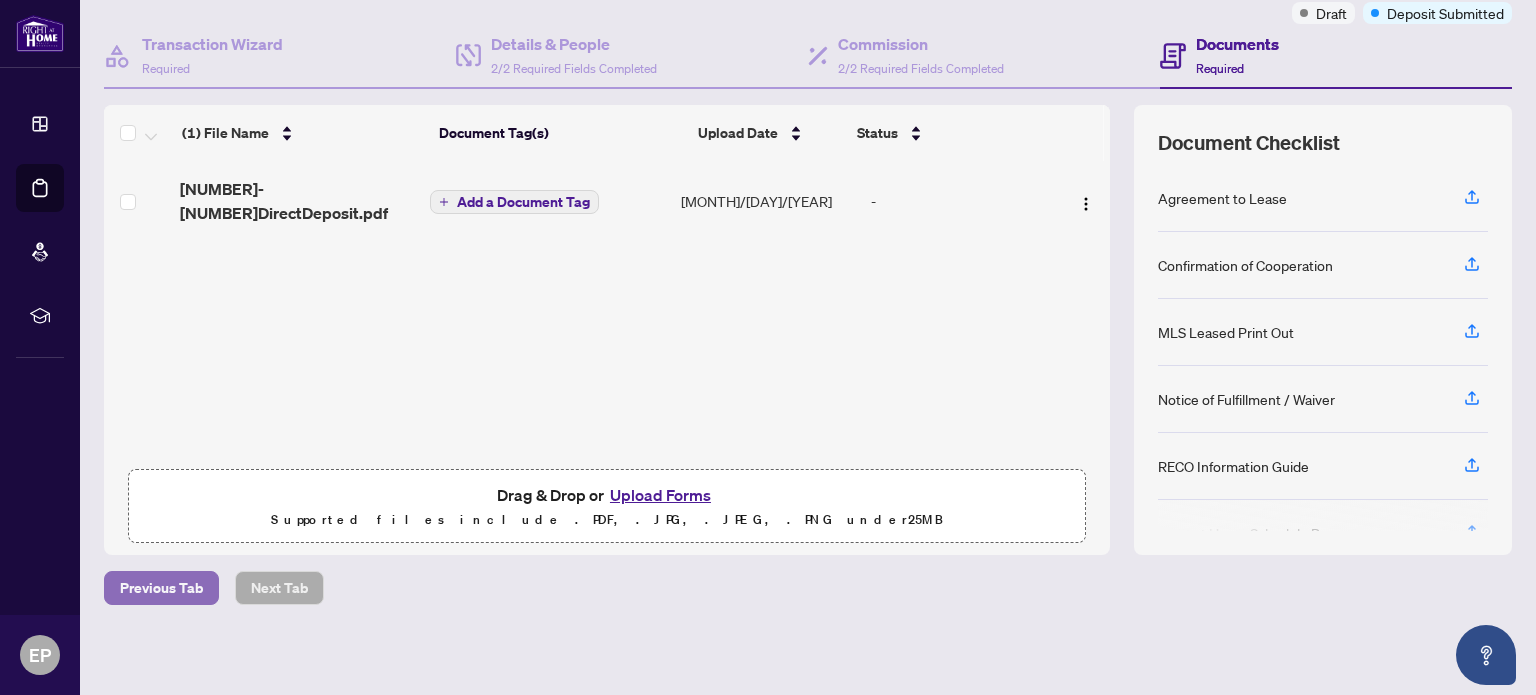 click on "Previous Tab" at bounding box center (161, 588) 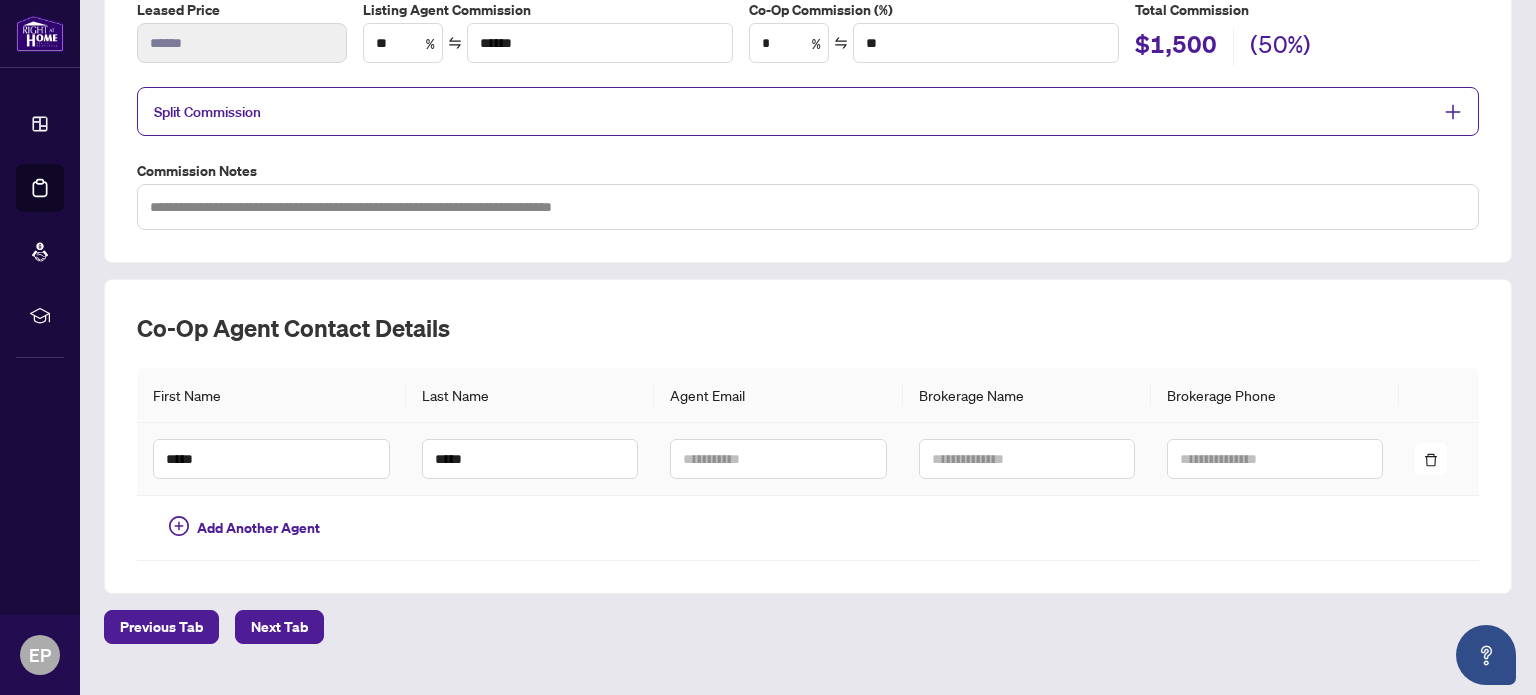 scroll, scrollTop: 399, scrollLeft: 0, axis: vertical 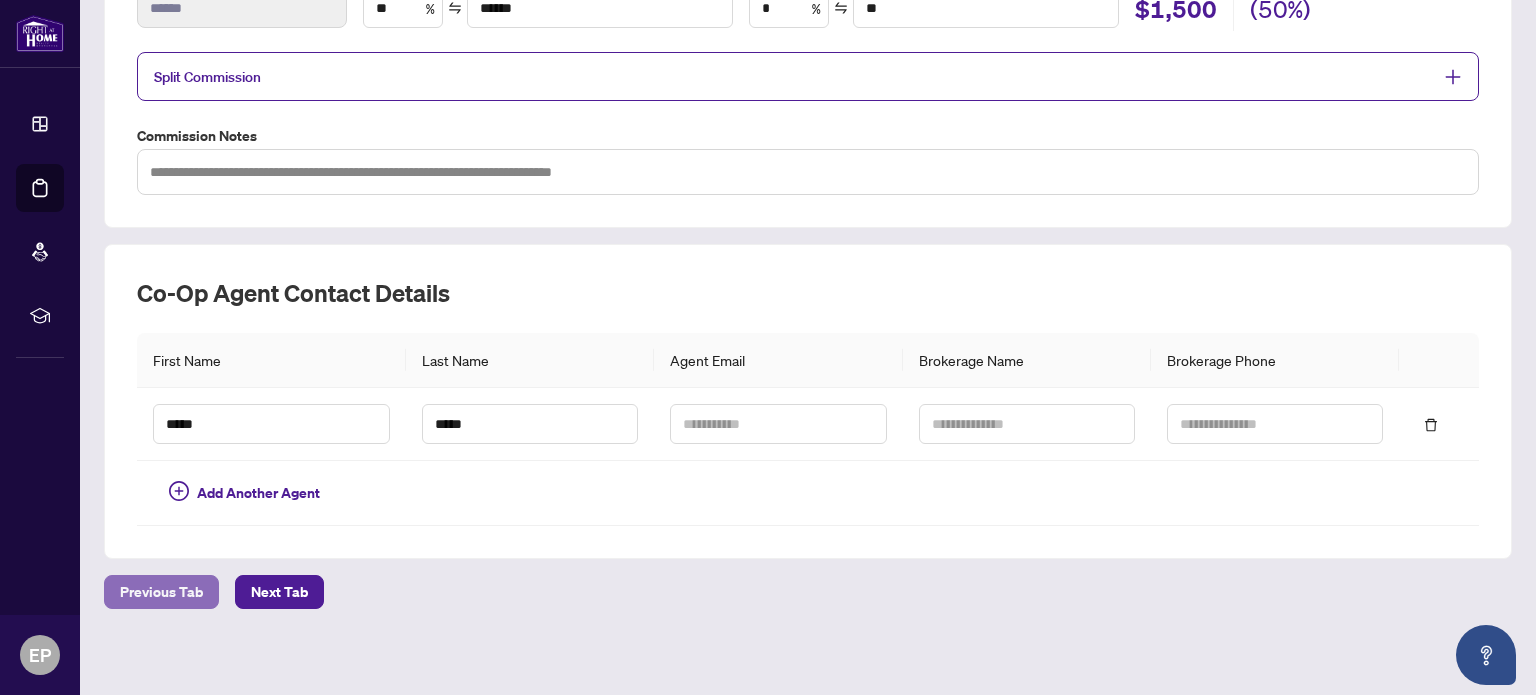 click on "Previous Tab" at bounding box center [161, 592] 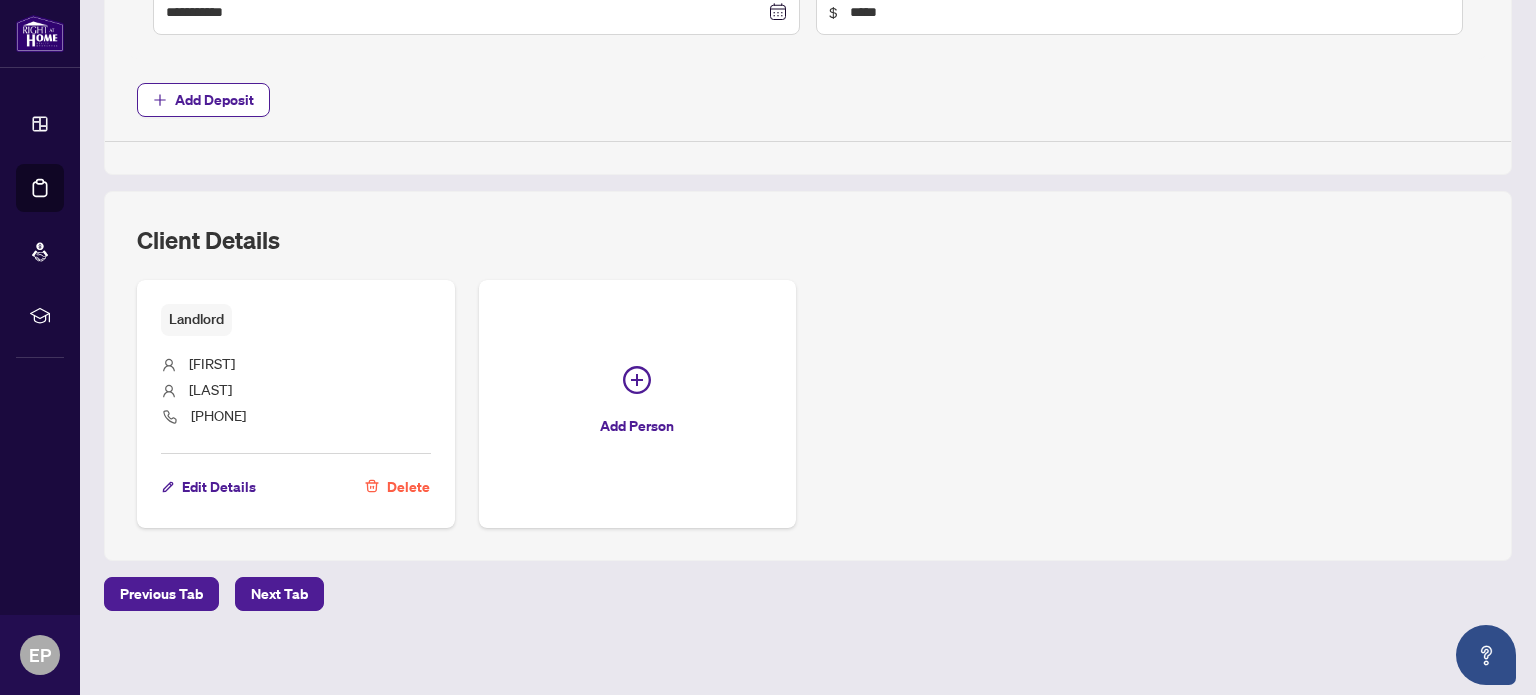 scroll, scrollTop: 993, scrollLeft: 0, axis: vertical 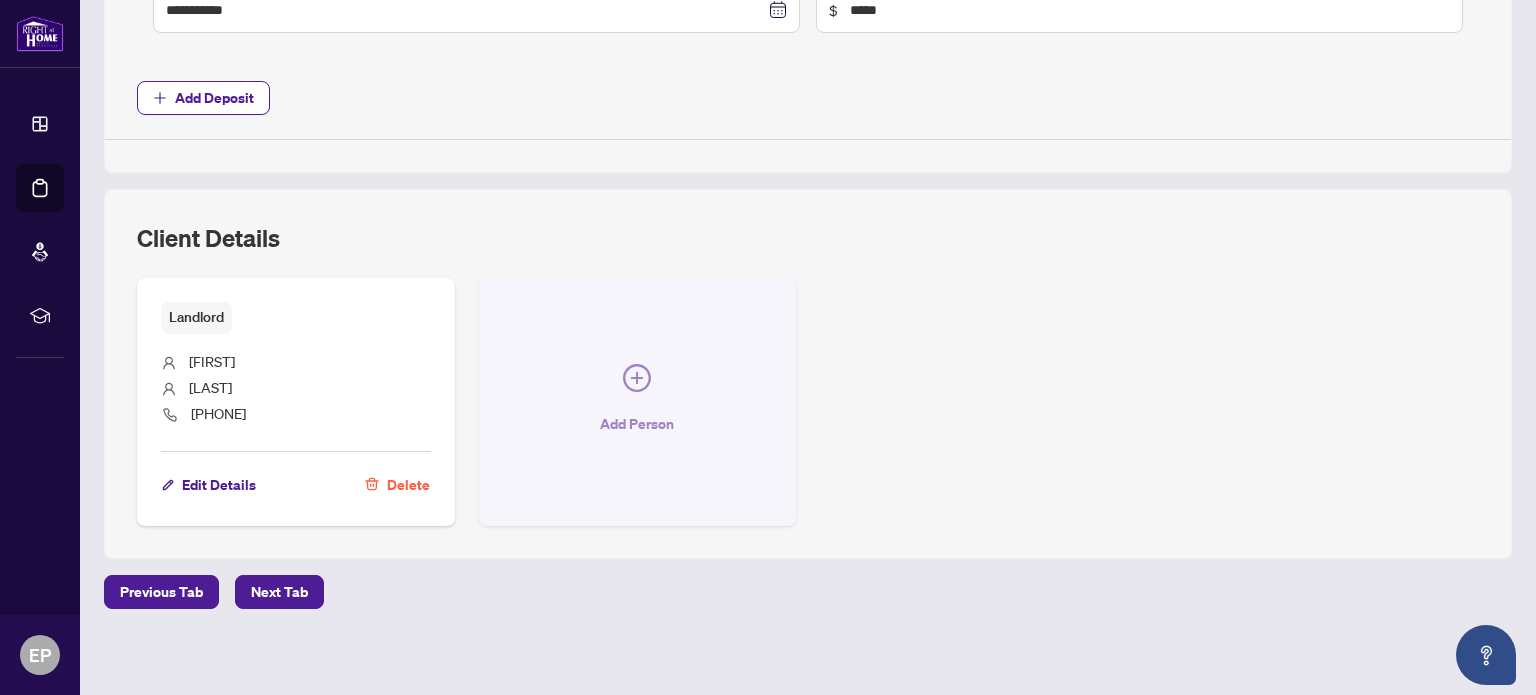click 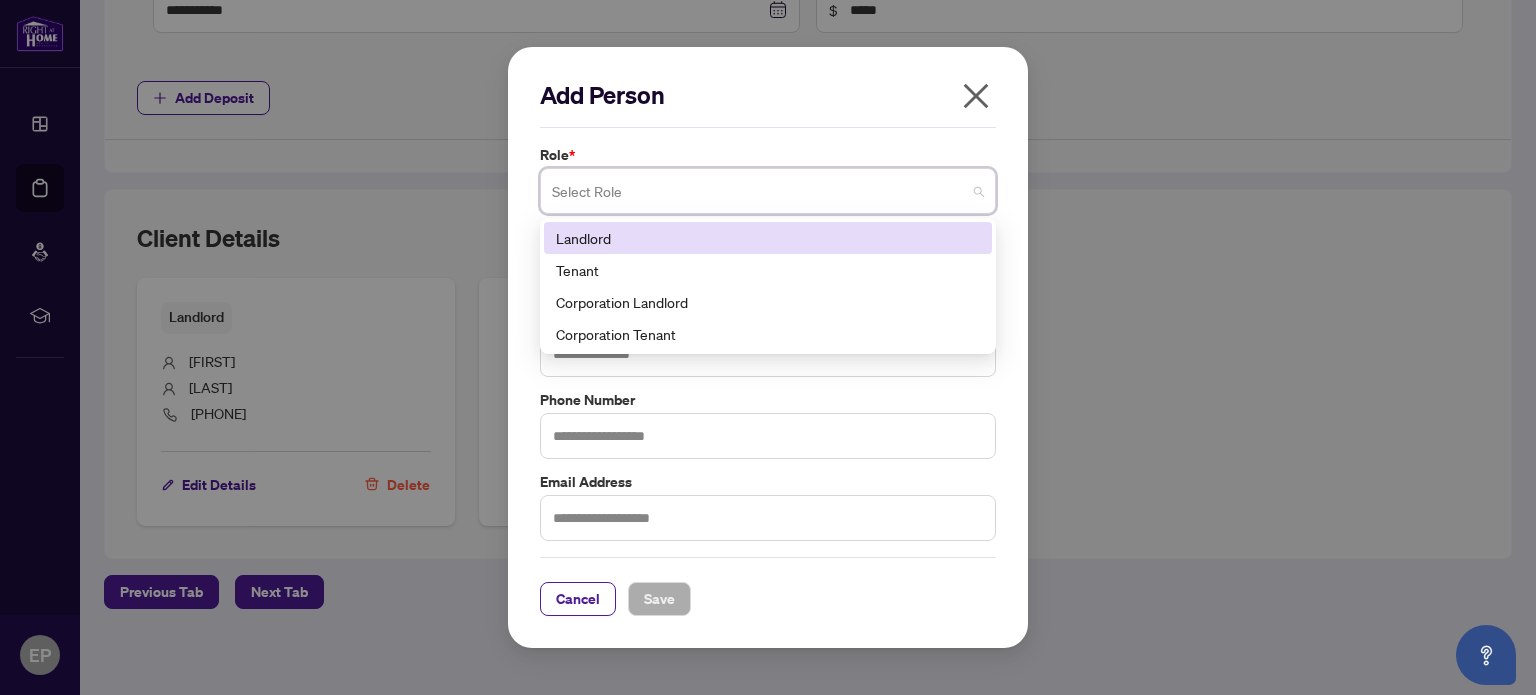 click at bounding box center (768, 191) 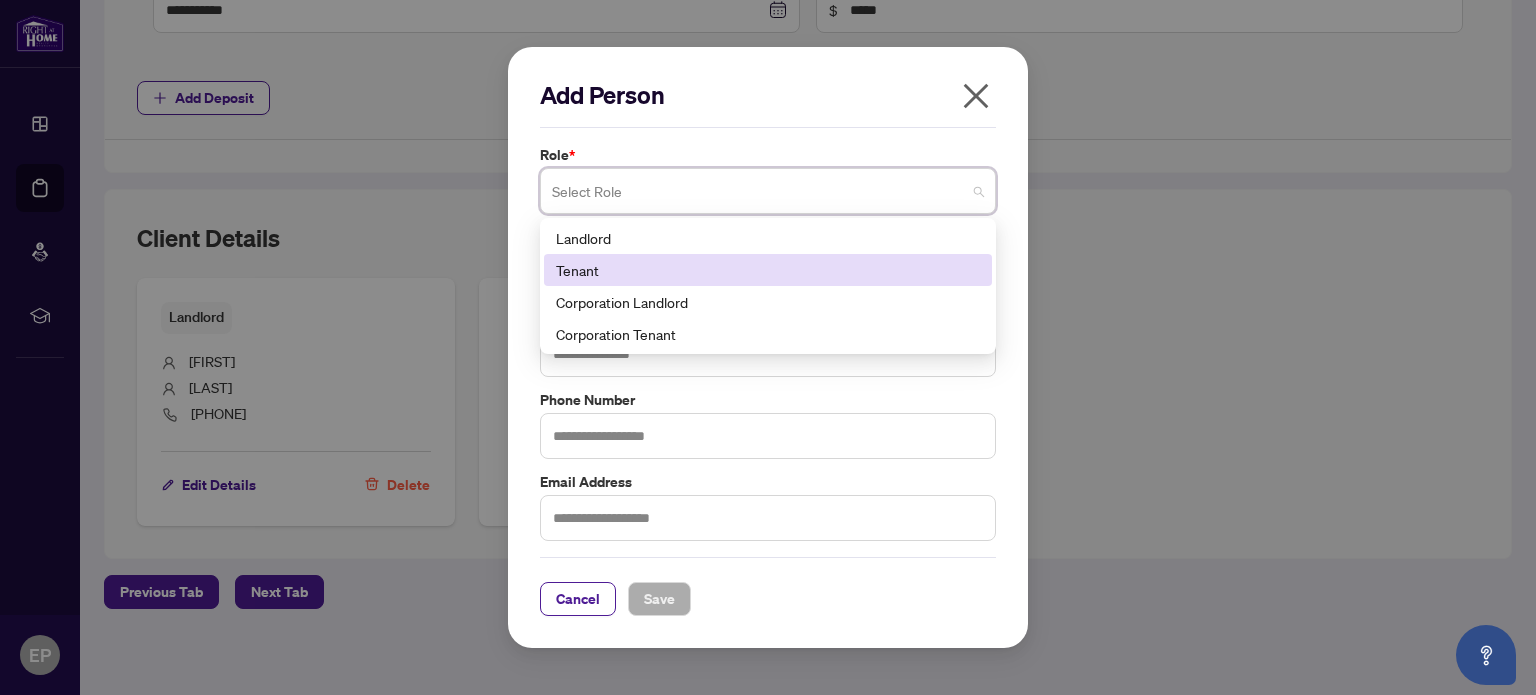 click on "Tenant" at bounding box center (768, 270) 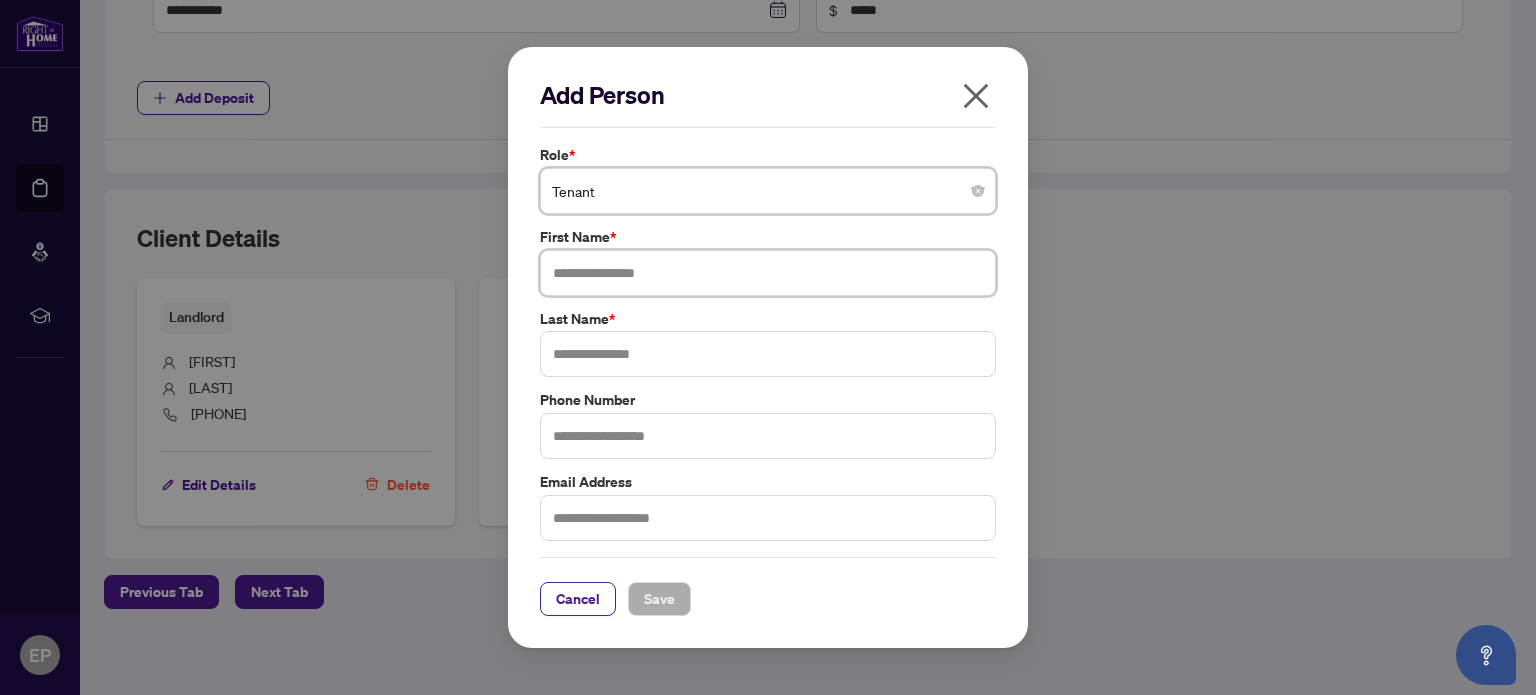 click at bounding box center (768, 273) 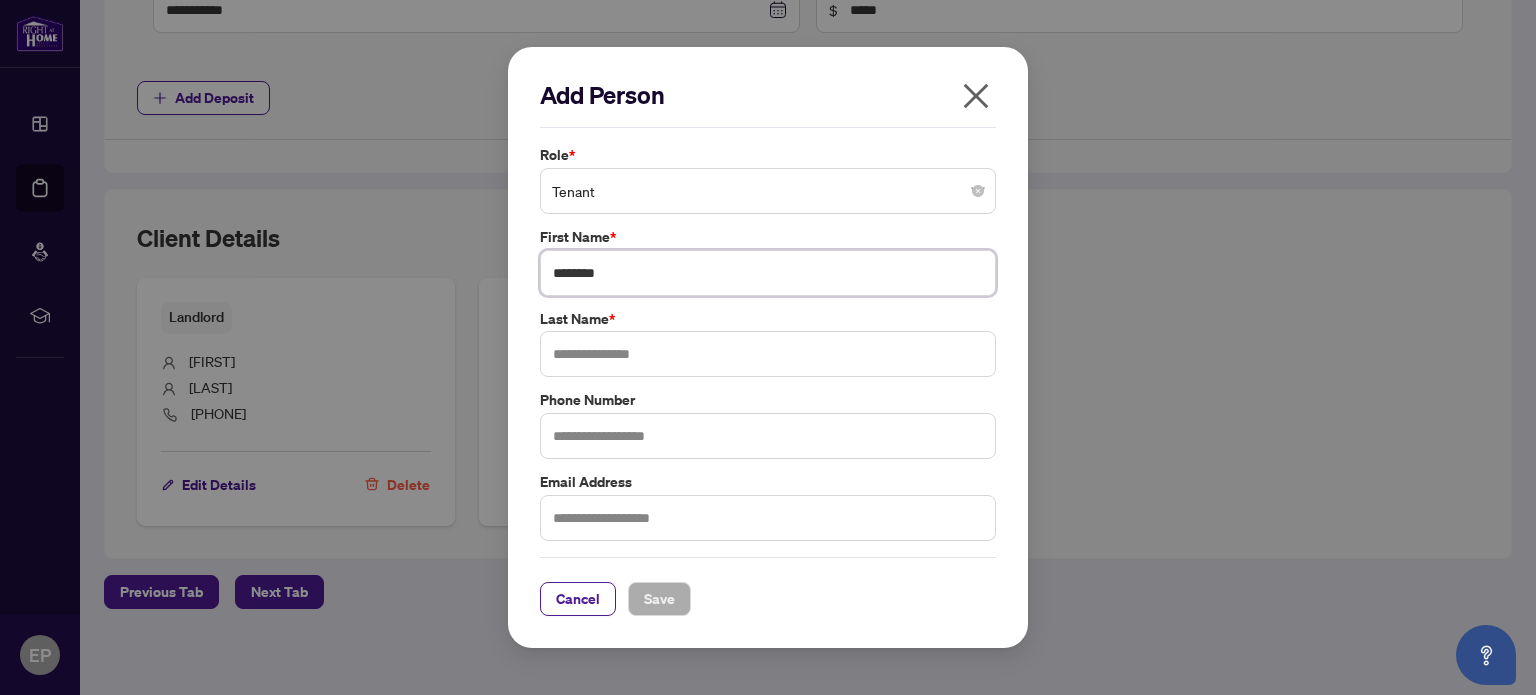 type on "********" 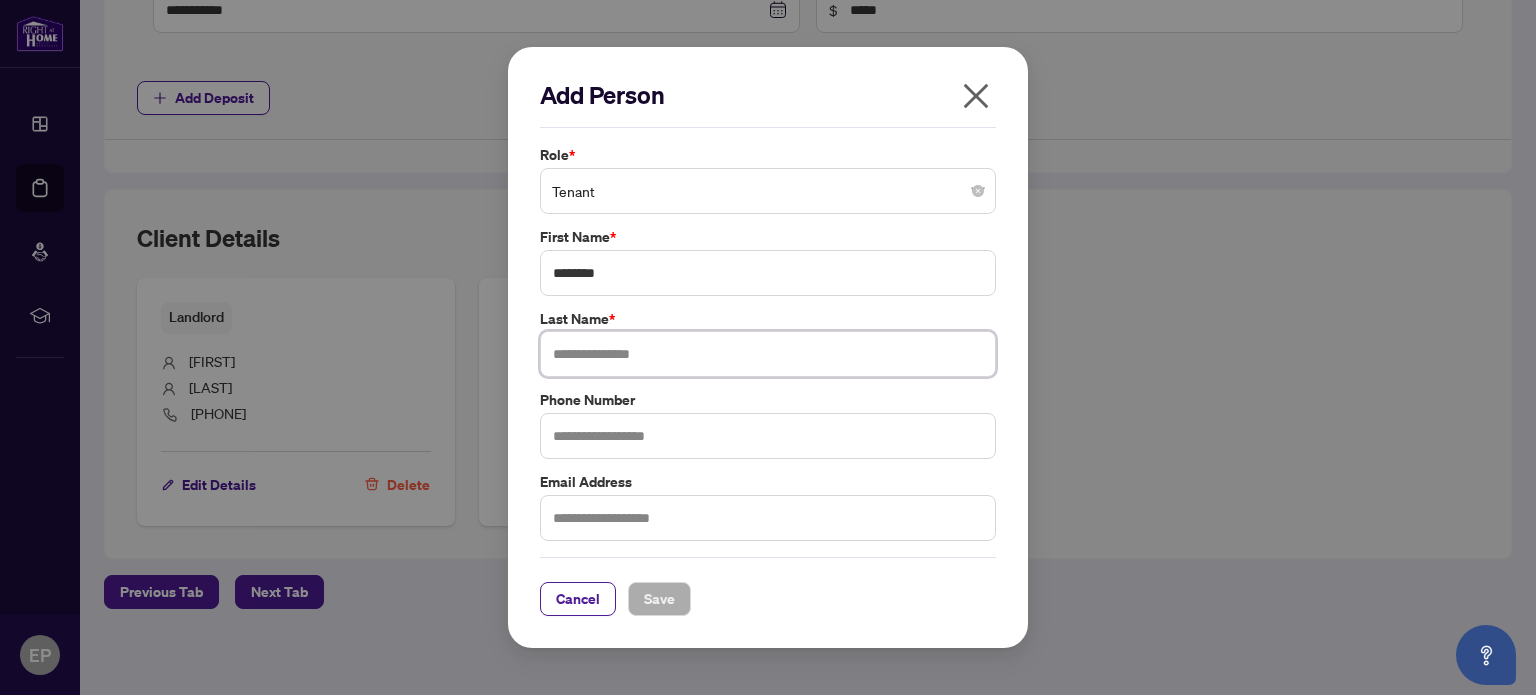 click at bounding box center [768, 354] 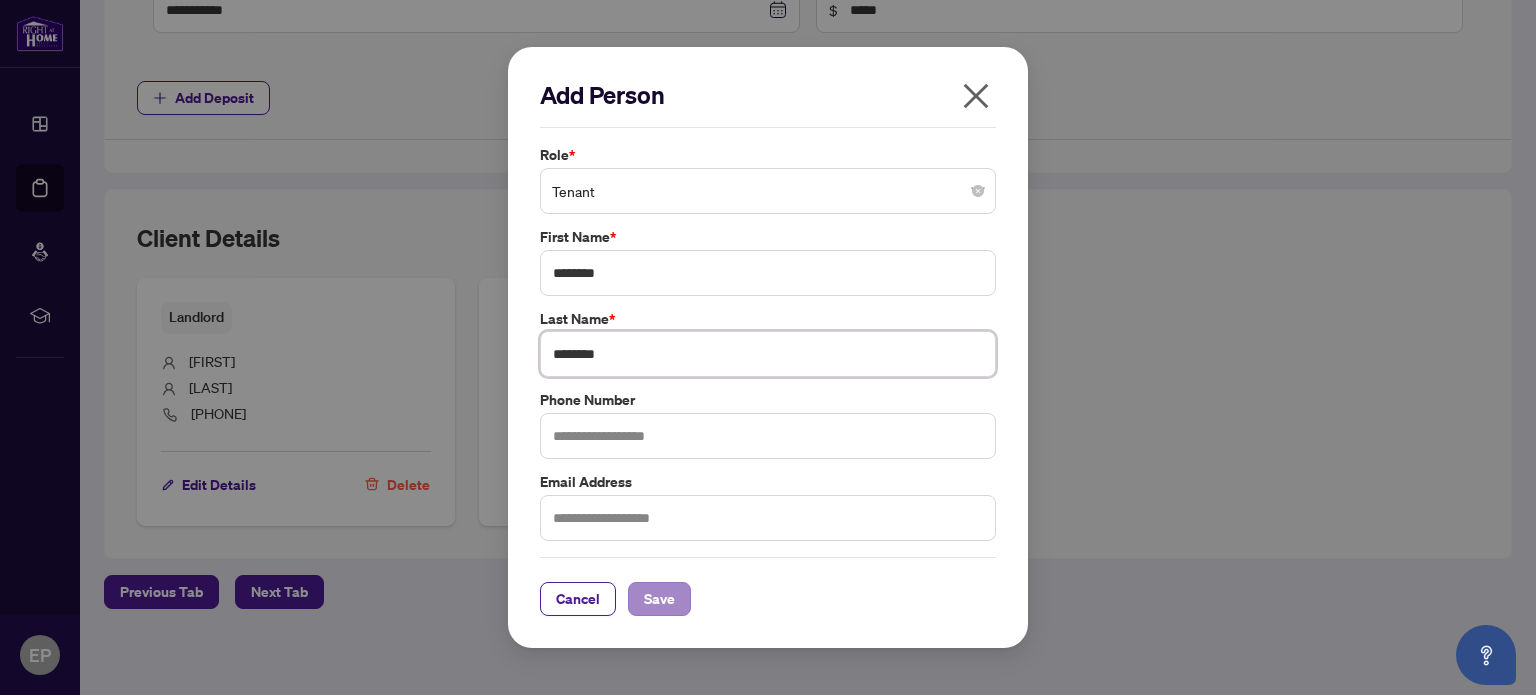 type on "********" 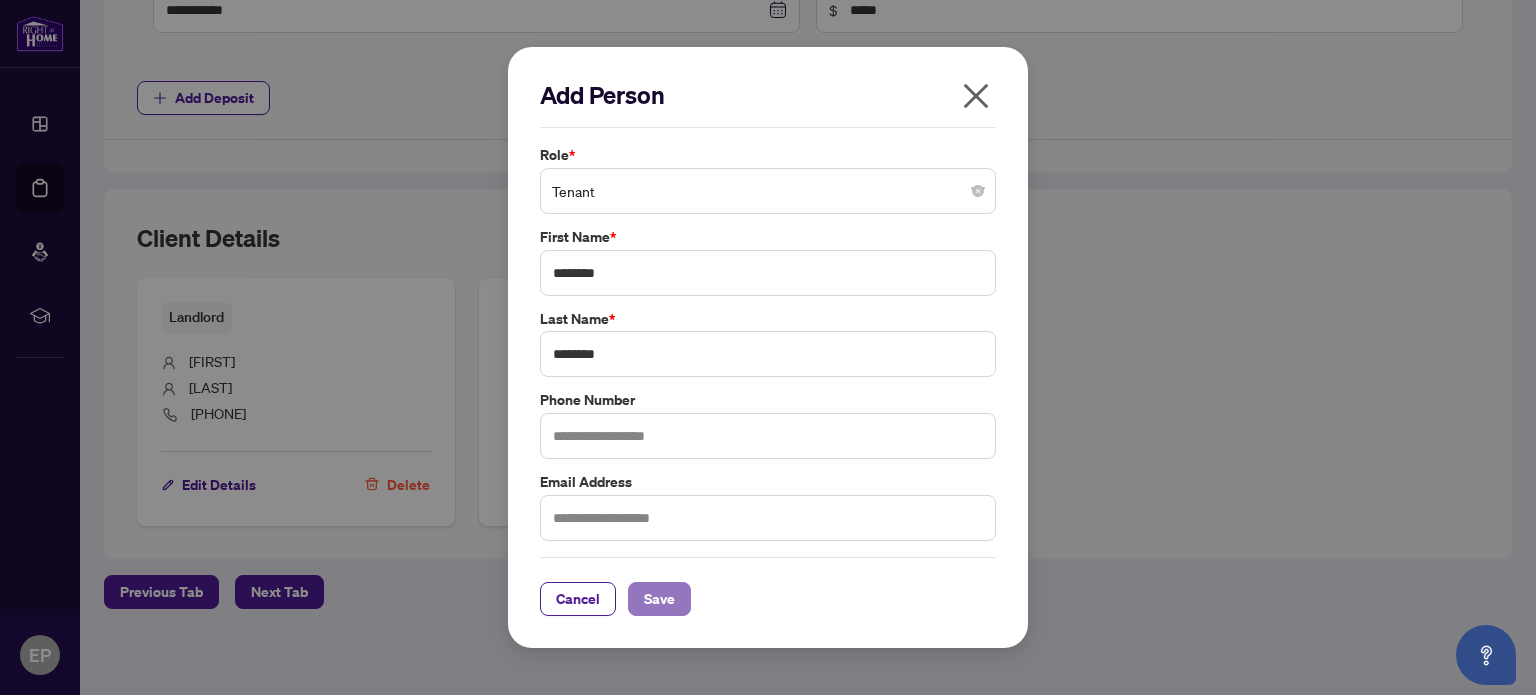 click on "Save" at bounding box center [659, 599] 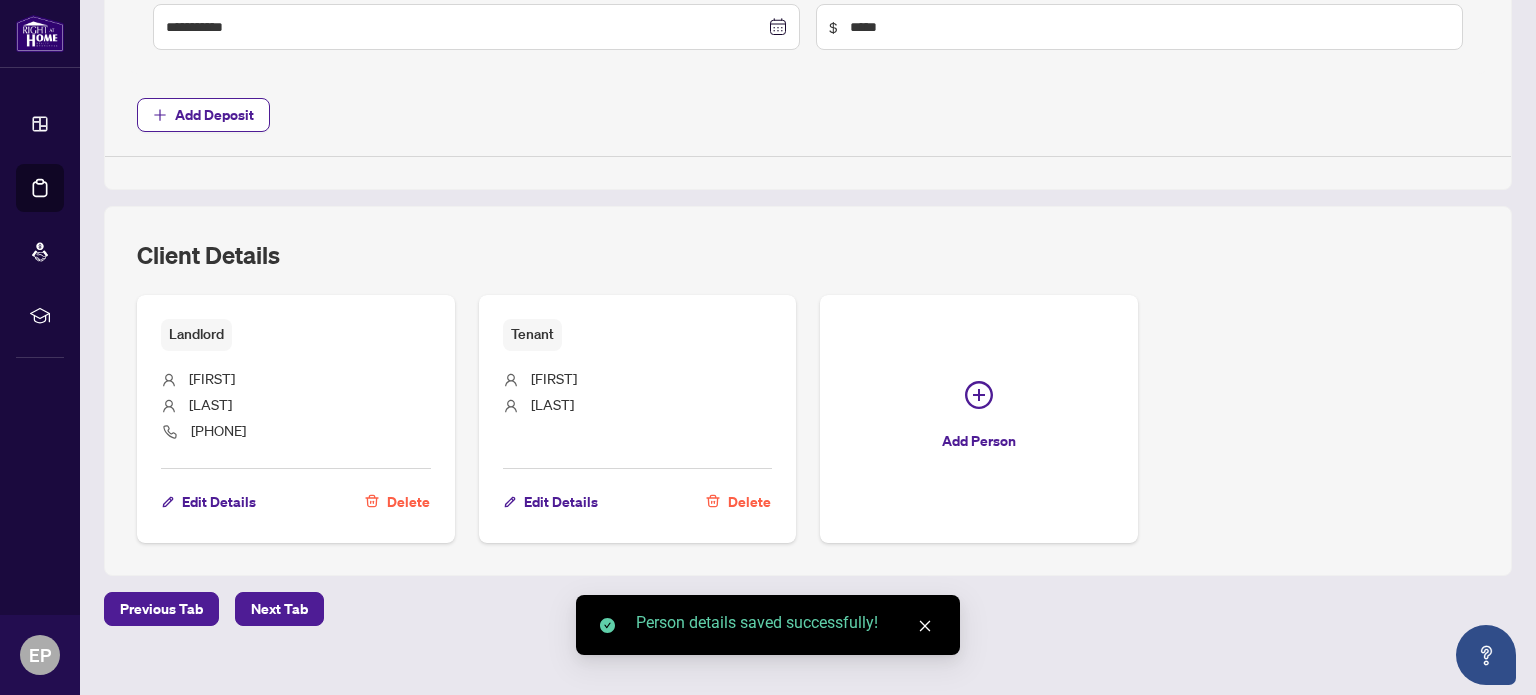 scroll, scrollTop: 993, scrollLeft: 0, axis: vertical 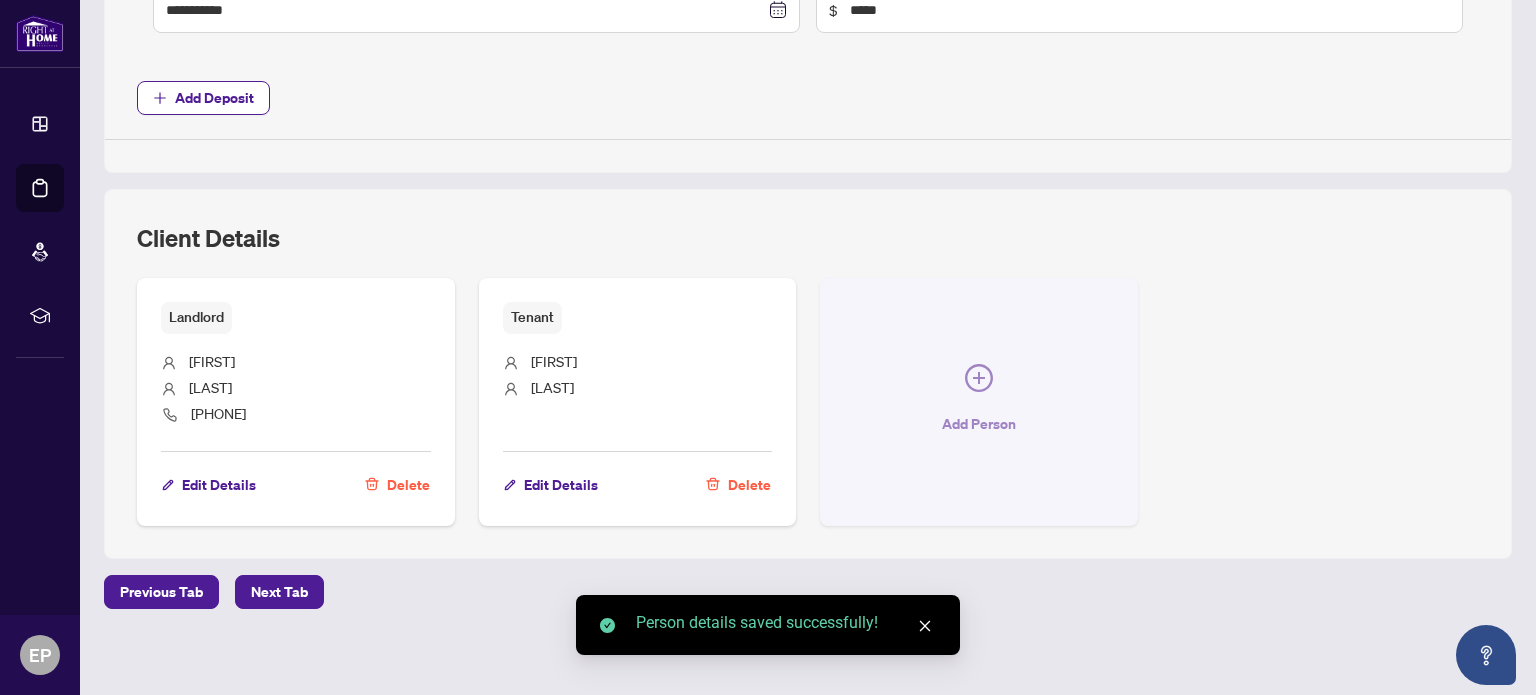 click 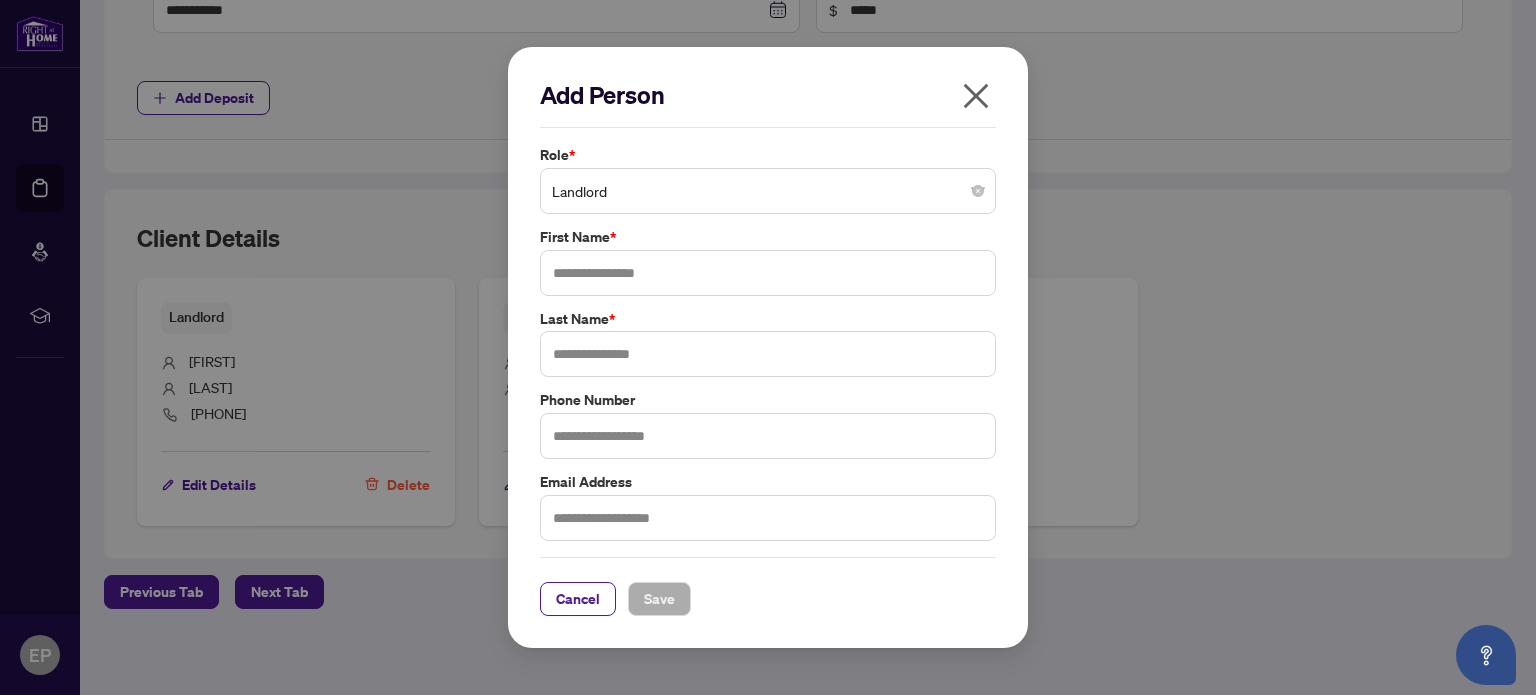 click on "Landlord" at bounding box center [768, 191] 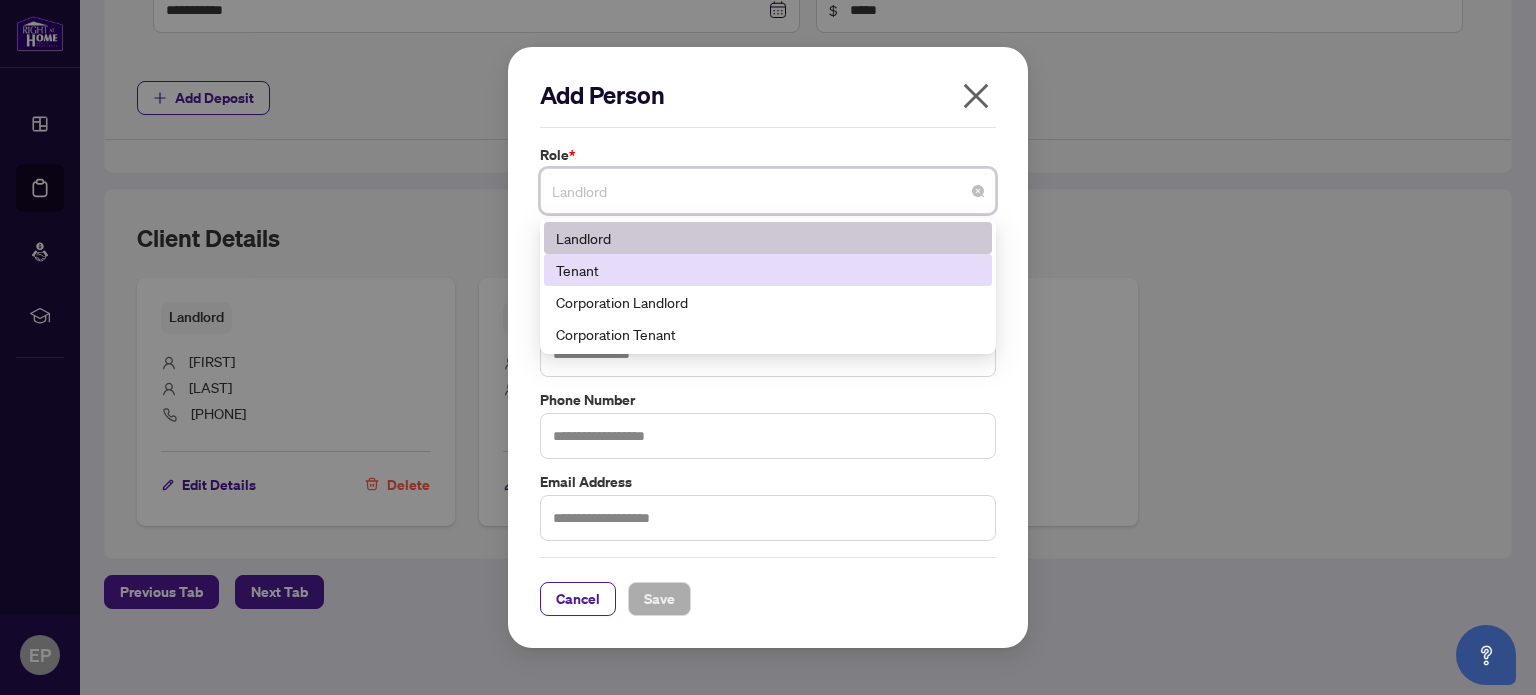 click on "Tenant" at bounding box center (768, 270) 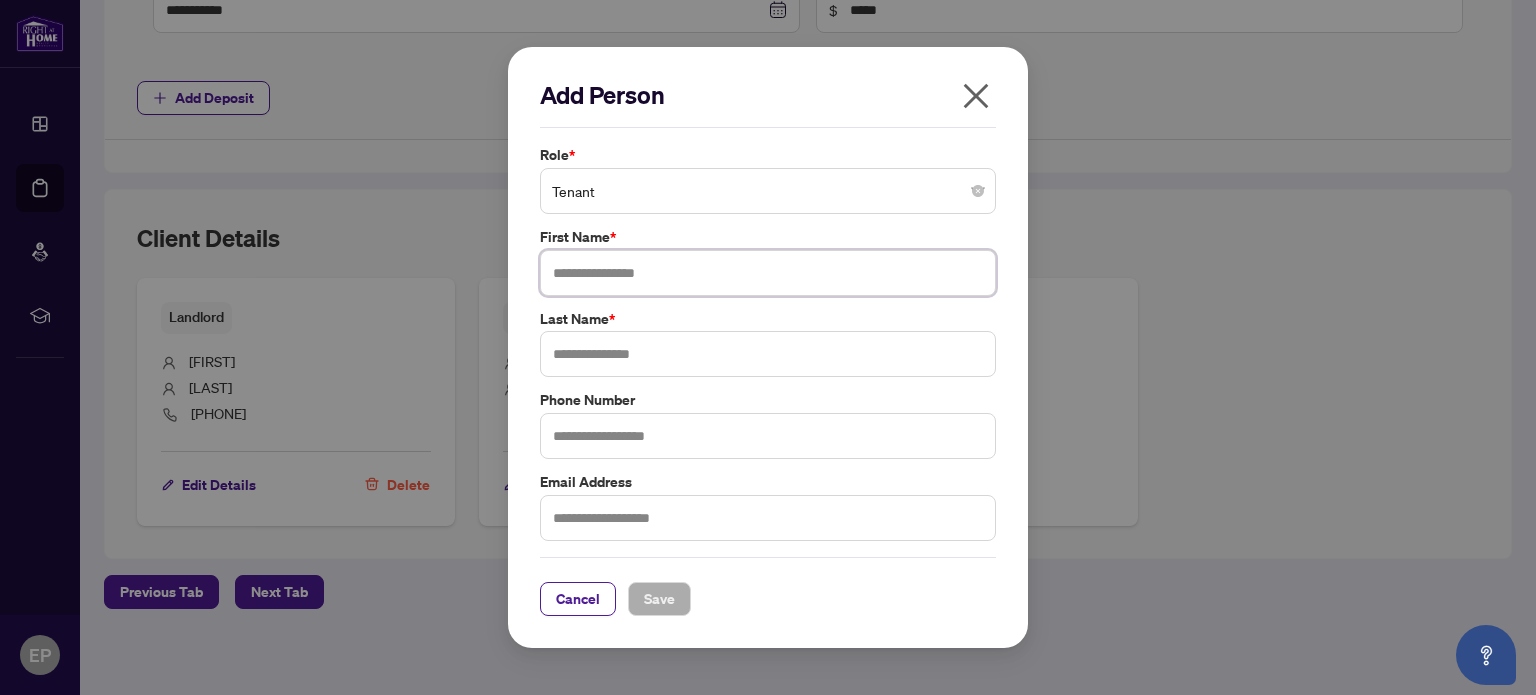 click at bounding box center (768, 273) 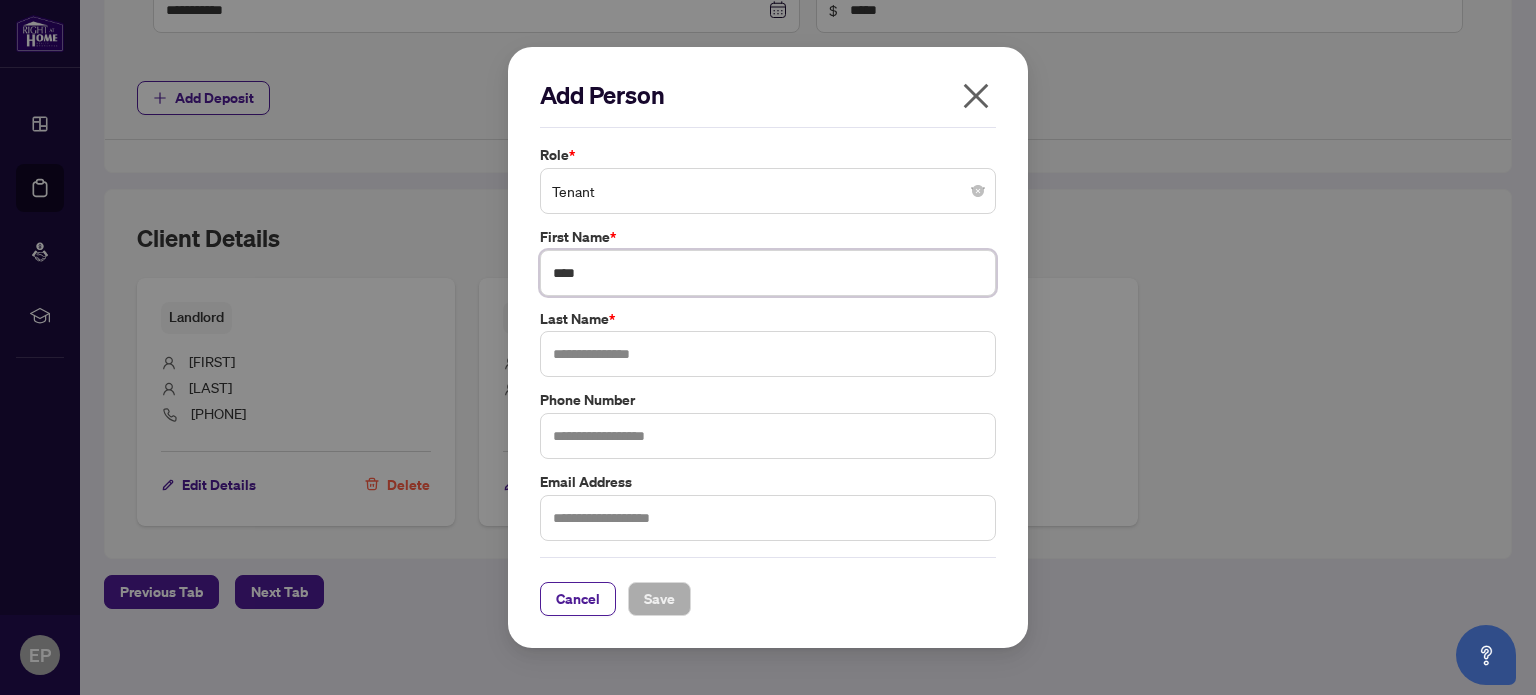type on "****" 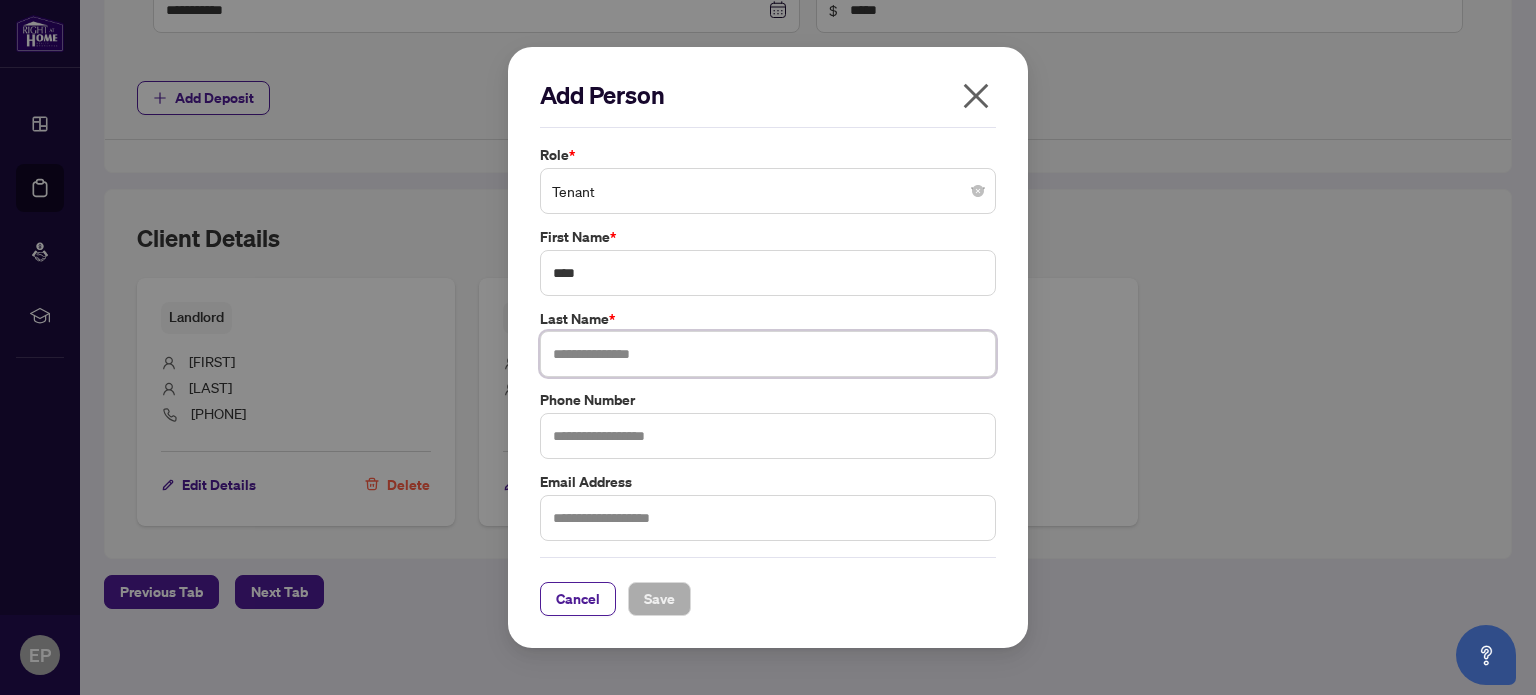 click at bounding box center [768, 354] 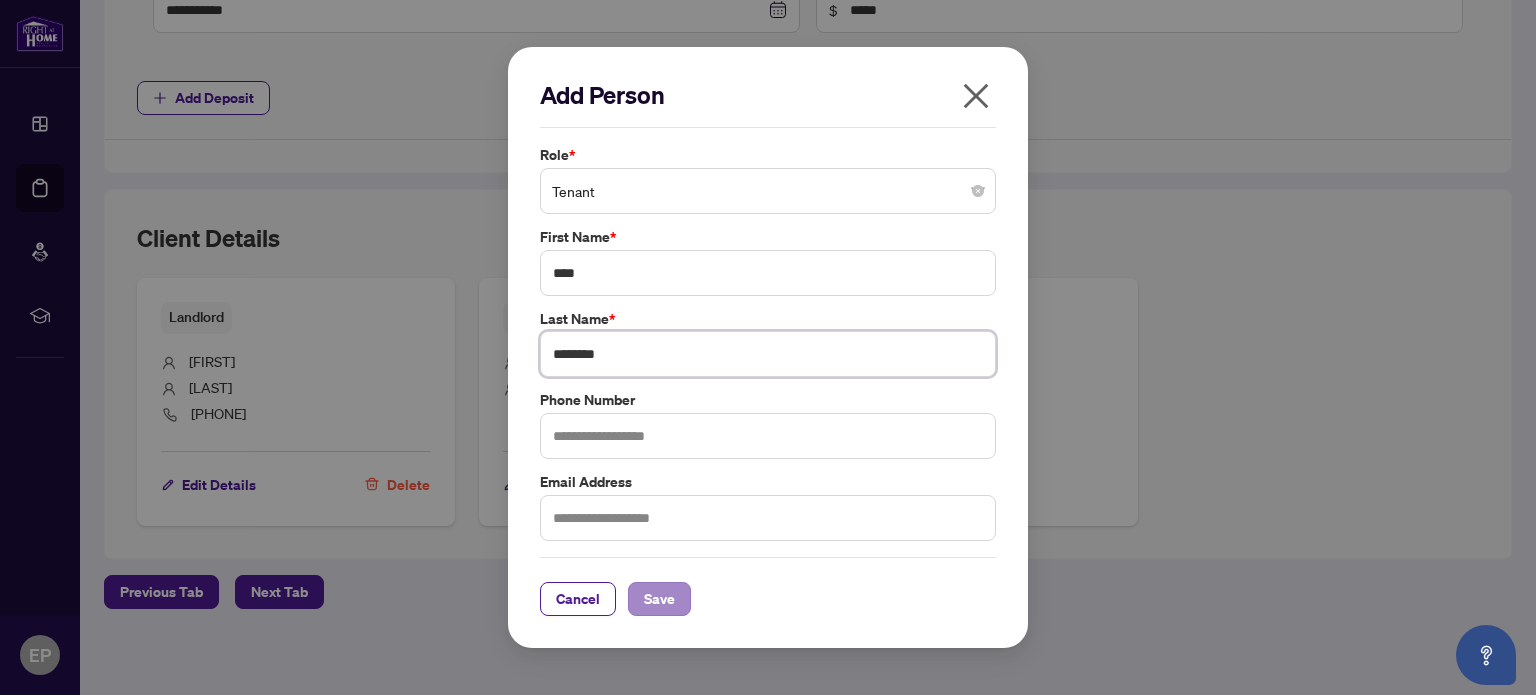 type on "********" 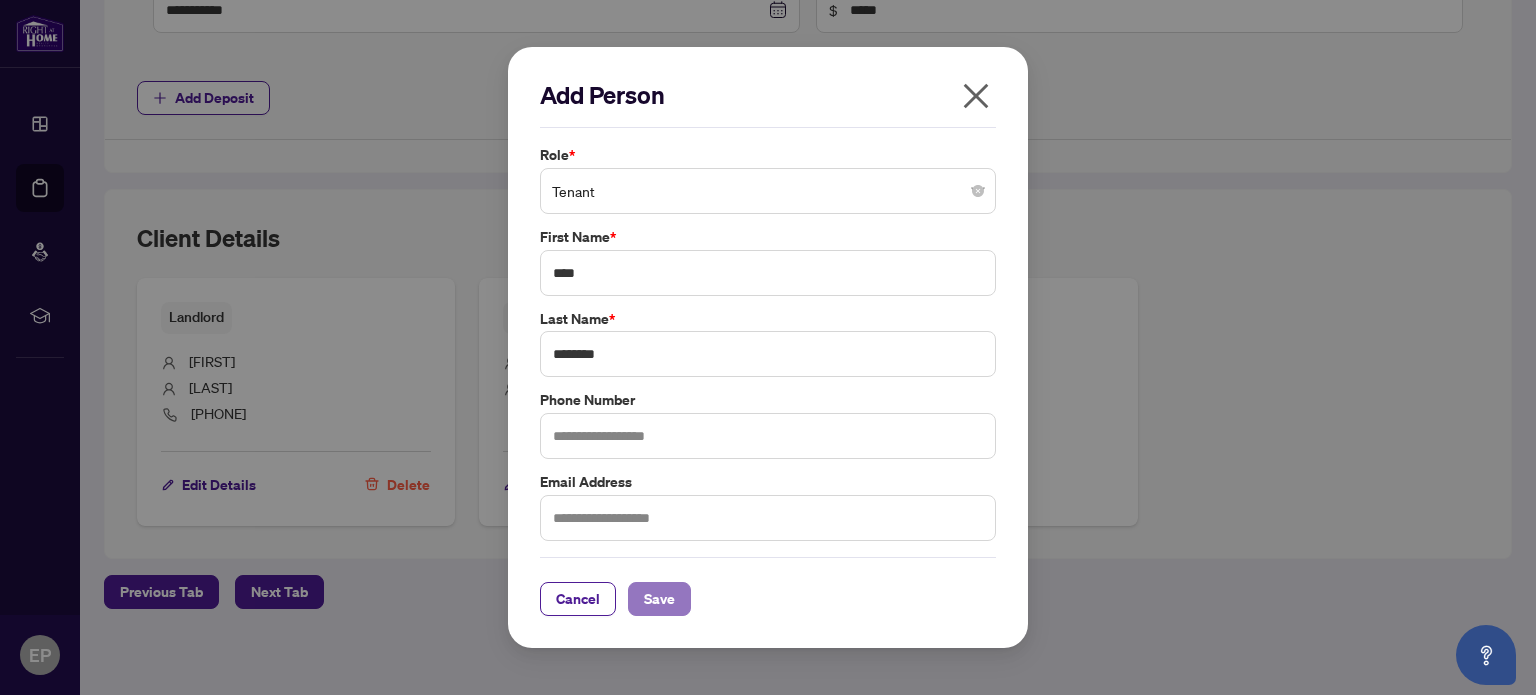 click on "Save" at bounding box center [659, 599] 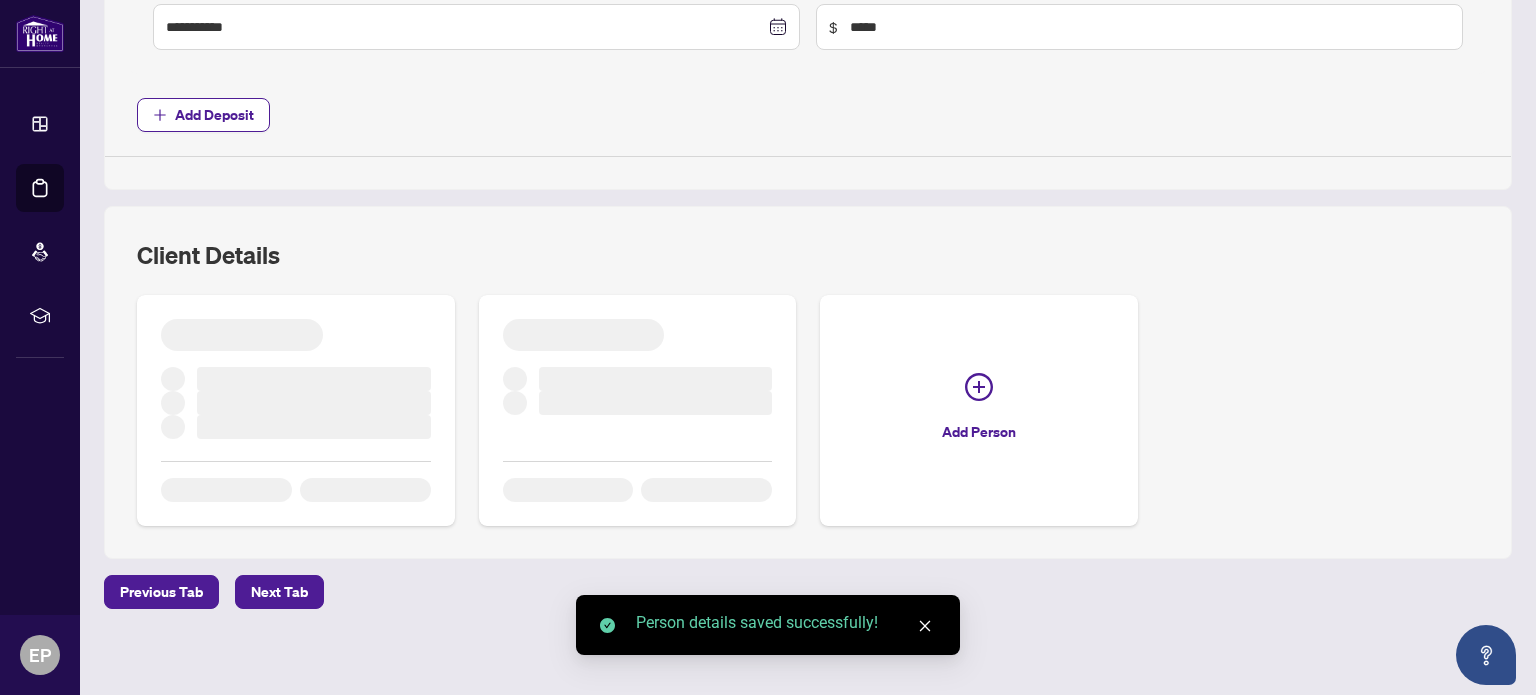 scroll, scrollTop: 993, scrollLeft: 0, axis: vertical 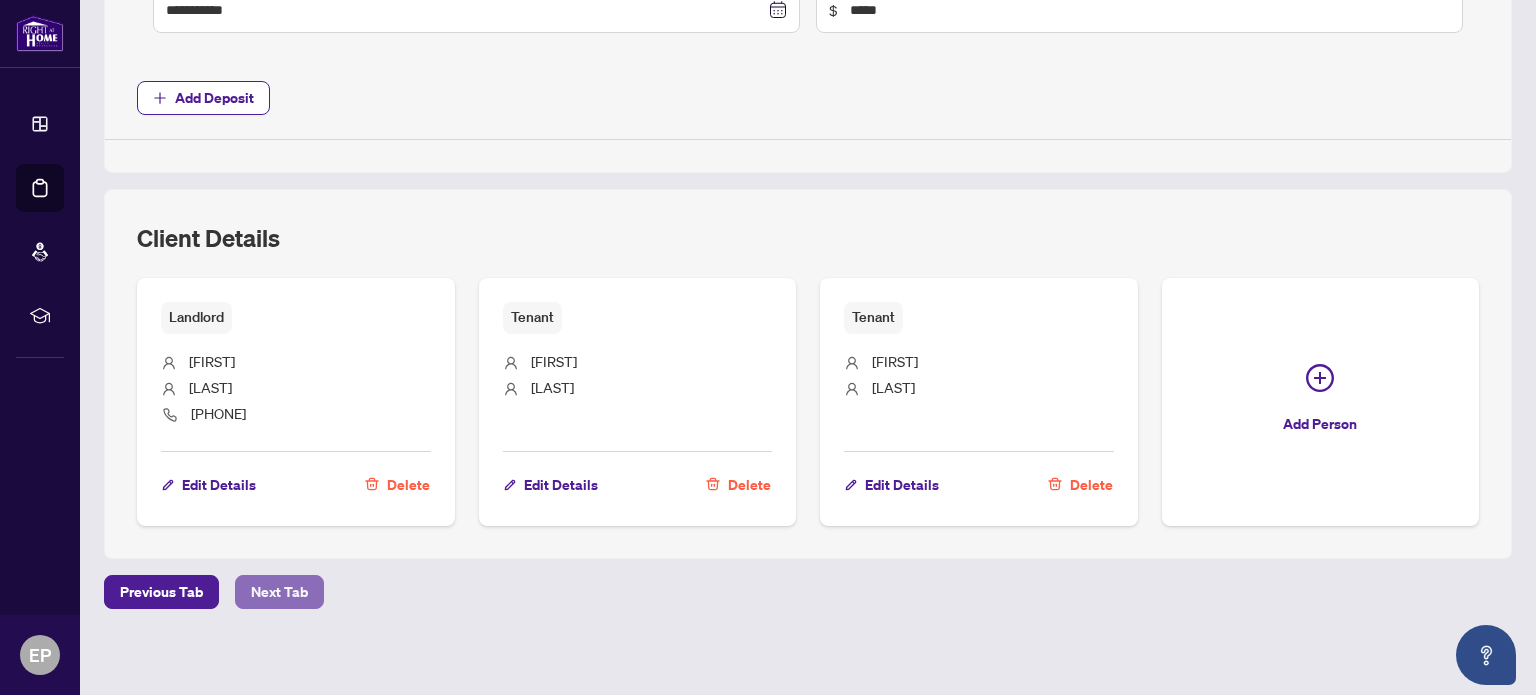 click on "Next Tab" at bounding box center (279, 592) 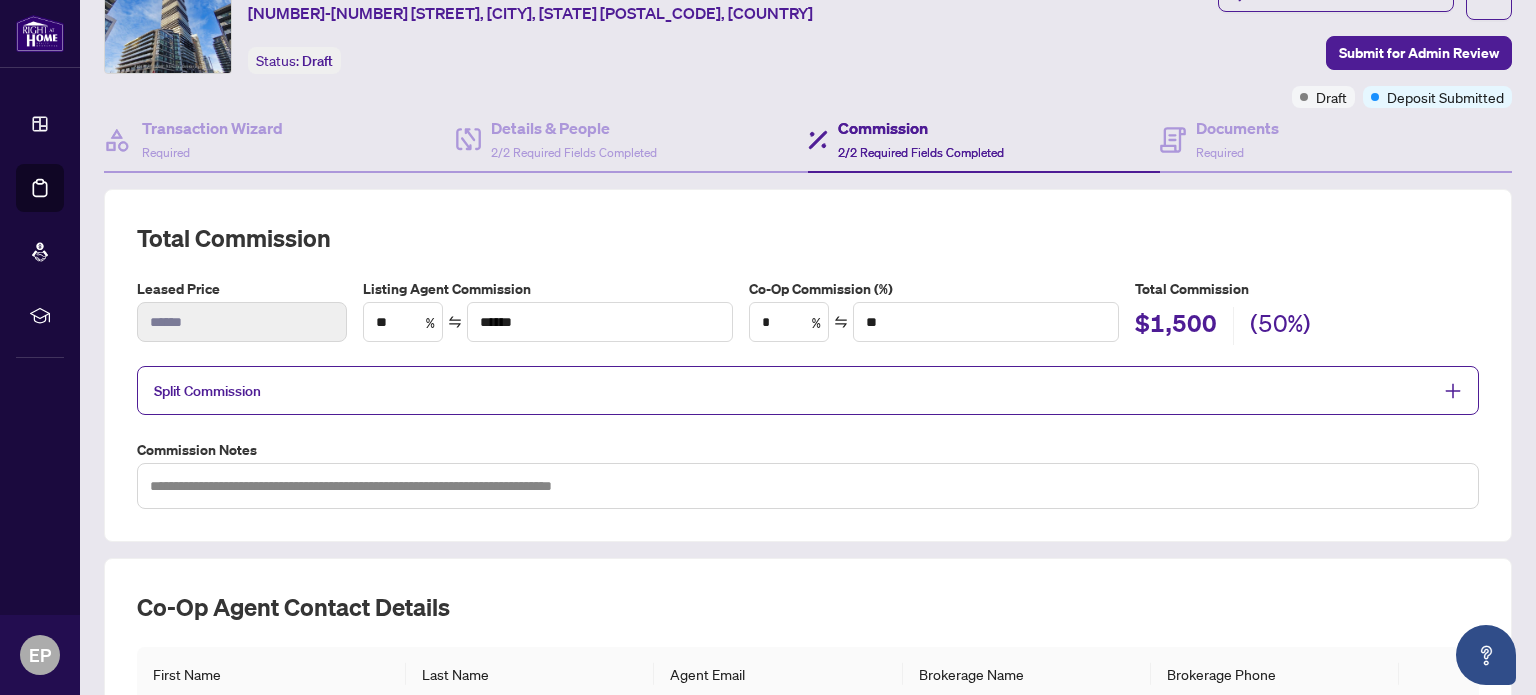 scroll, scrollTop: 399, scrollLeft: 0, axis: vertical 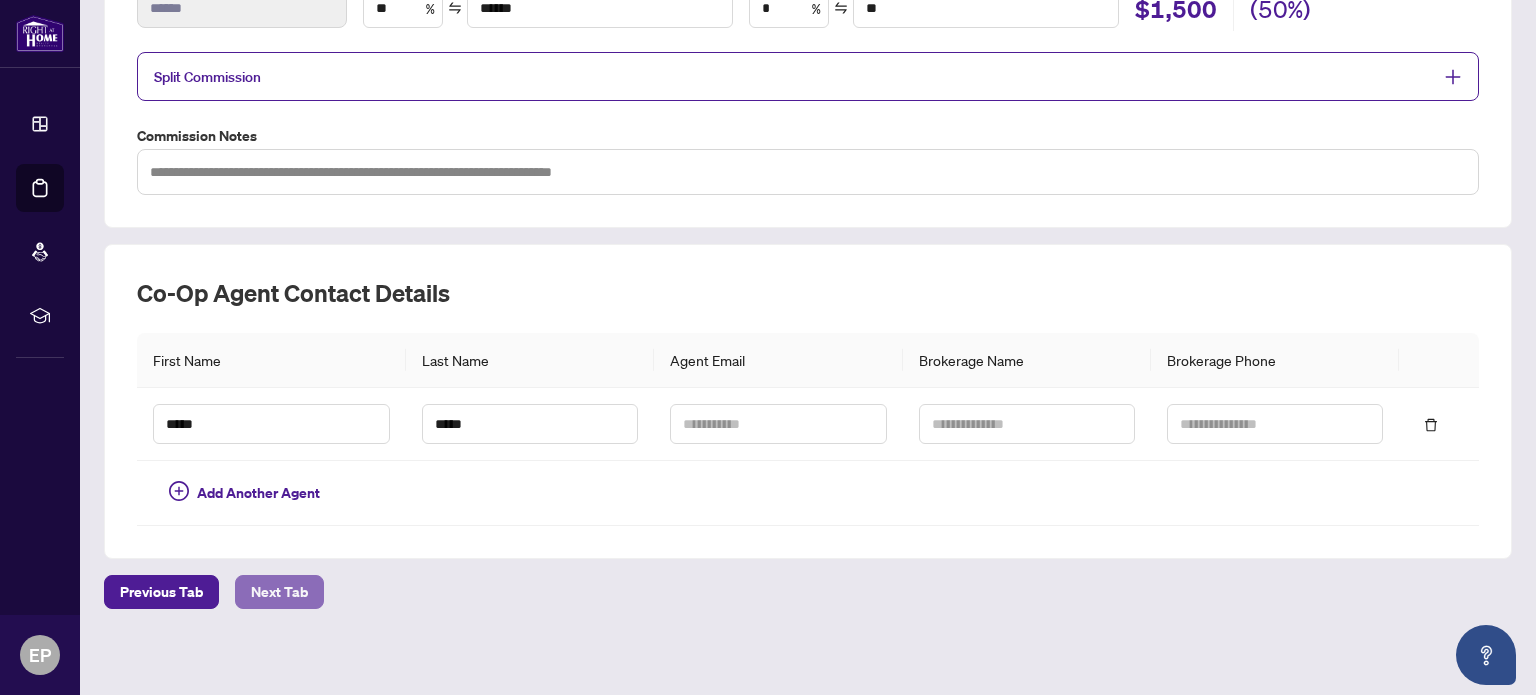 click on "Next Tab" at bounding box center [279, 592] 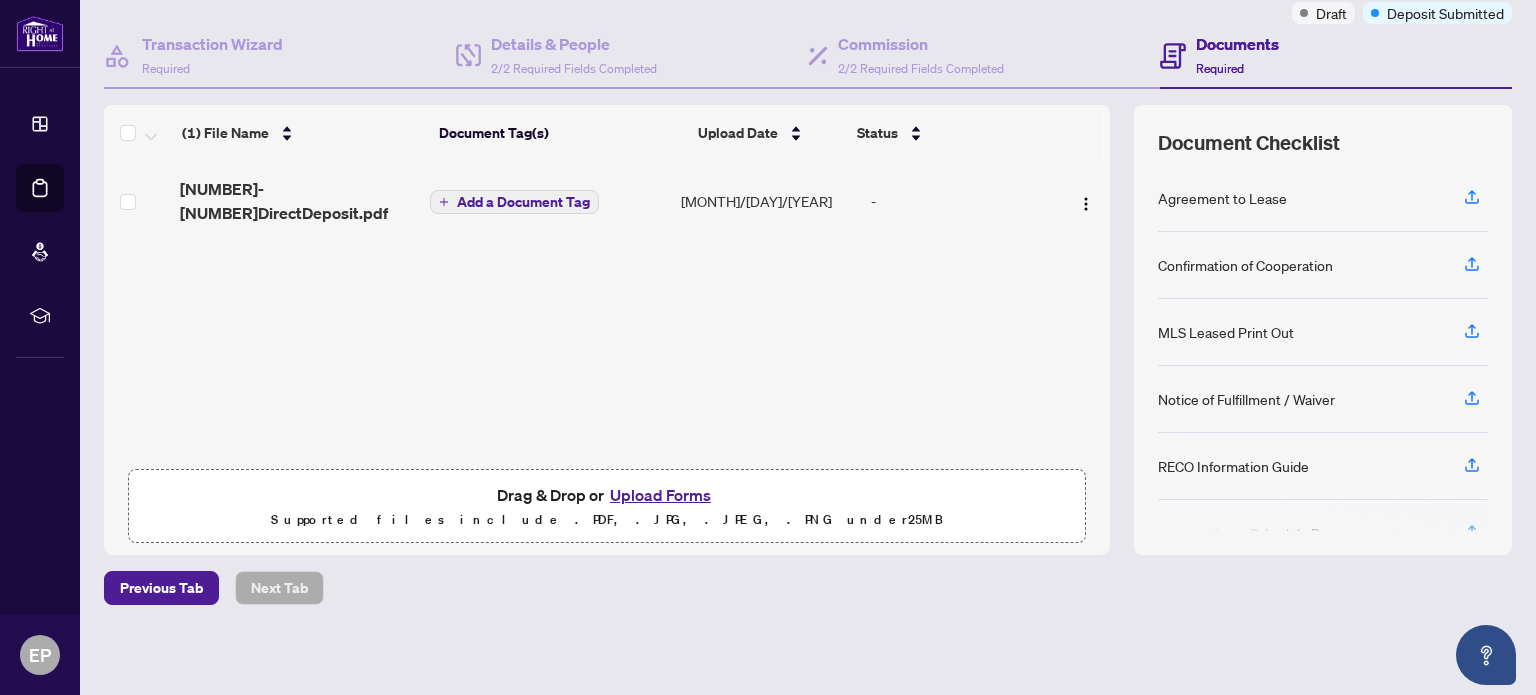 scroll, scrollTop: 69, scrollLeft: 0, axis: vertical 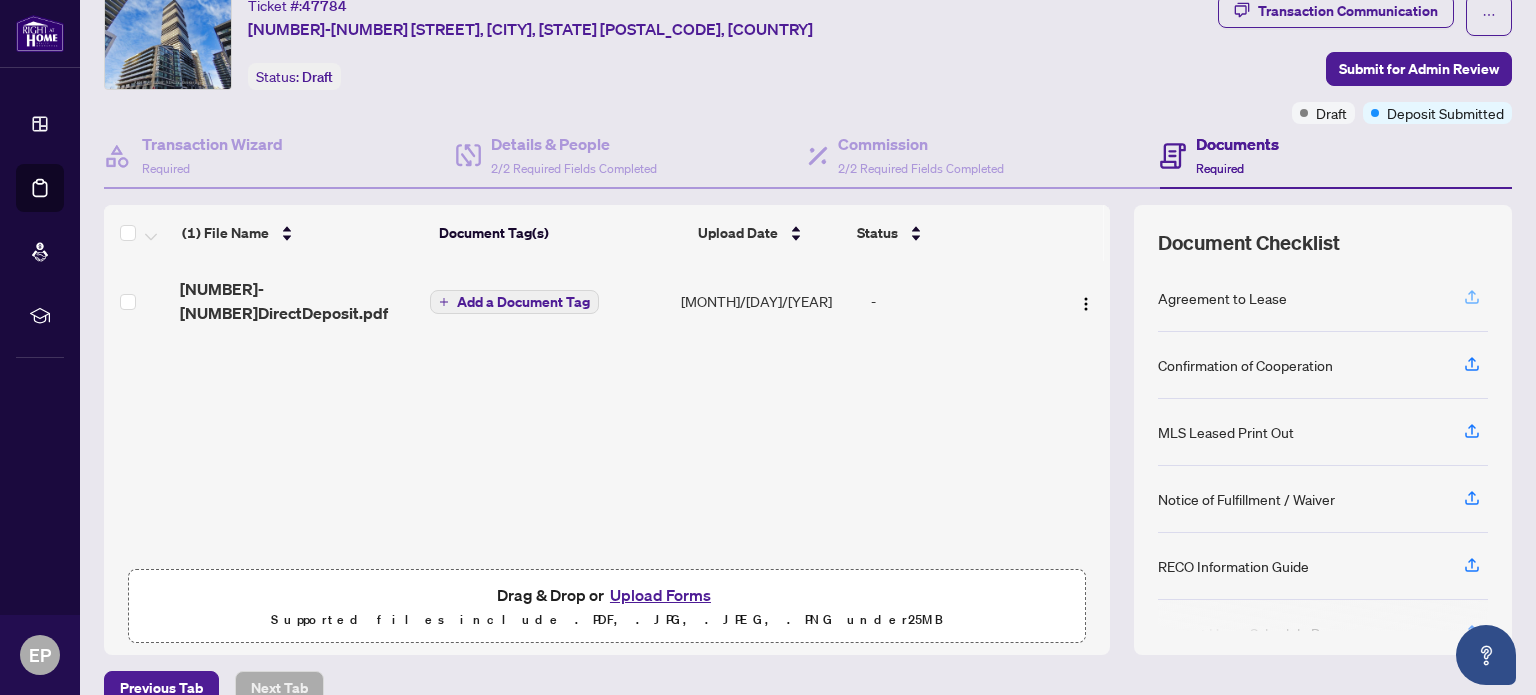 click 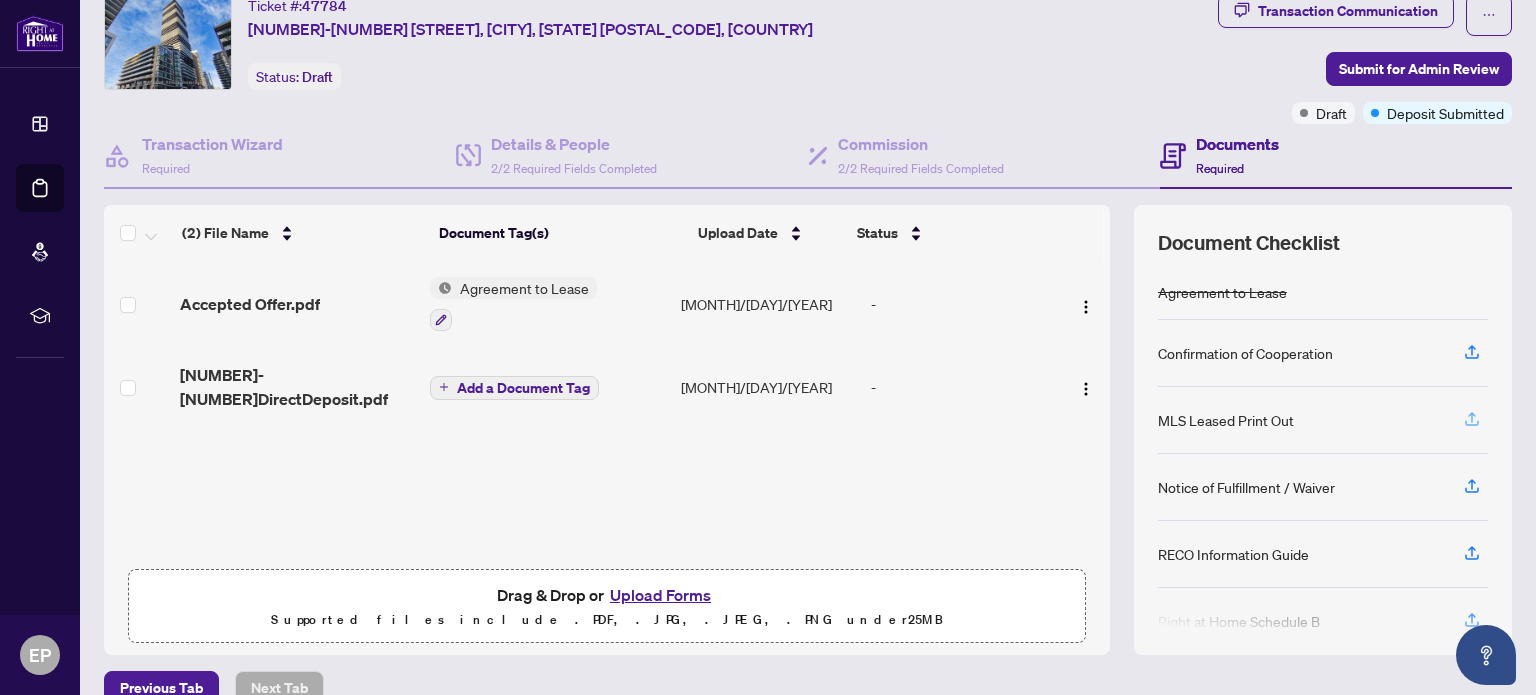 click 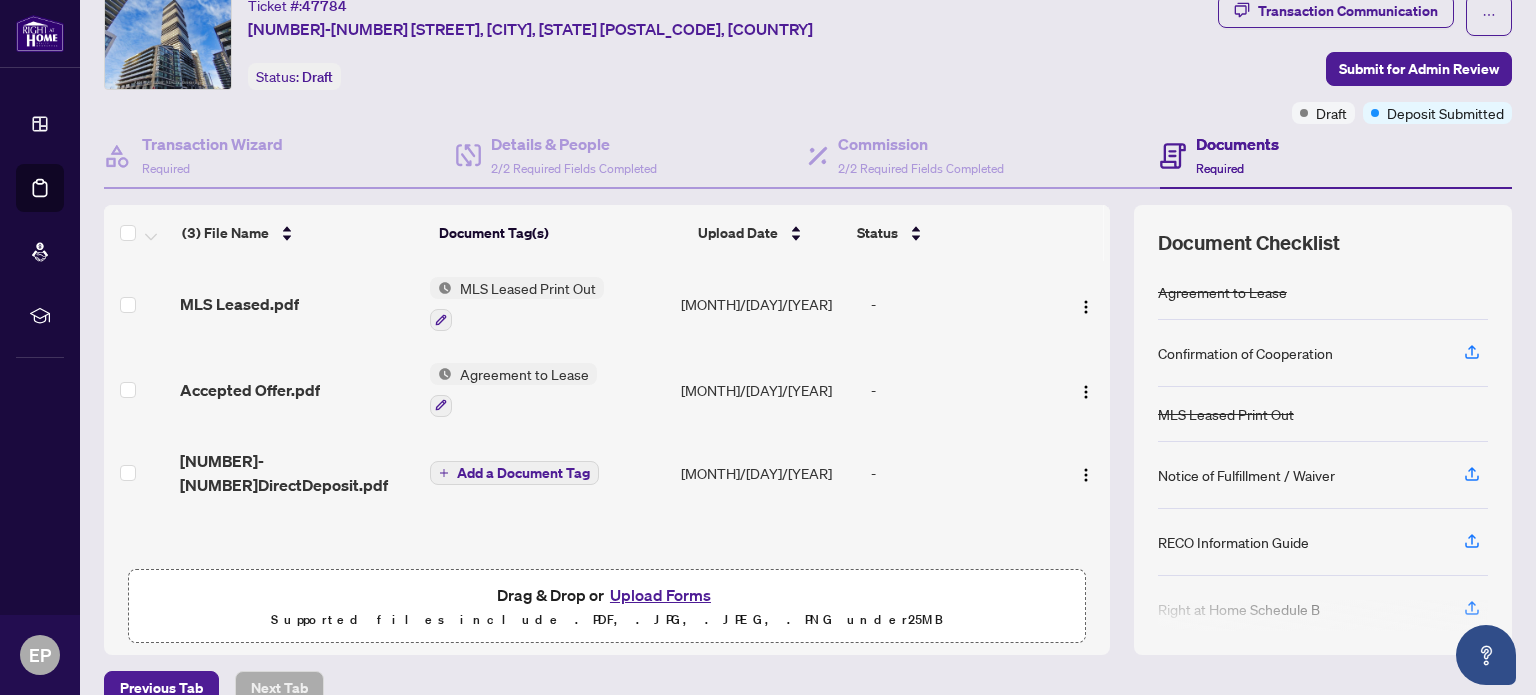 scroll, scrollTop: 16, scrollLeft: 0, axis: vertical 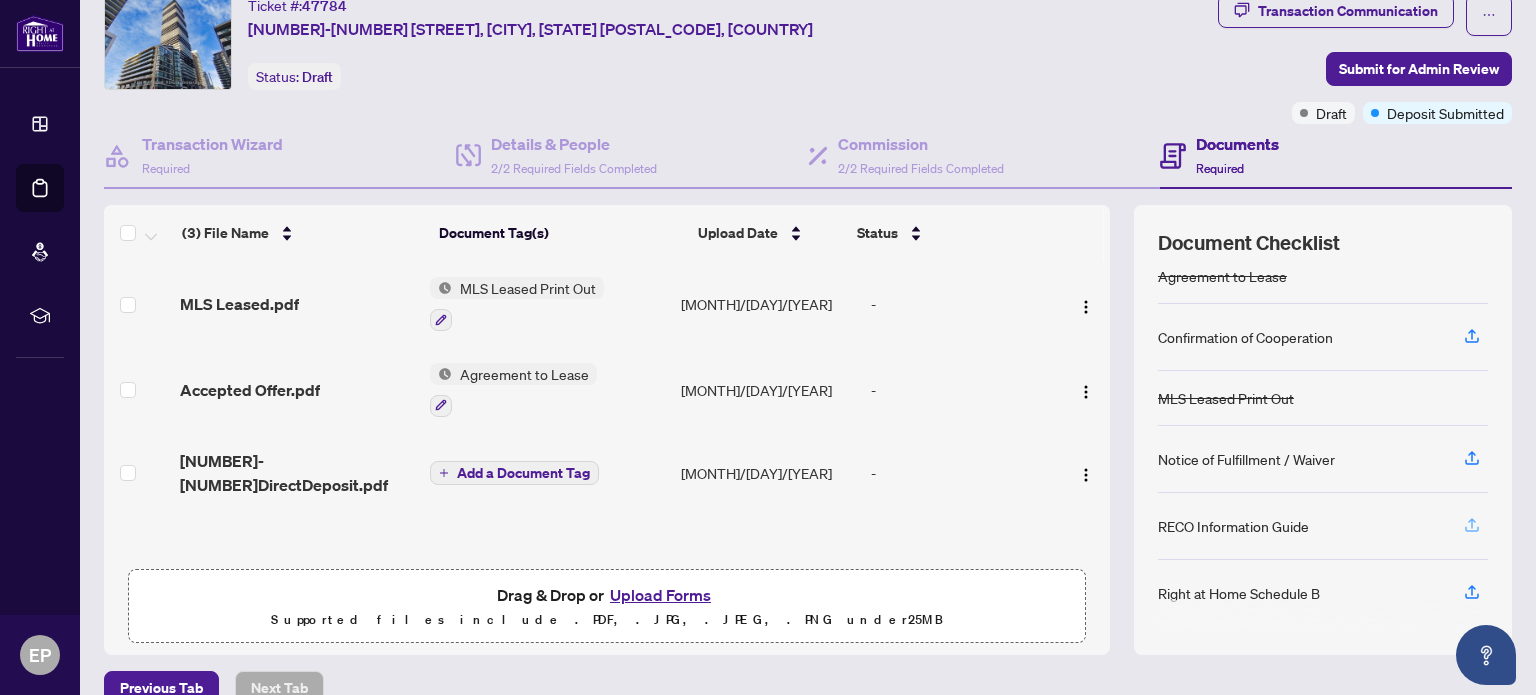 click 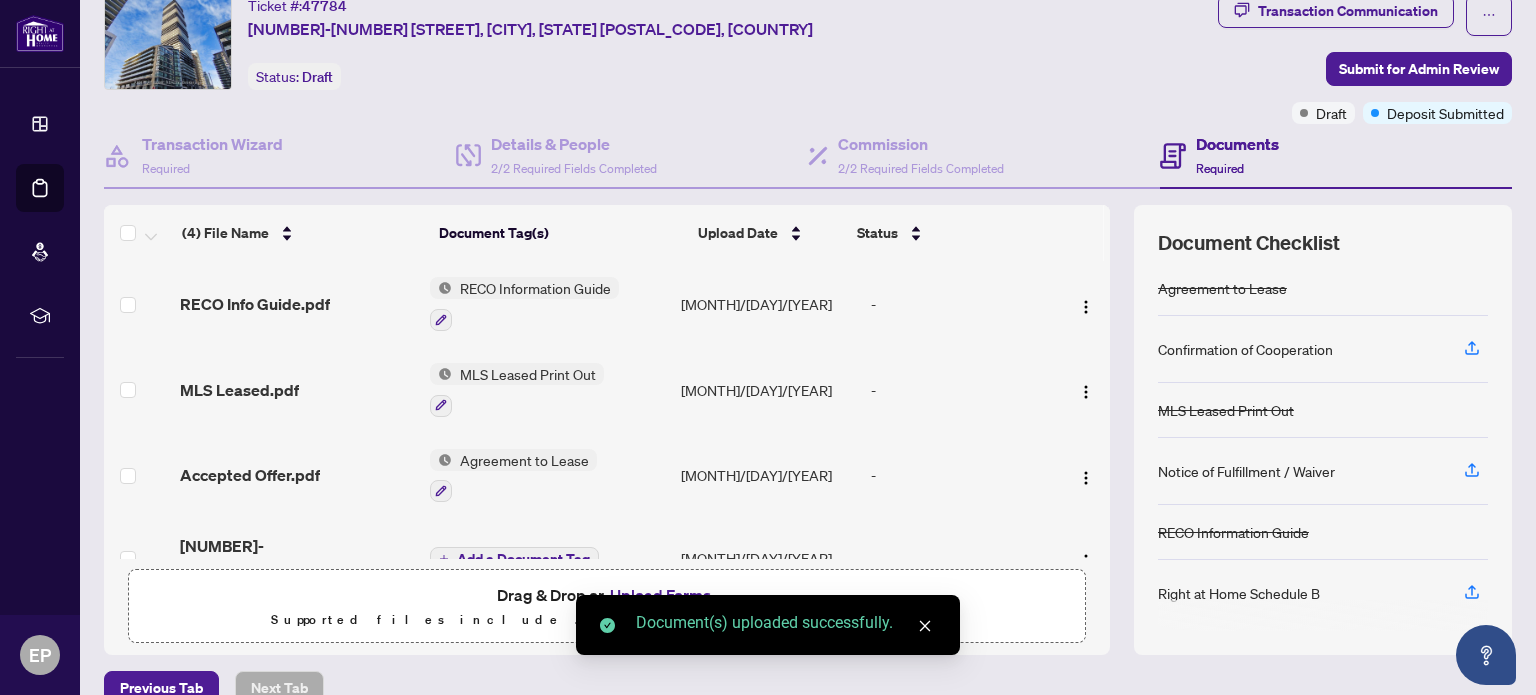 scroll, scrollTop: 4, scrollLeft: 0, axis: vertical 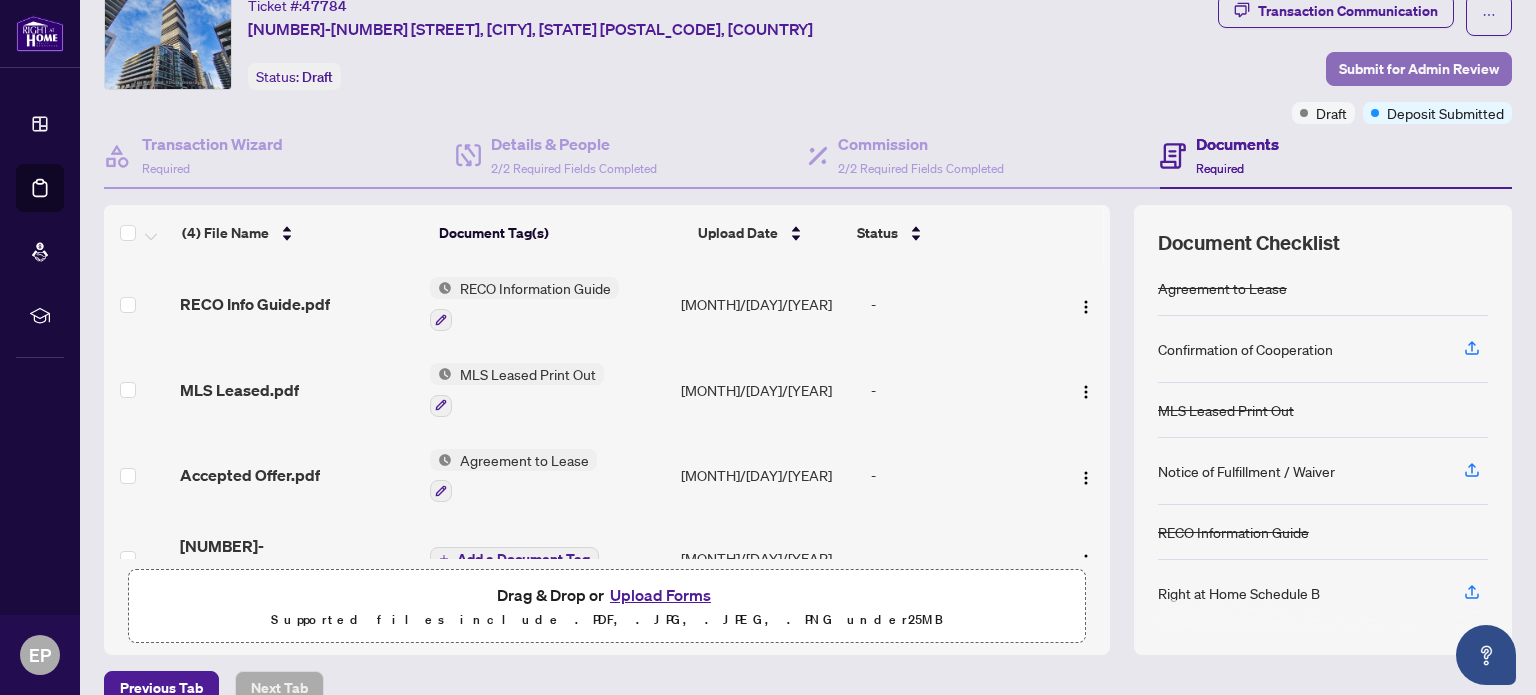 click on "Submit for Admin Review" at bounding box center [1419, 69] 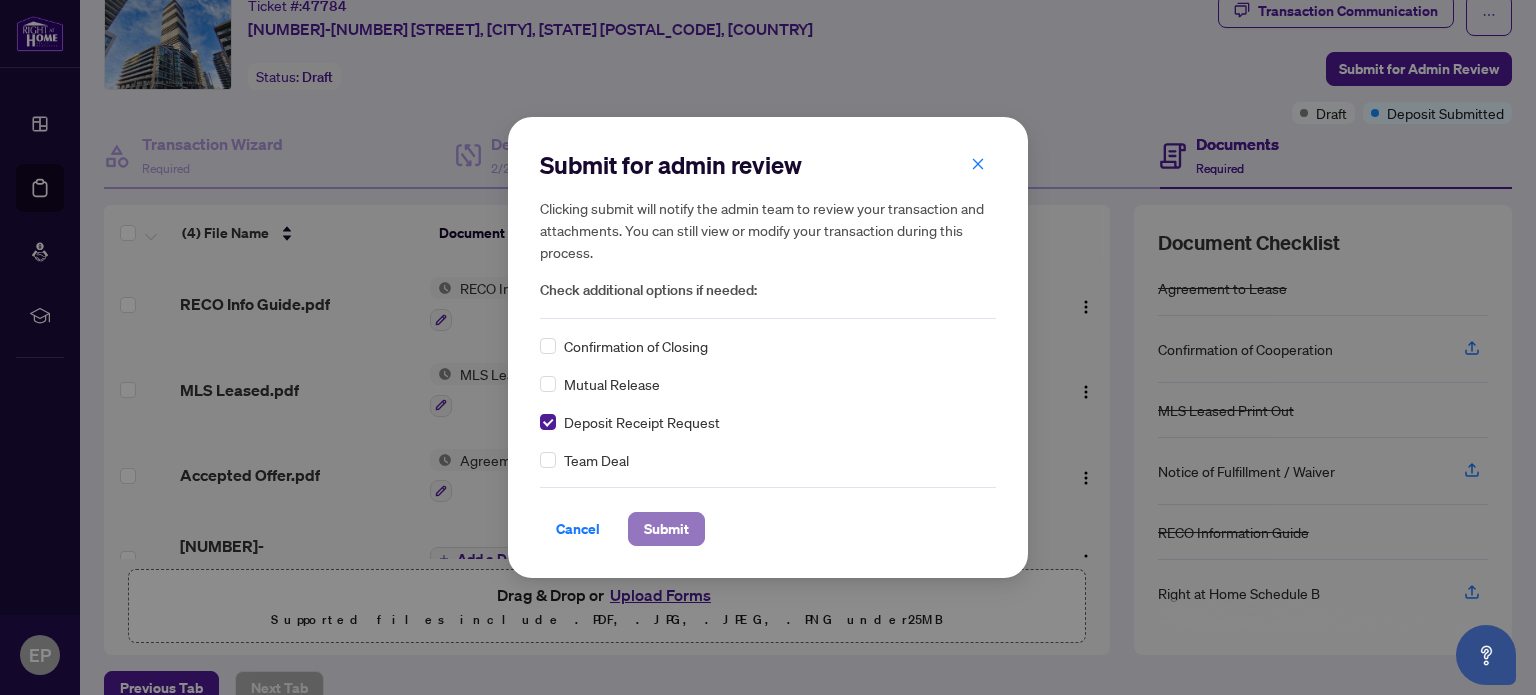 click on "Submit" at bounding box center [666, 529] 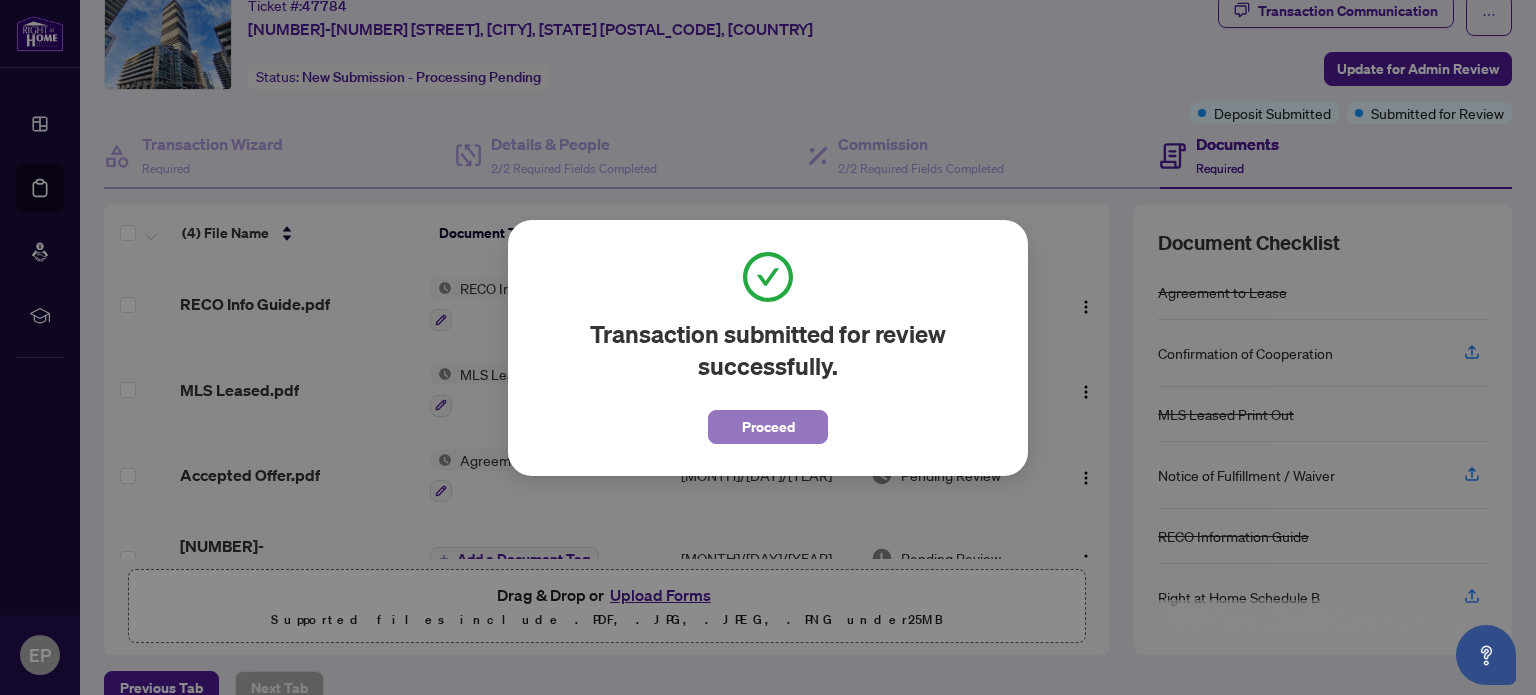 click on "Proceed" at bounding box center (768, 427) 